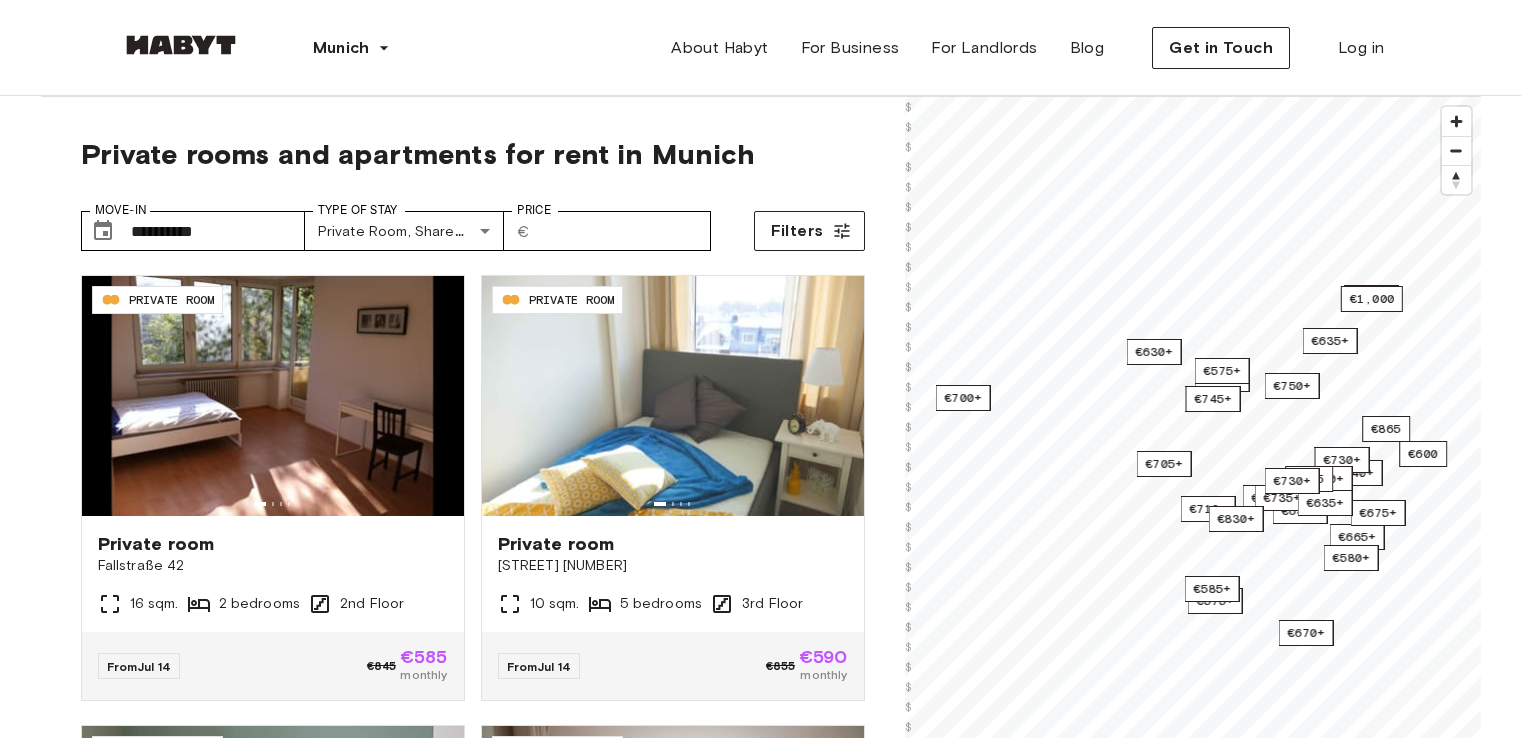 scroll, scrollTop: 0, scrollLeft: 0, axis: both 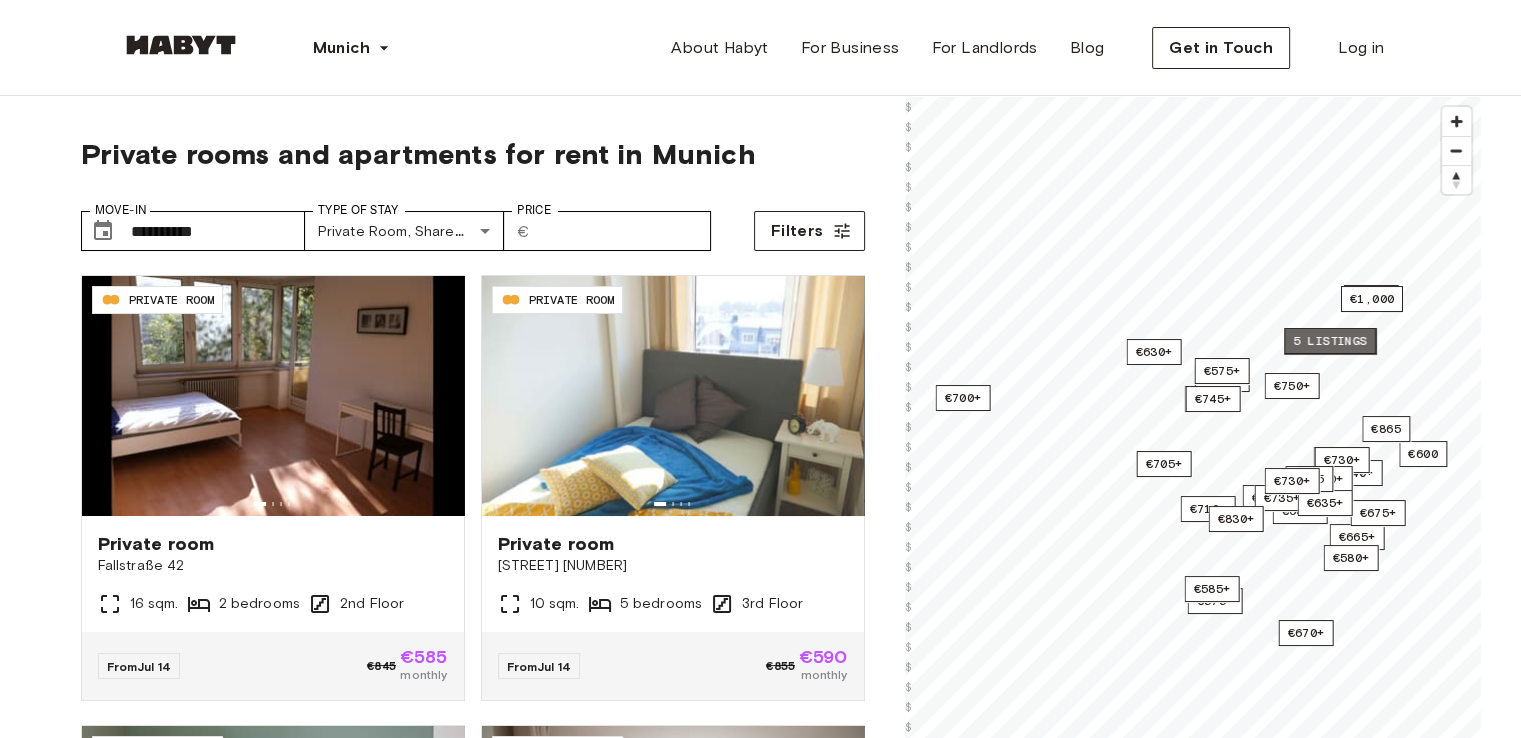 click on "5 listings" at bounding box center [1330, 341] 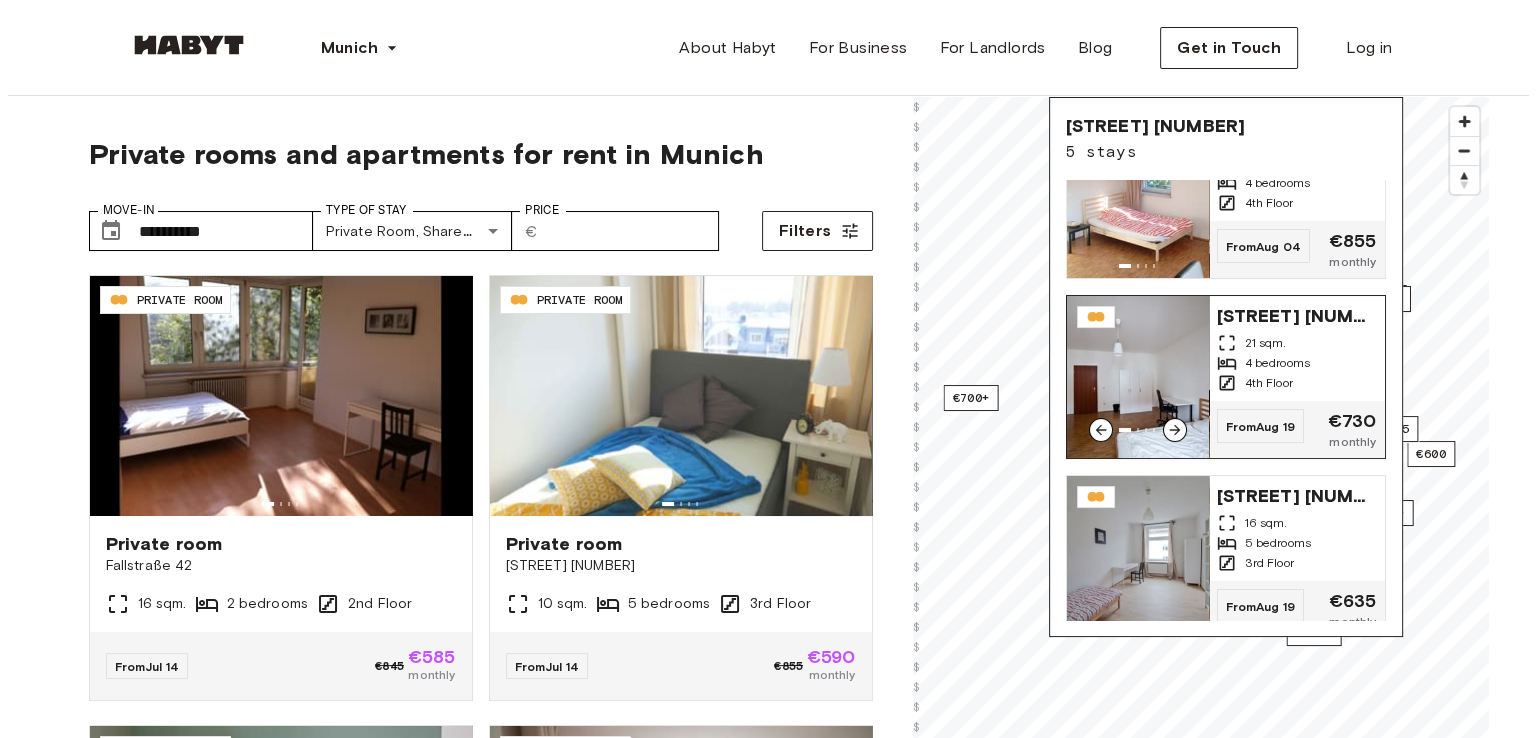 scroll, scrollTop: 0, scrollLeft: 0, axis: both 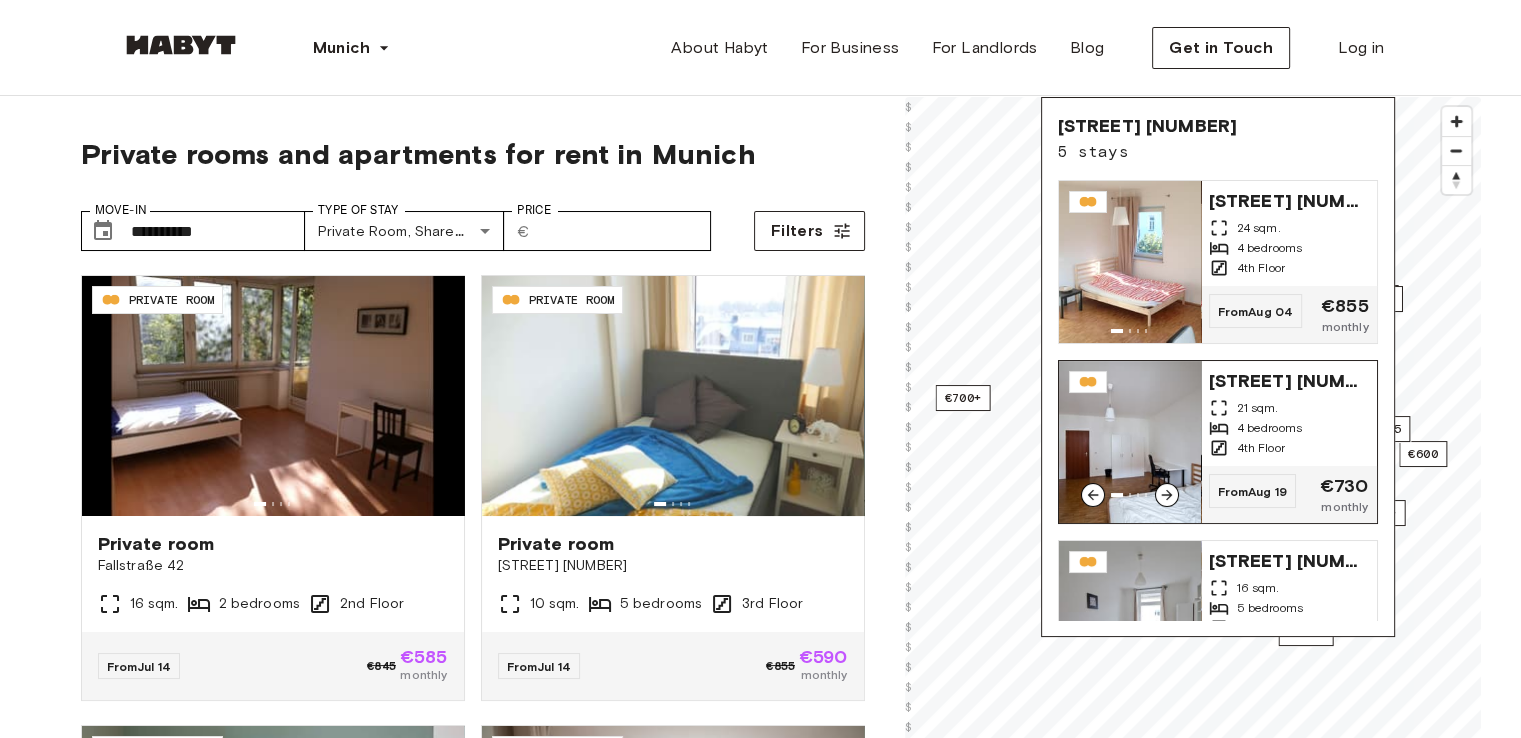 click 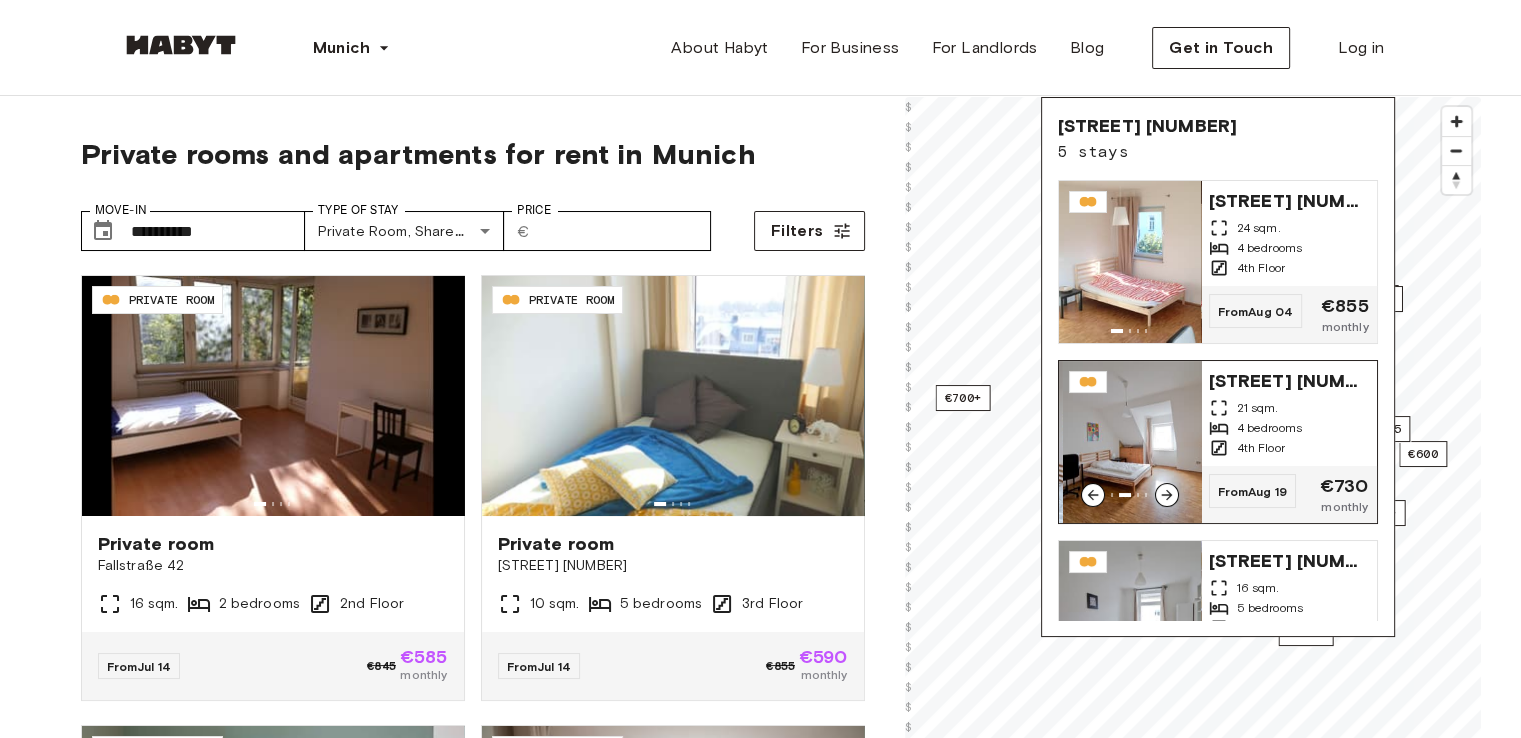 click 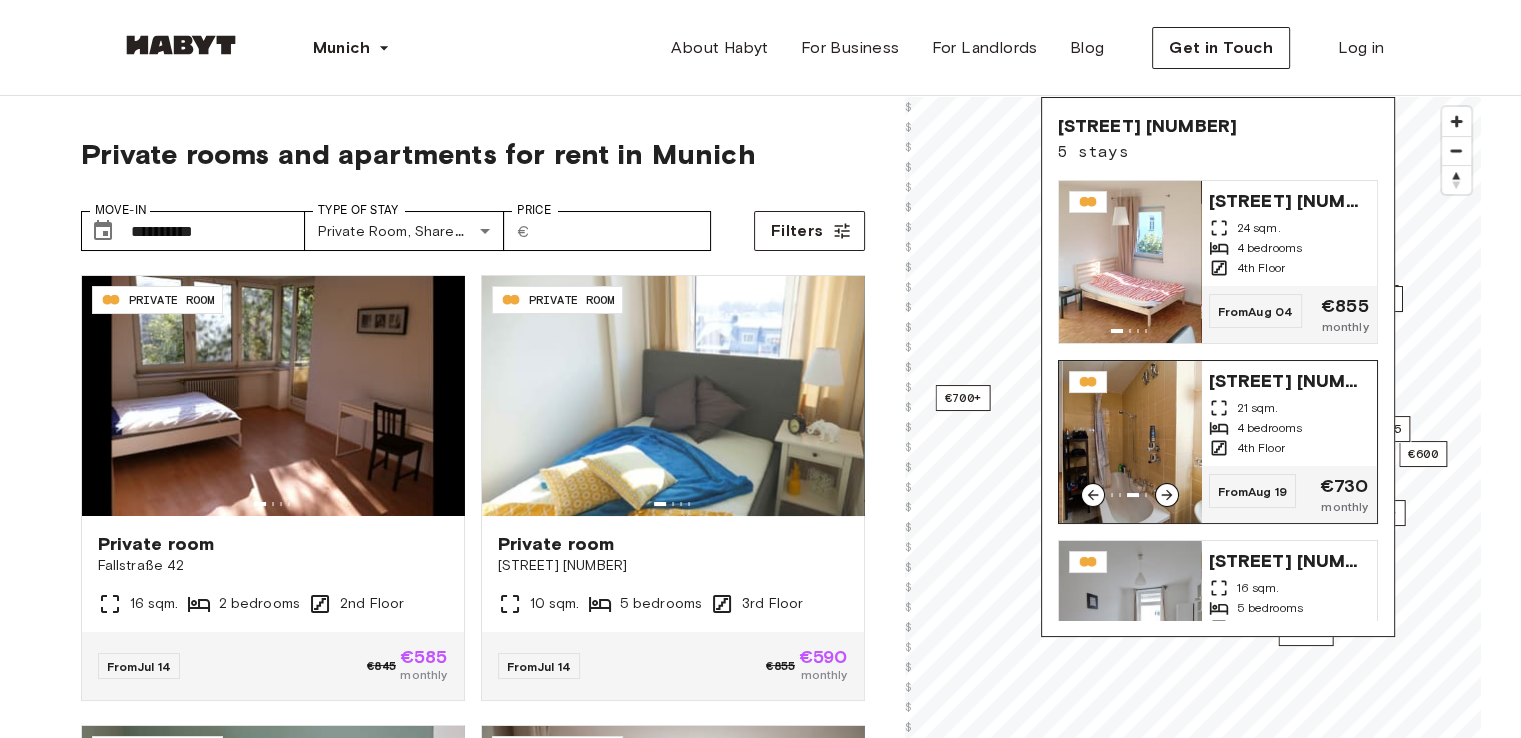 click 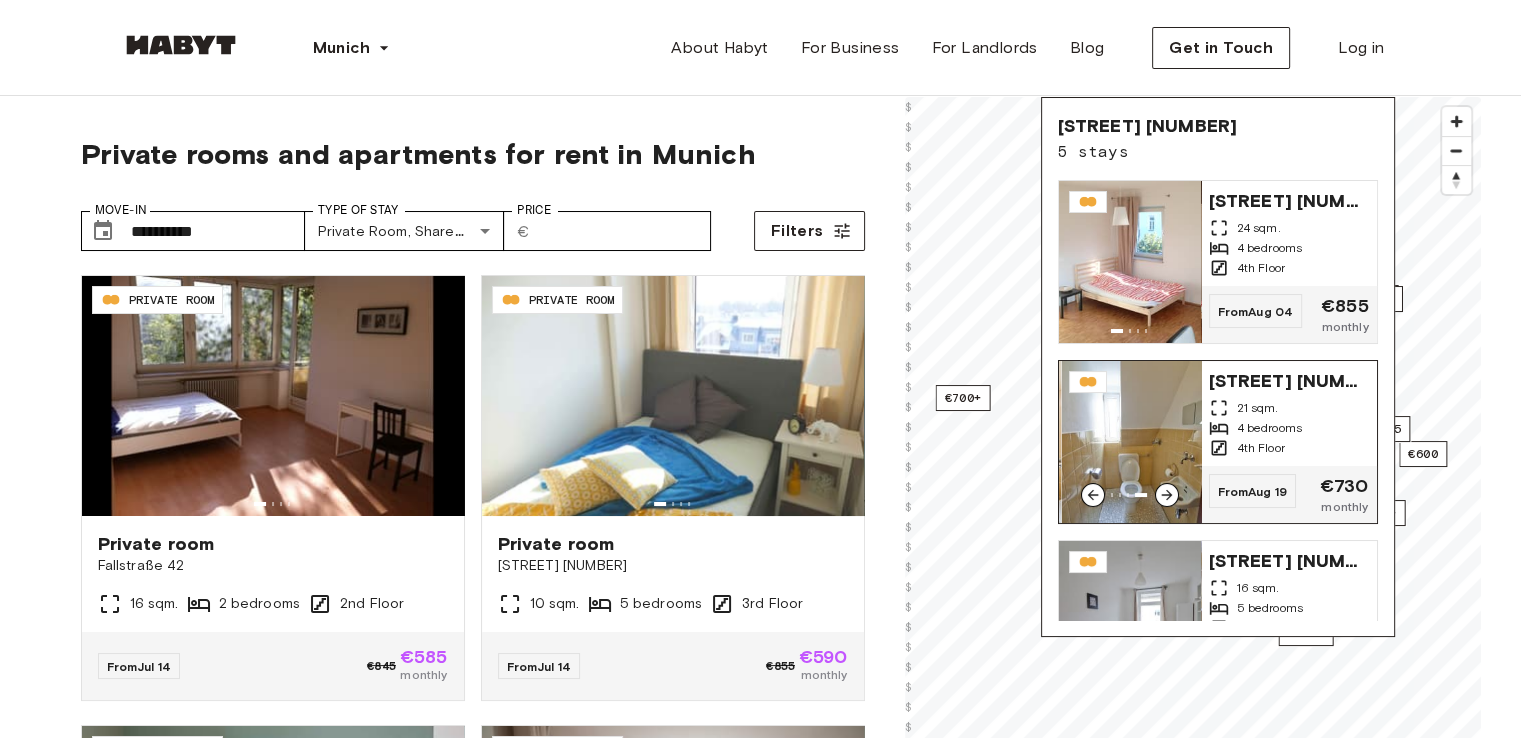 click 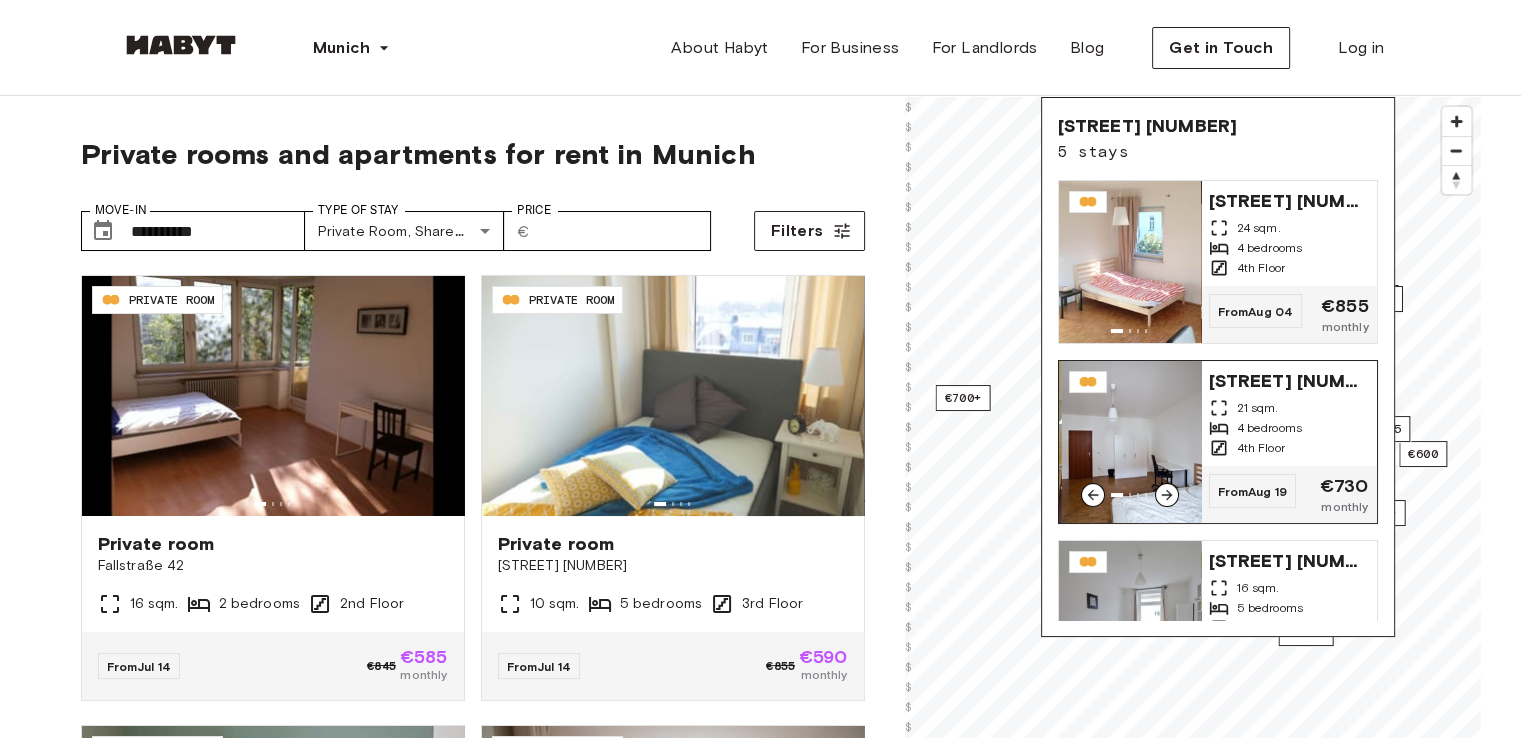 click on "Elisabethstraße 4 21 sqm. 4 bedrooms 4th Floor" at bounding box center (1289, 413) 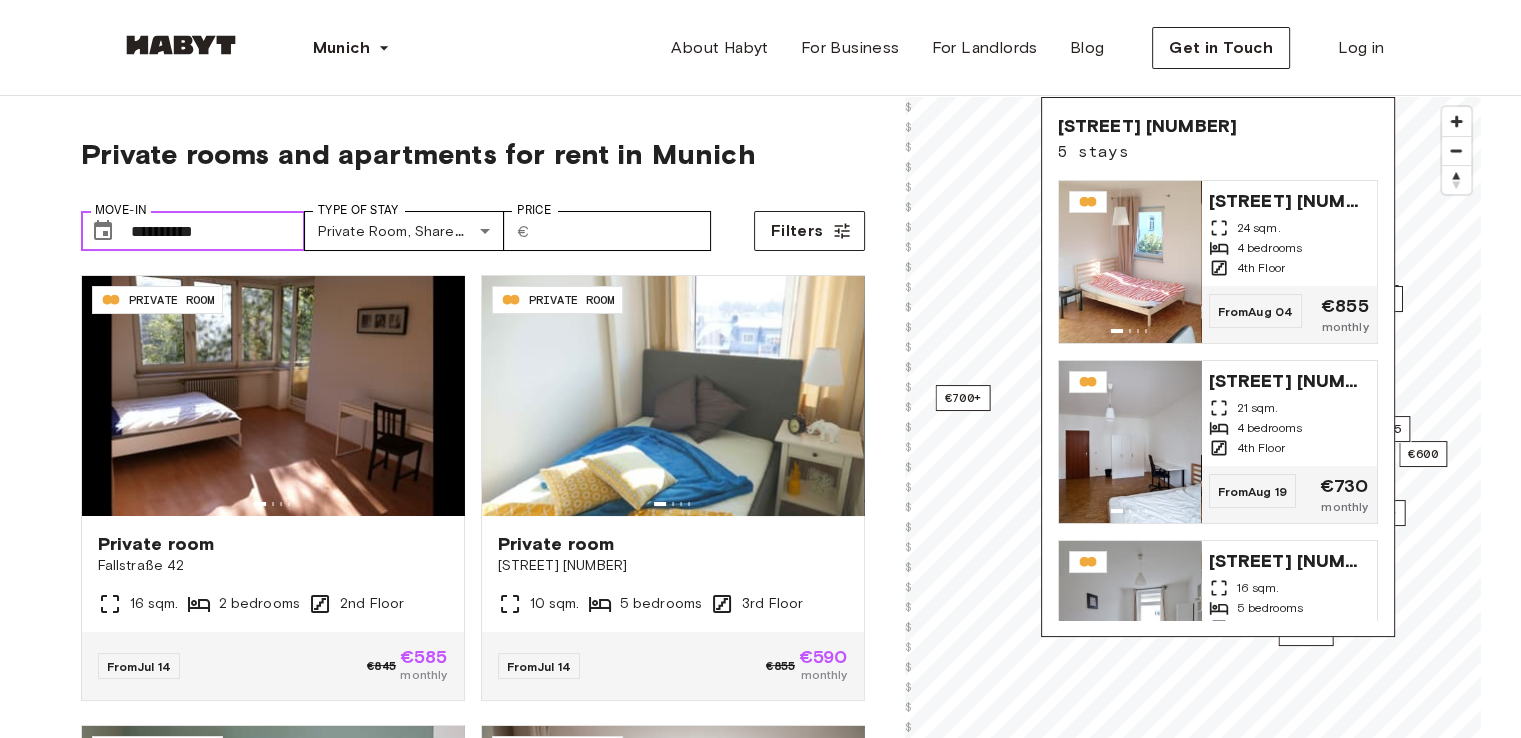 click on "**********" at bounding box center (218, 231) 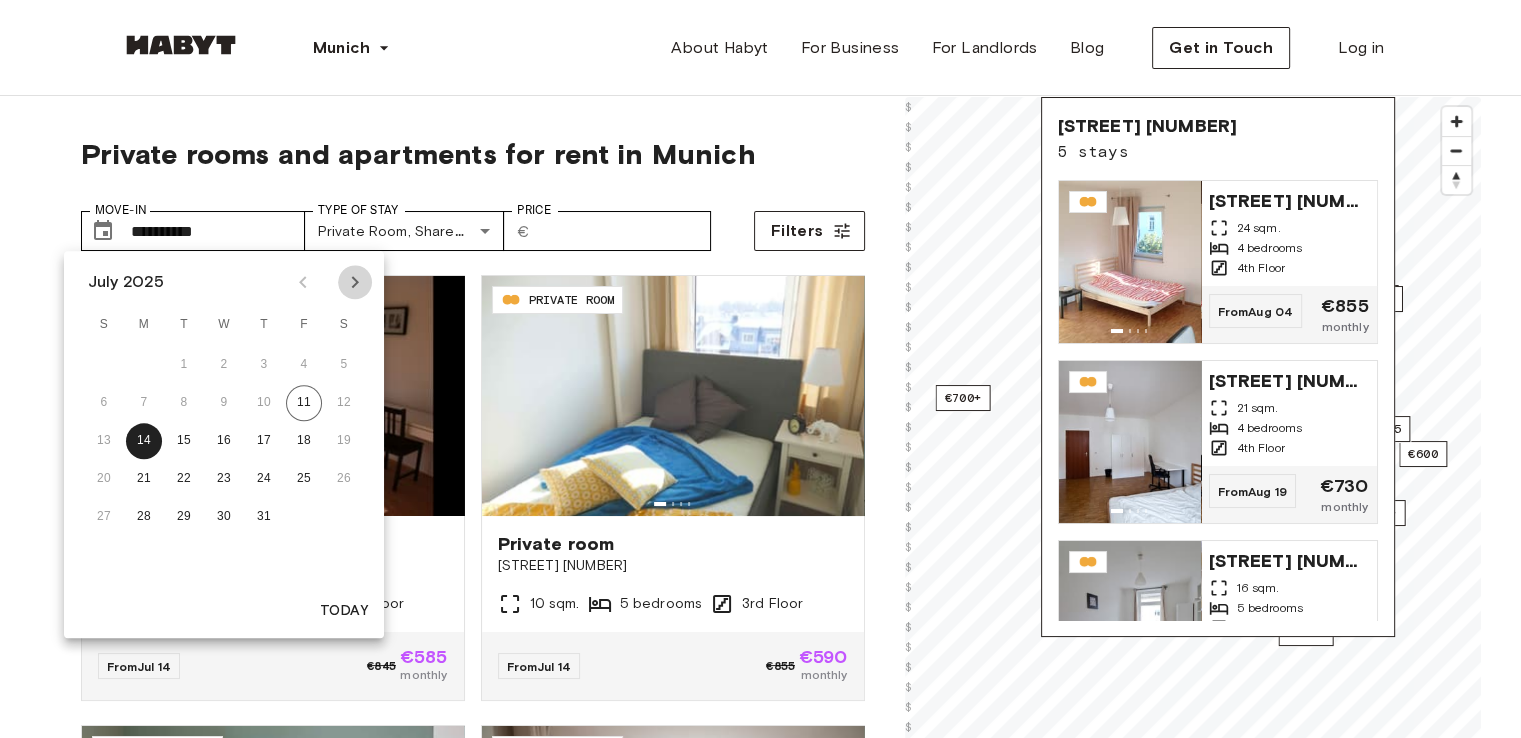 click 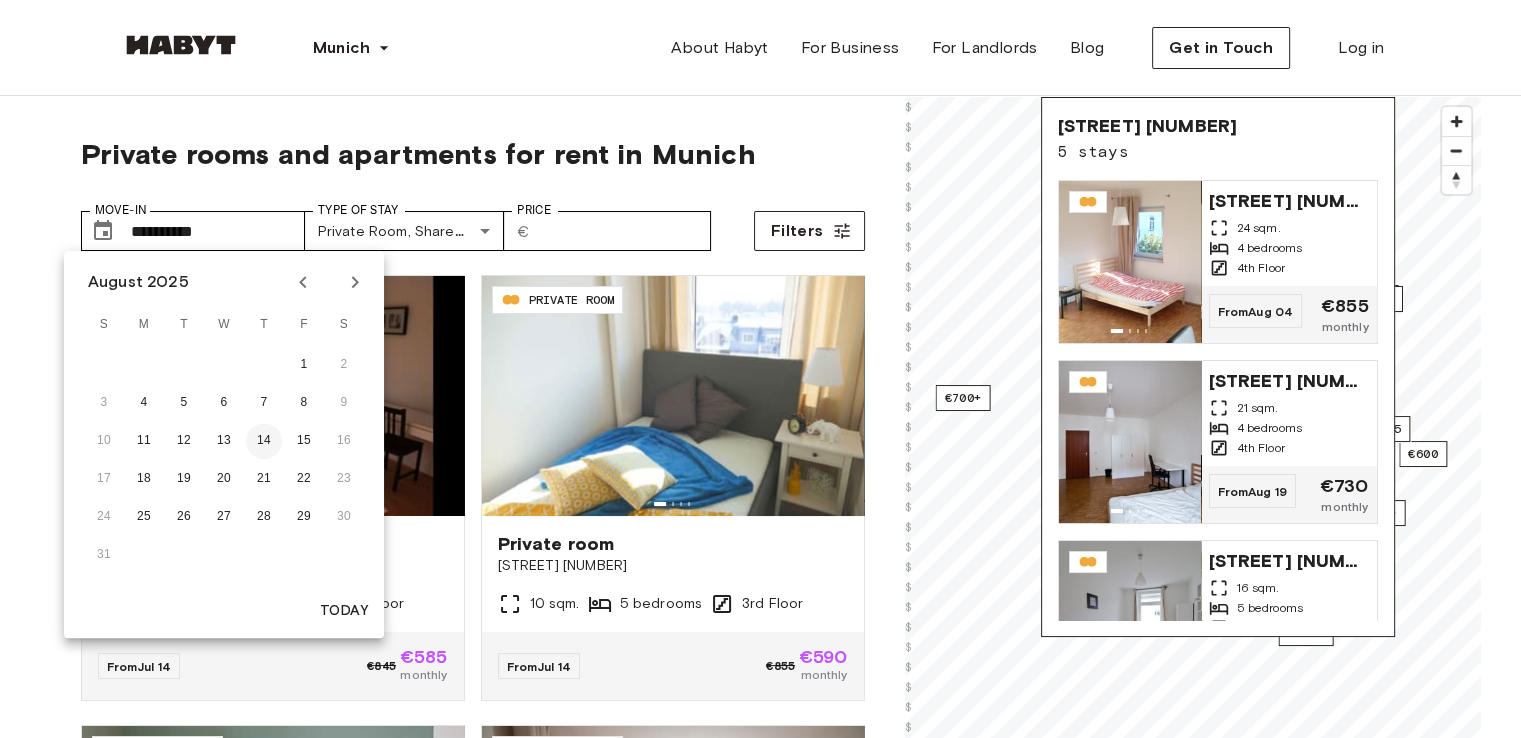 click on "14" at bounding box center [264, 441] 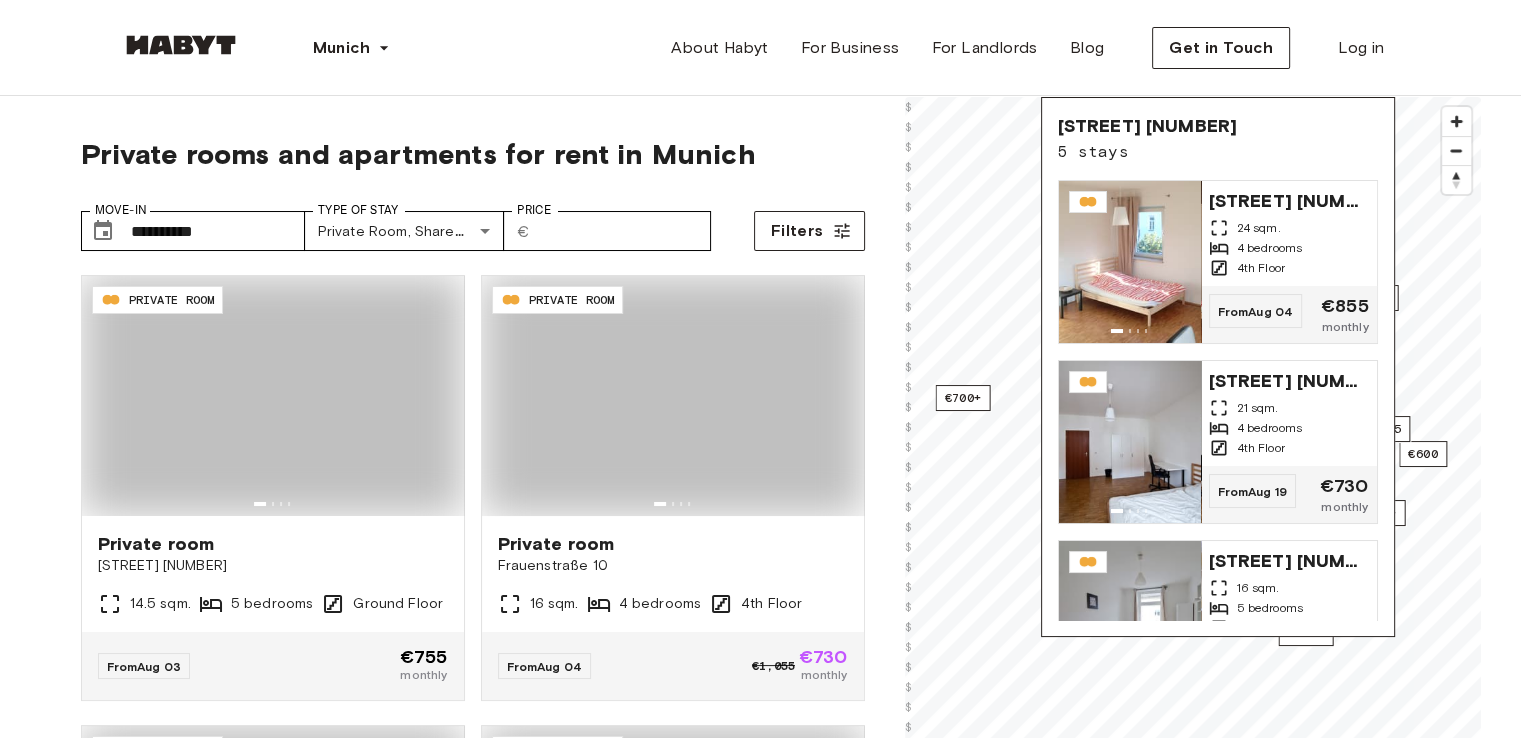 type on "**********" 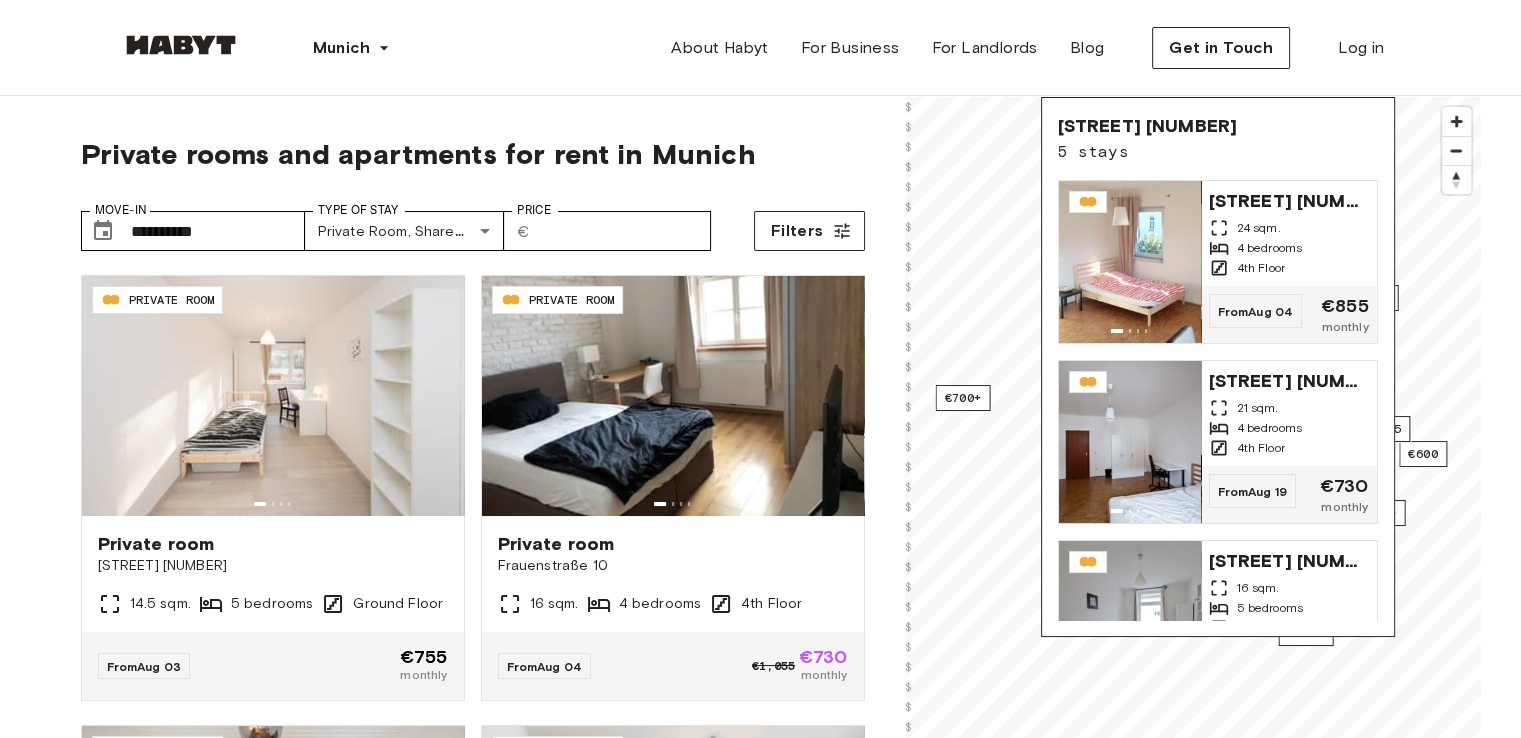 click on "Private rooms and apartments for rent in Munich" at bounding box center (473, 154) 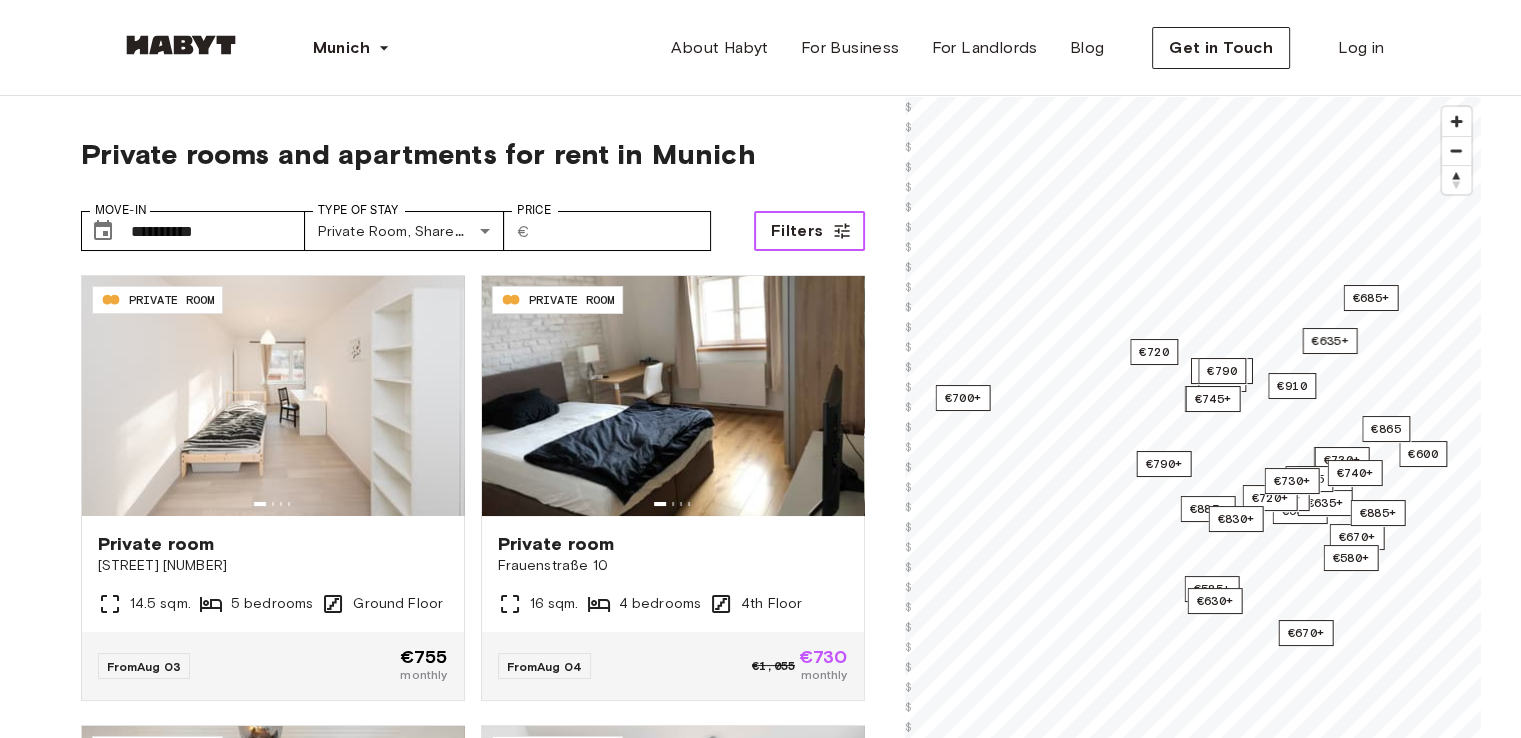 click on "Filters" at bounding box center (809, 231) 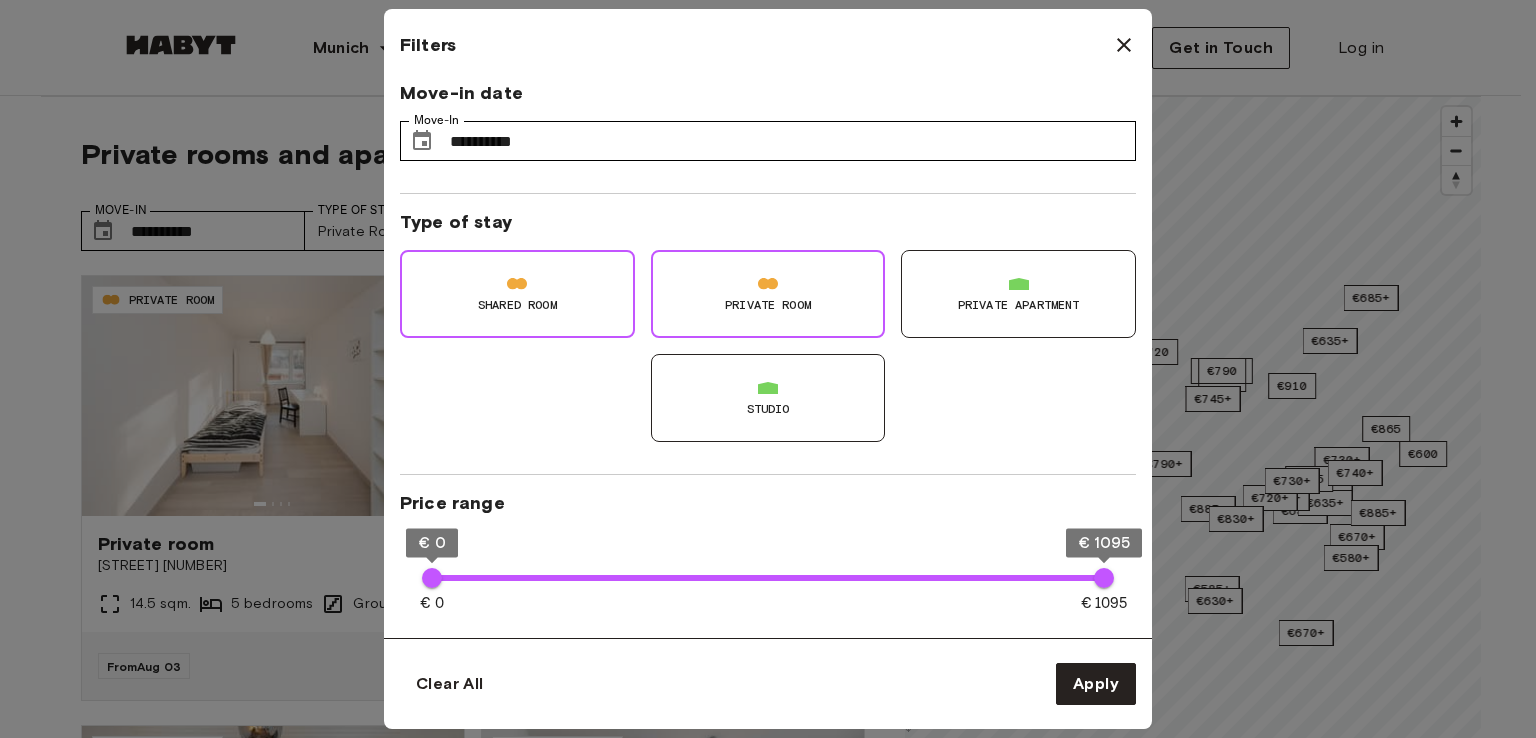 click on "Private Room" at bounding box center (768, 294) 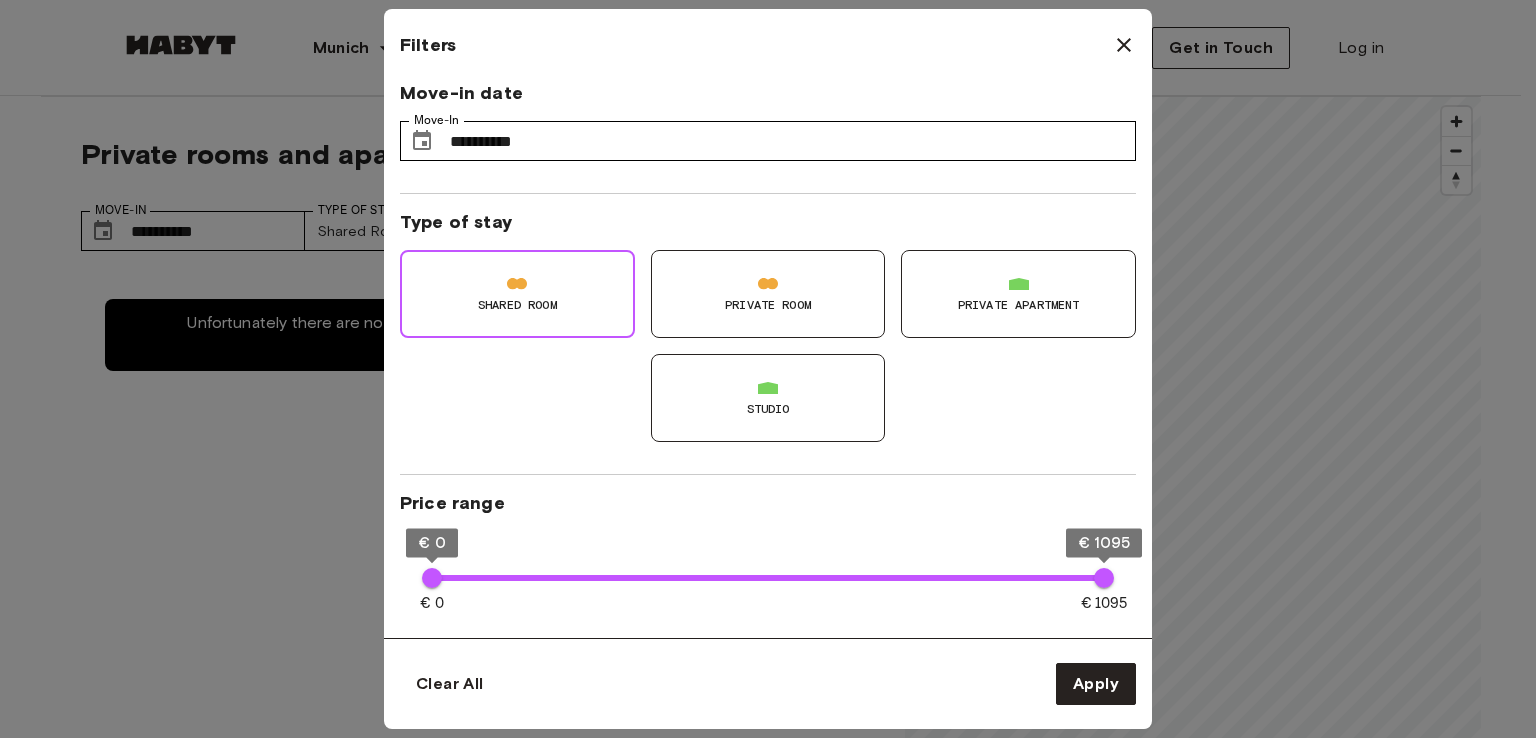 click on "Shared Room" at bounding box center [517, 294] 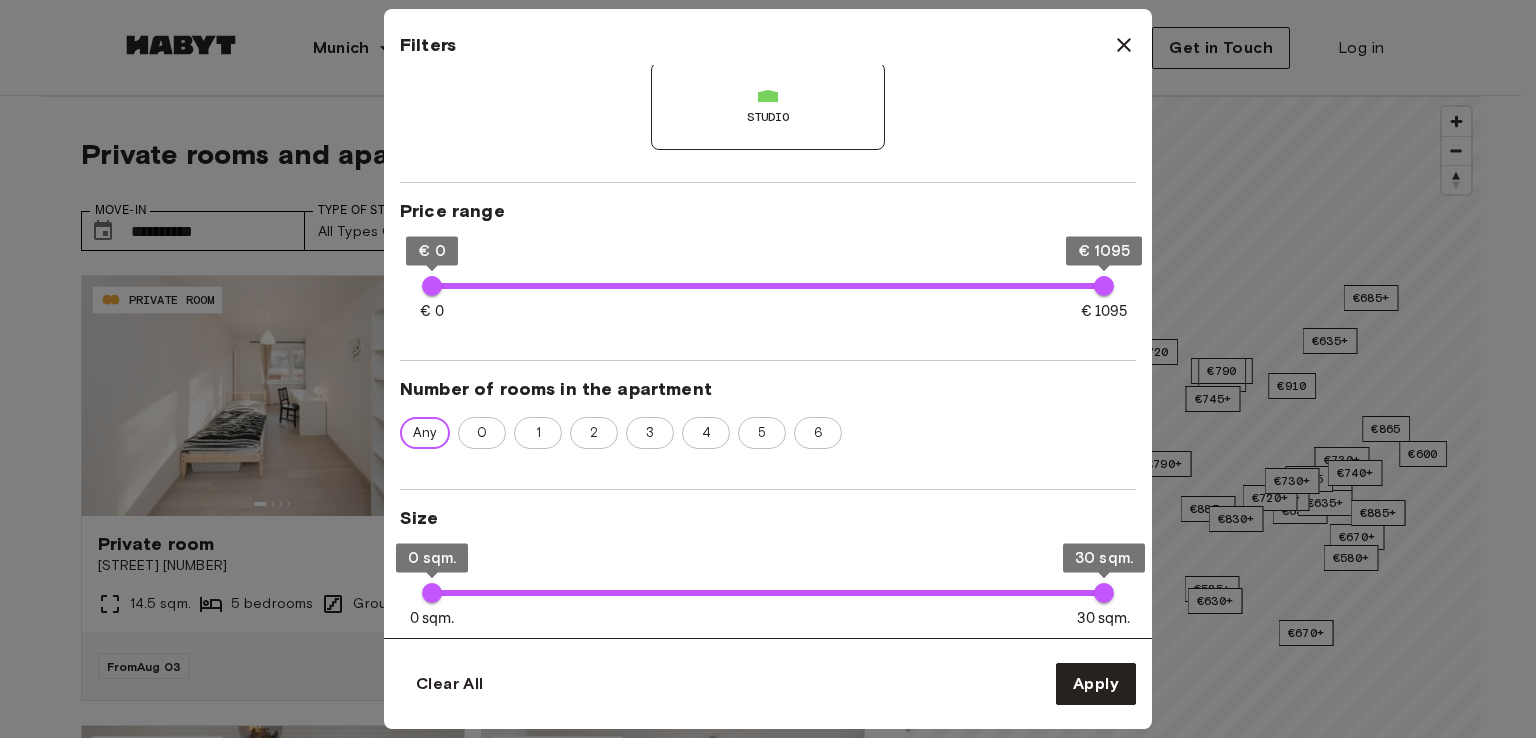 scroll, scrollTop: 400, scrollLeft: 0, axis: vertical 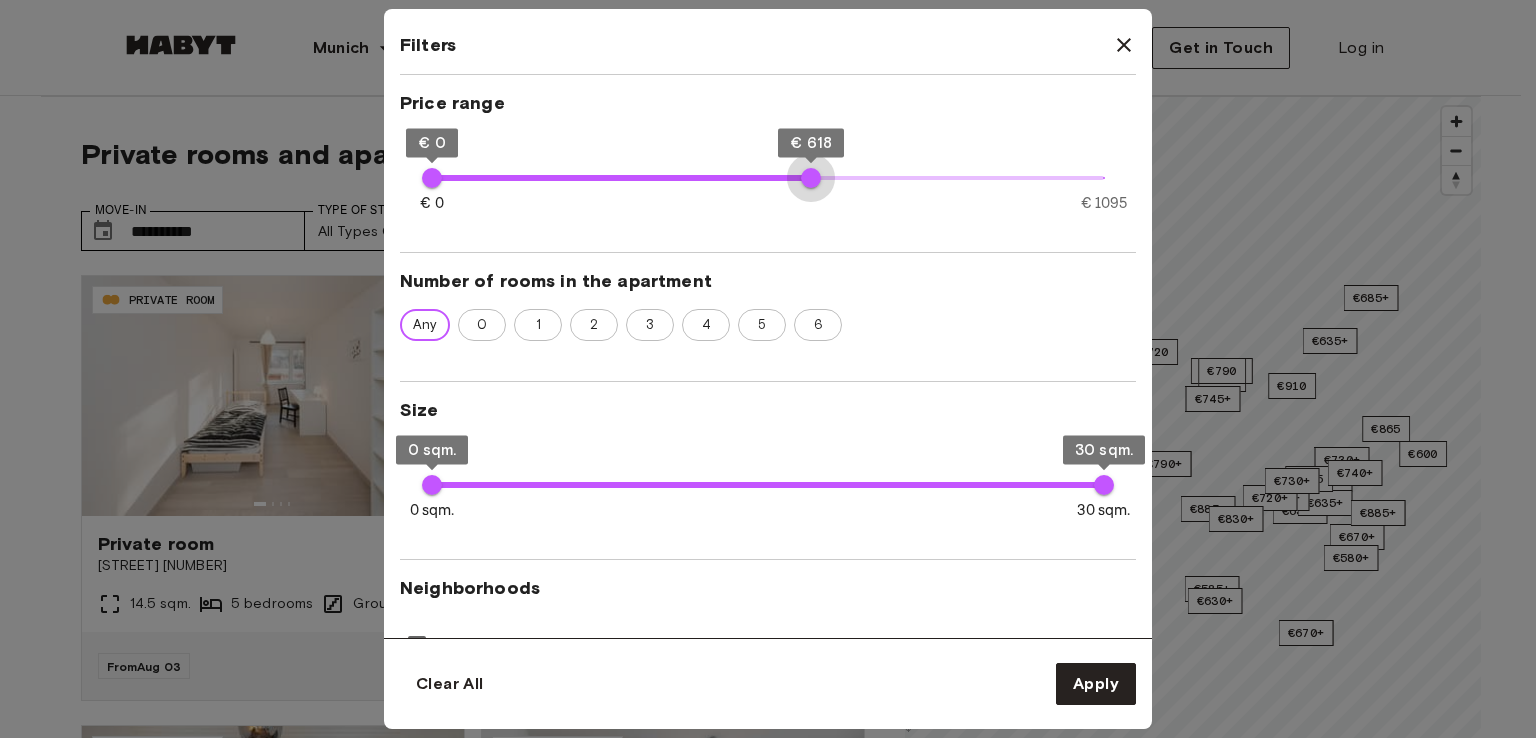 type on "***" 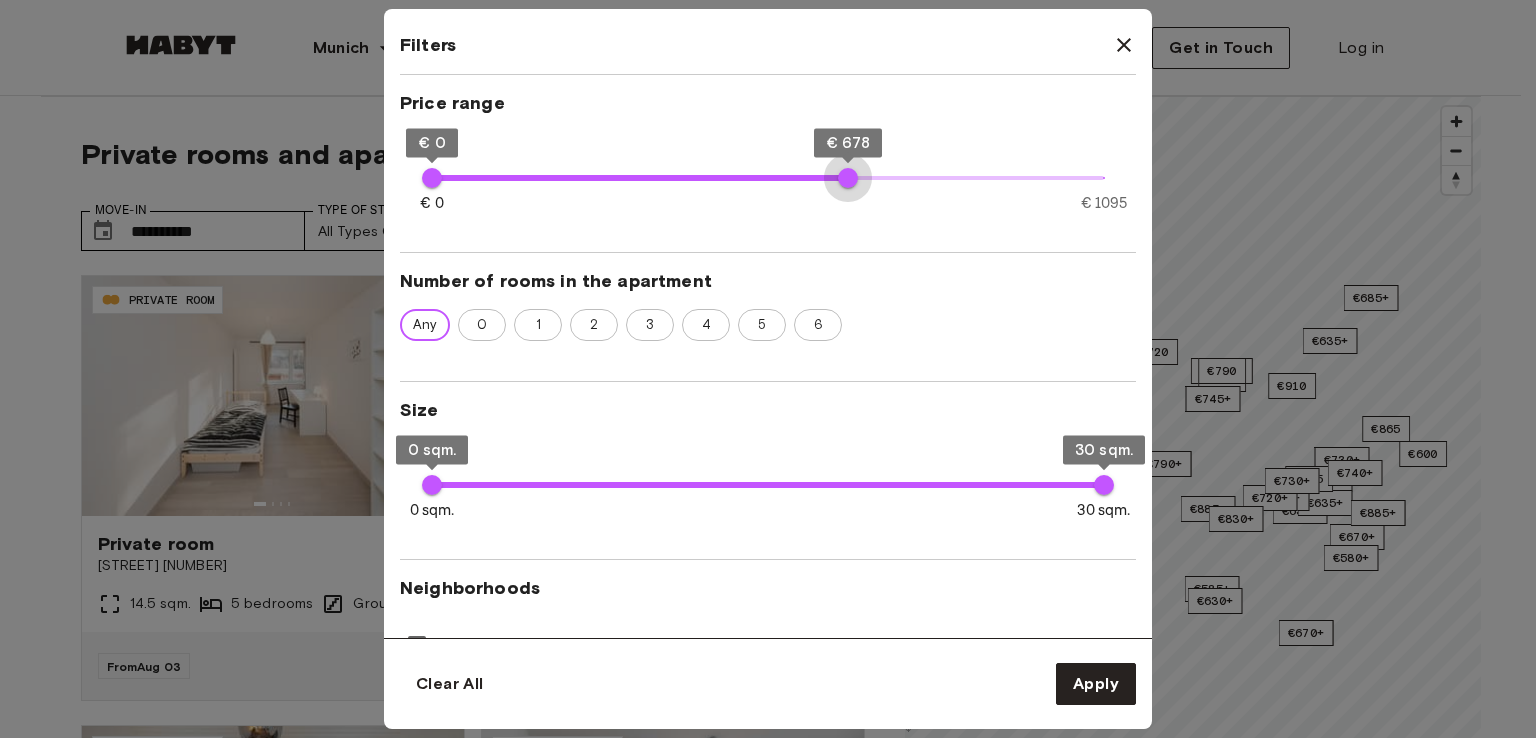 drag, startPoint x: 1101, startPoint y: 178, endPoint x: 848, endPoint y: 212, distance: 255.27437 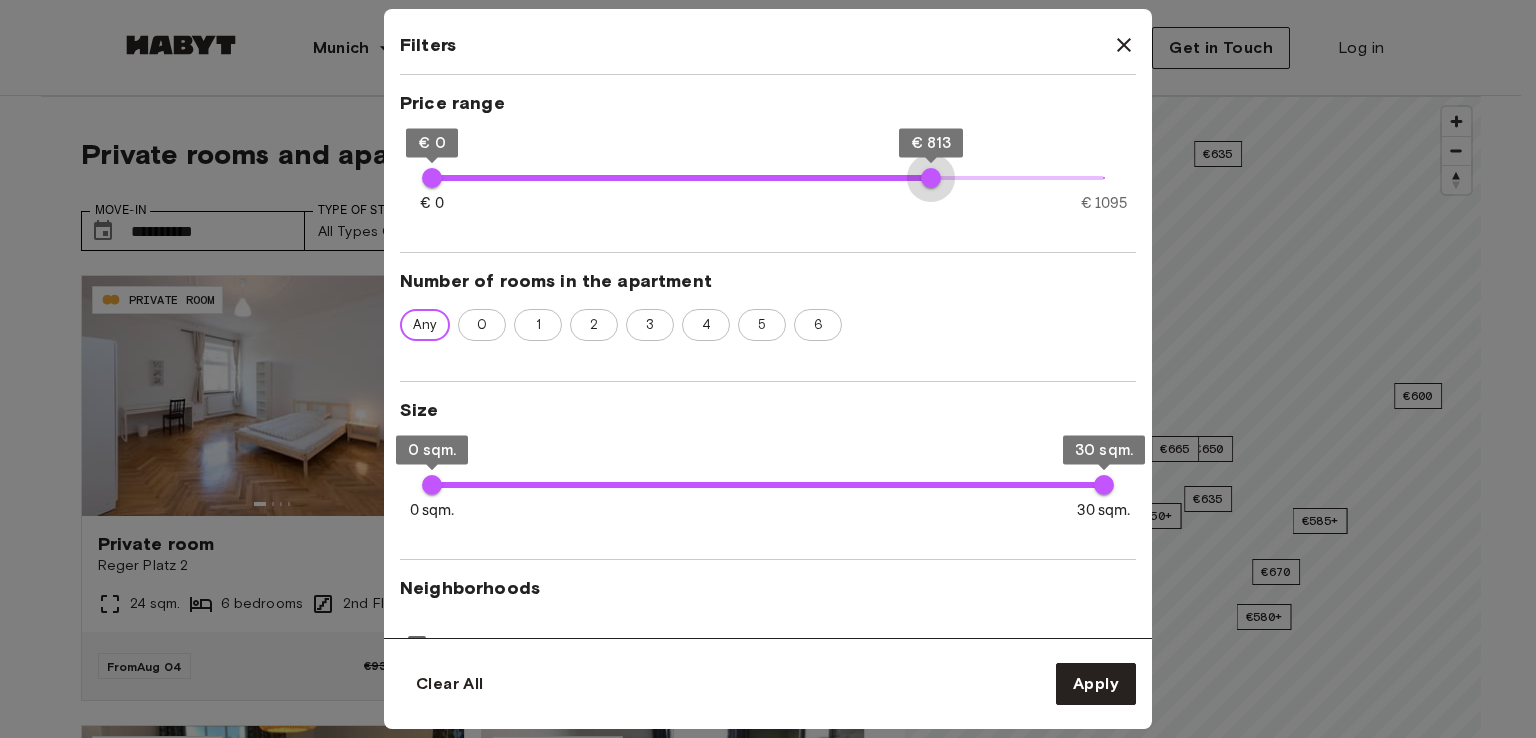 type on "***" 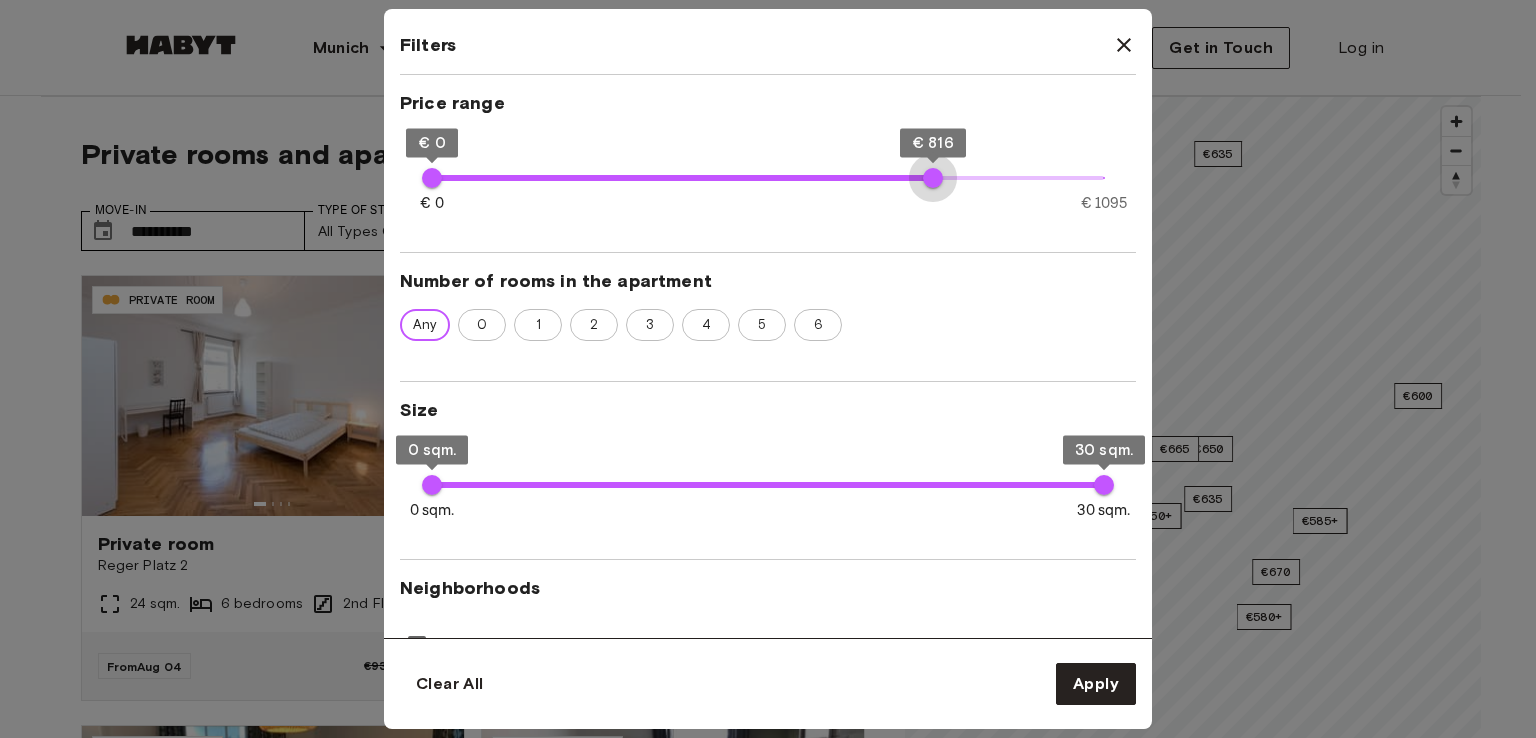drag, startPoint x: 842, startPoint y: 177, endPoint x: 933, endPoint y: 173, distance: 91.08787 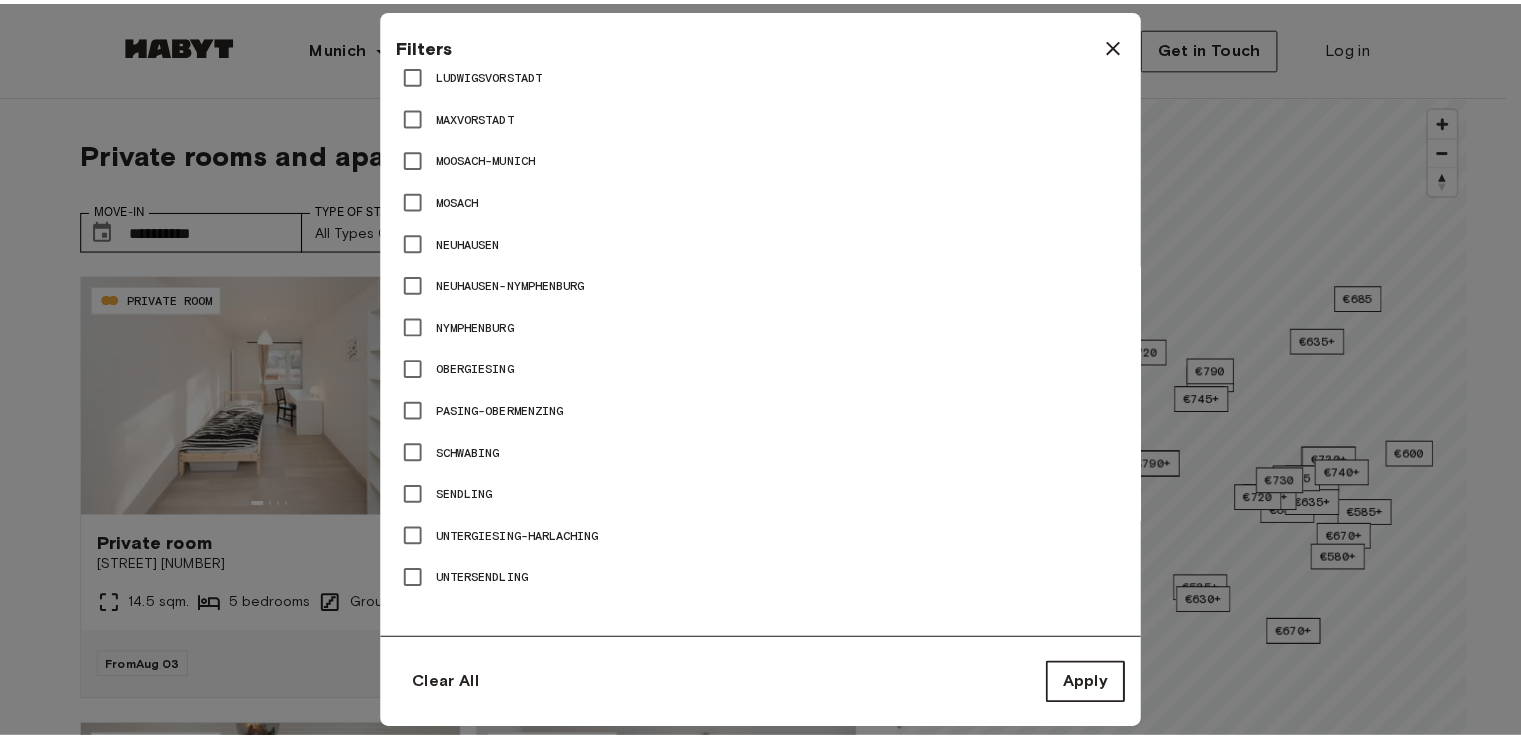 scroll, scrollTop: 1431, scrollLeft: 0, axis: vertical 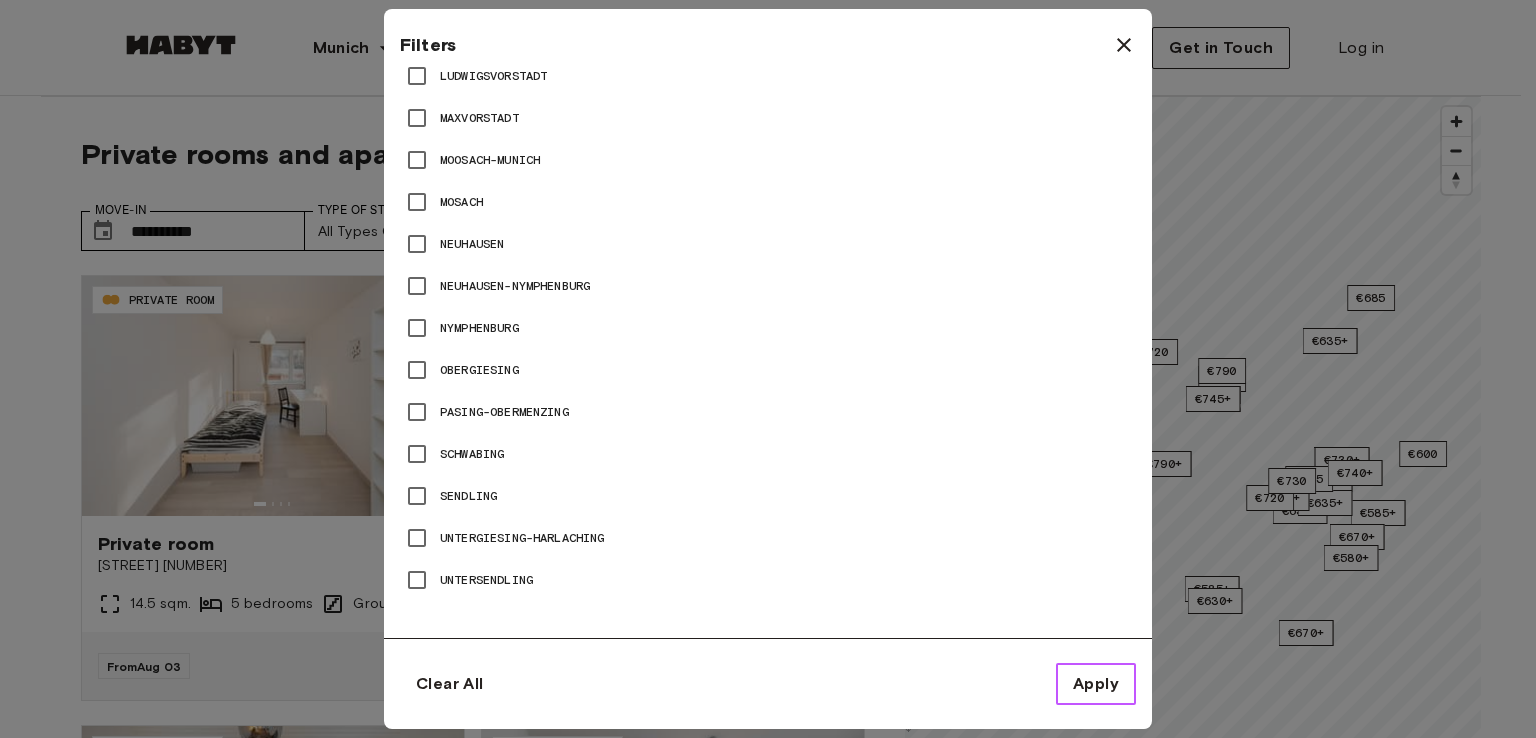 click on "Apply" at bounding box center [1096, 684] 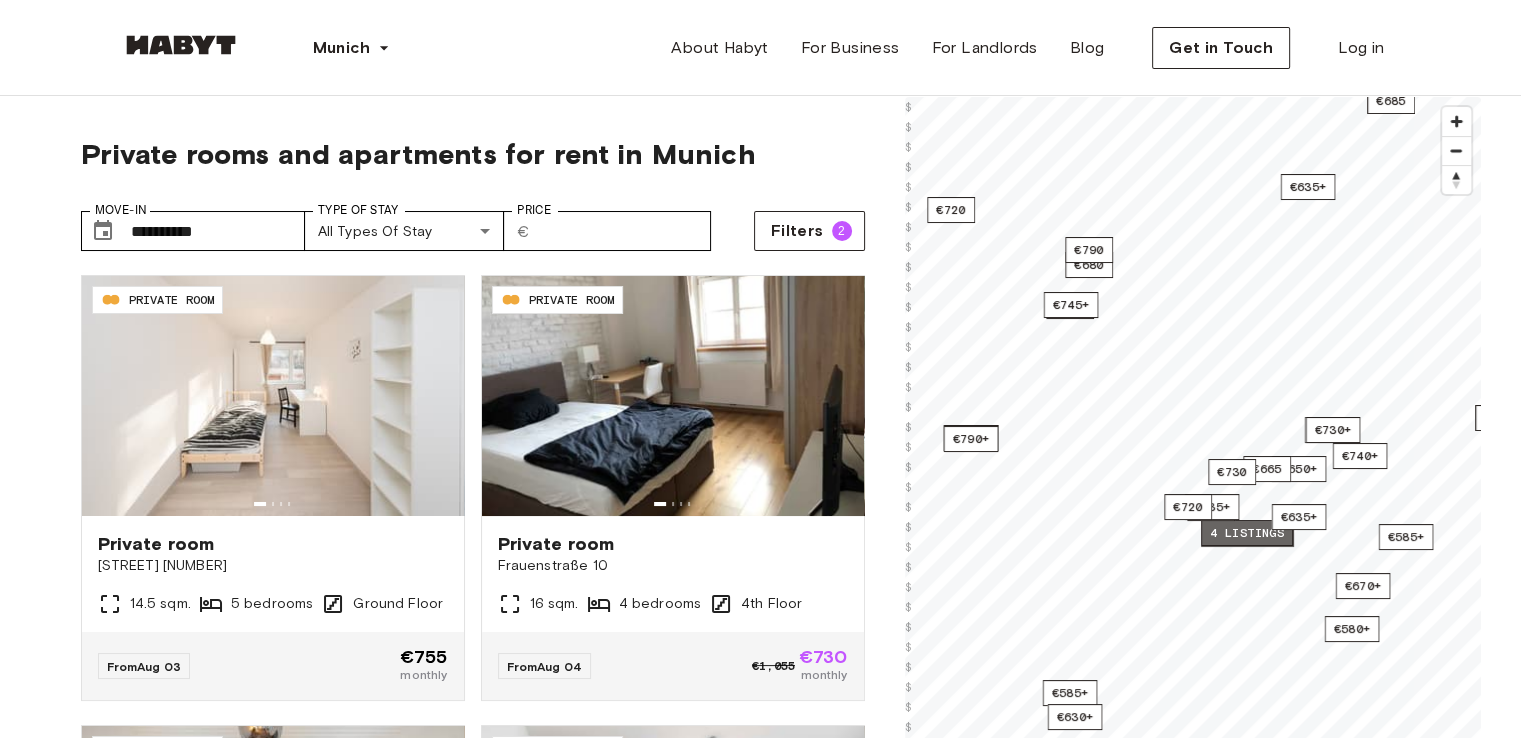 click on "4 listings" at bounding box center (1247, 533) 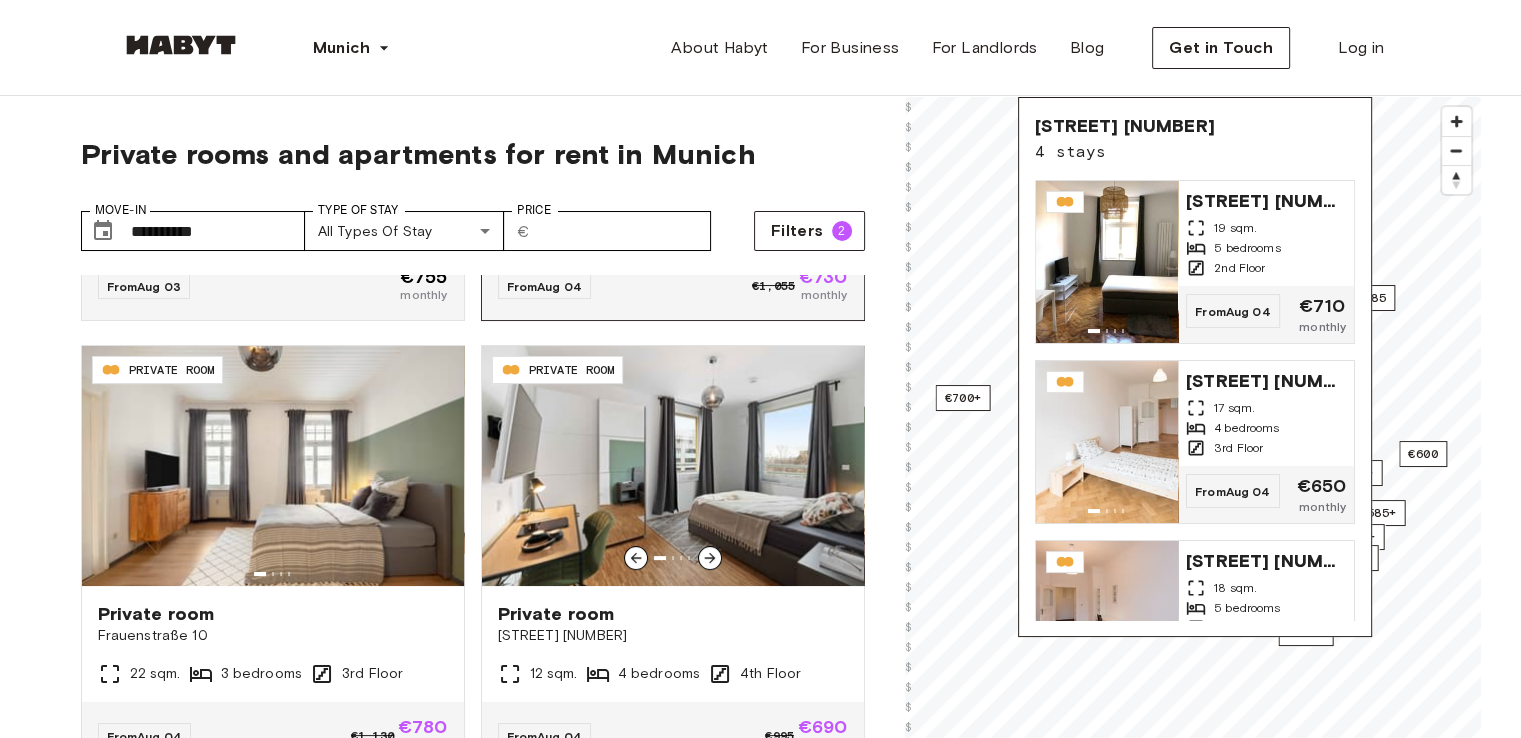 scroll, scrollTop: 400, scrollLeft: 0, axis: vertical 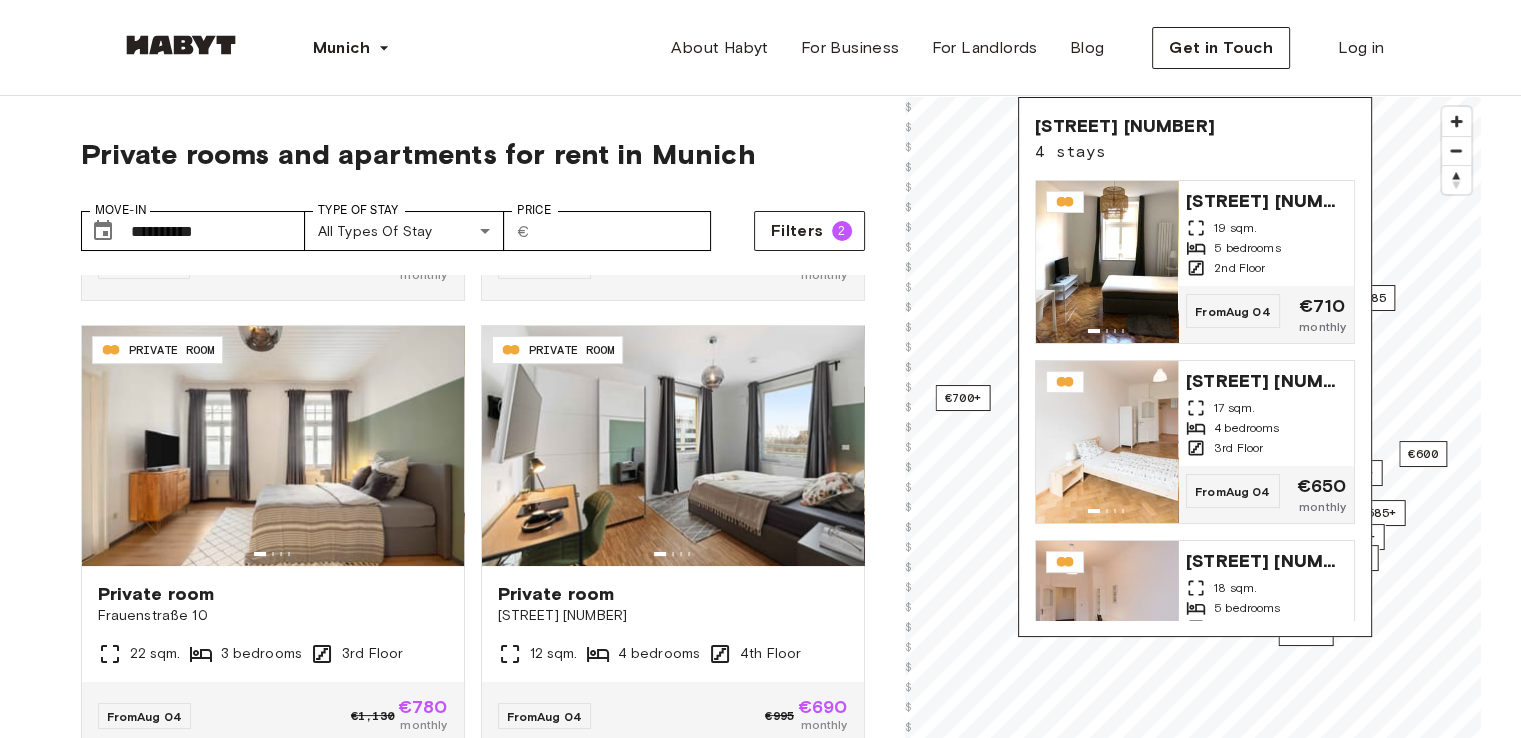 click on "Munich Europe Amsterdam Berlin Frankfurt Hamburg Lisbon Madrid Milan Modena Paris Turin Munich Rotterdam Stuttgart Dusseldorf Cologne Zurich The Hague Graz Brussels Leipzig Asia Hong Kong Singapore Seoul Phuket Tokyo About Habyt For Business For Landlords Blog Get in Touch Log in" at bounding box center (761, 48) 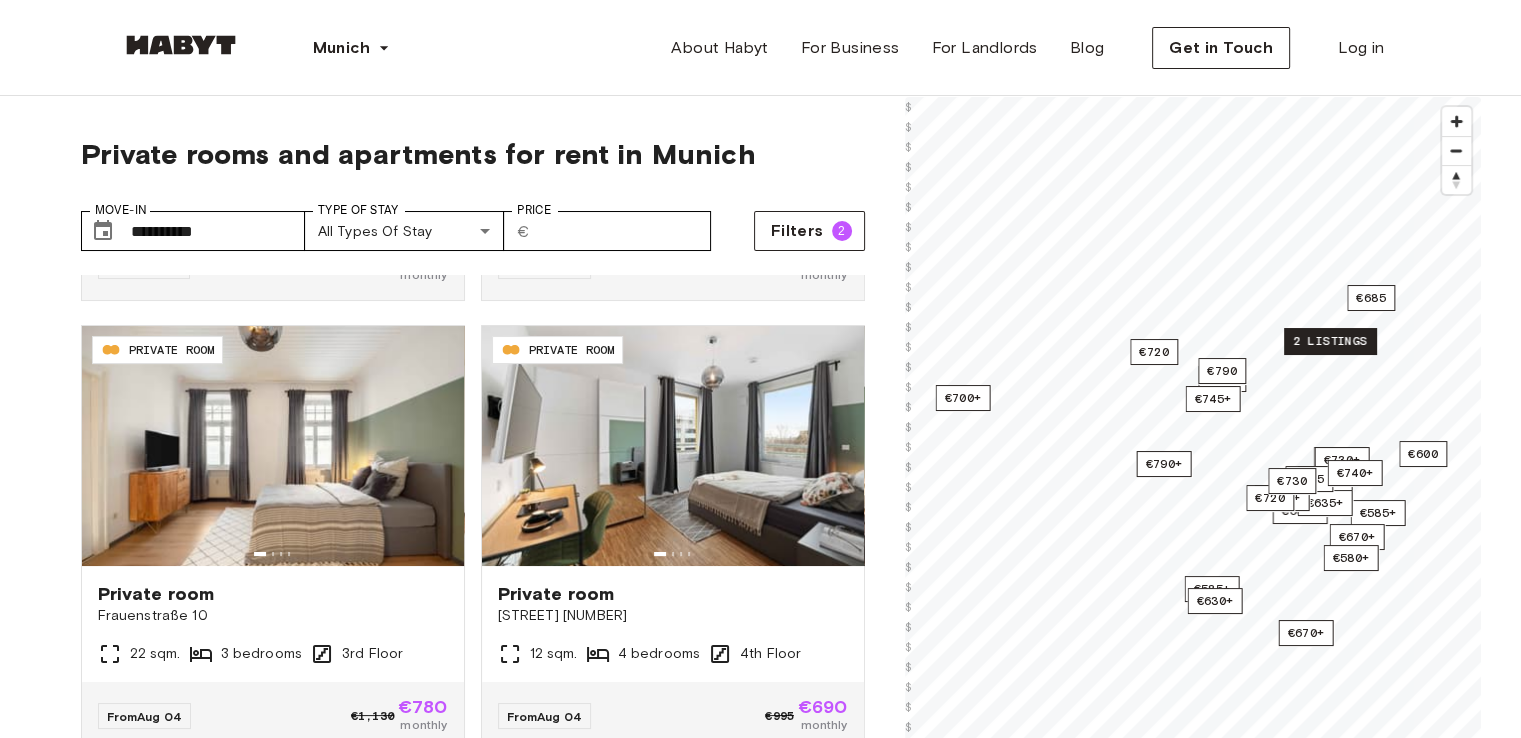 click on "2 listings" at bounding box center (1330, 341) 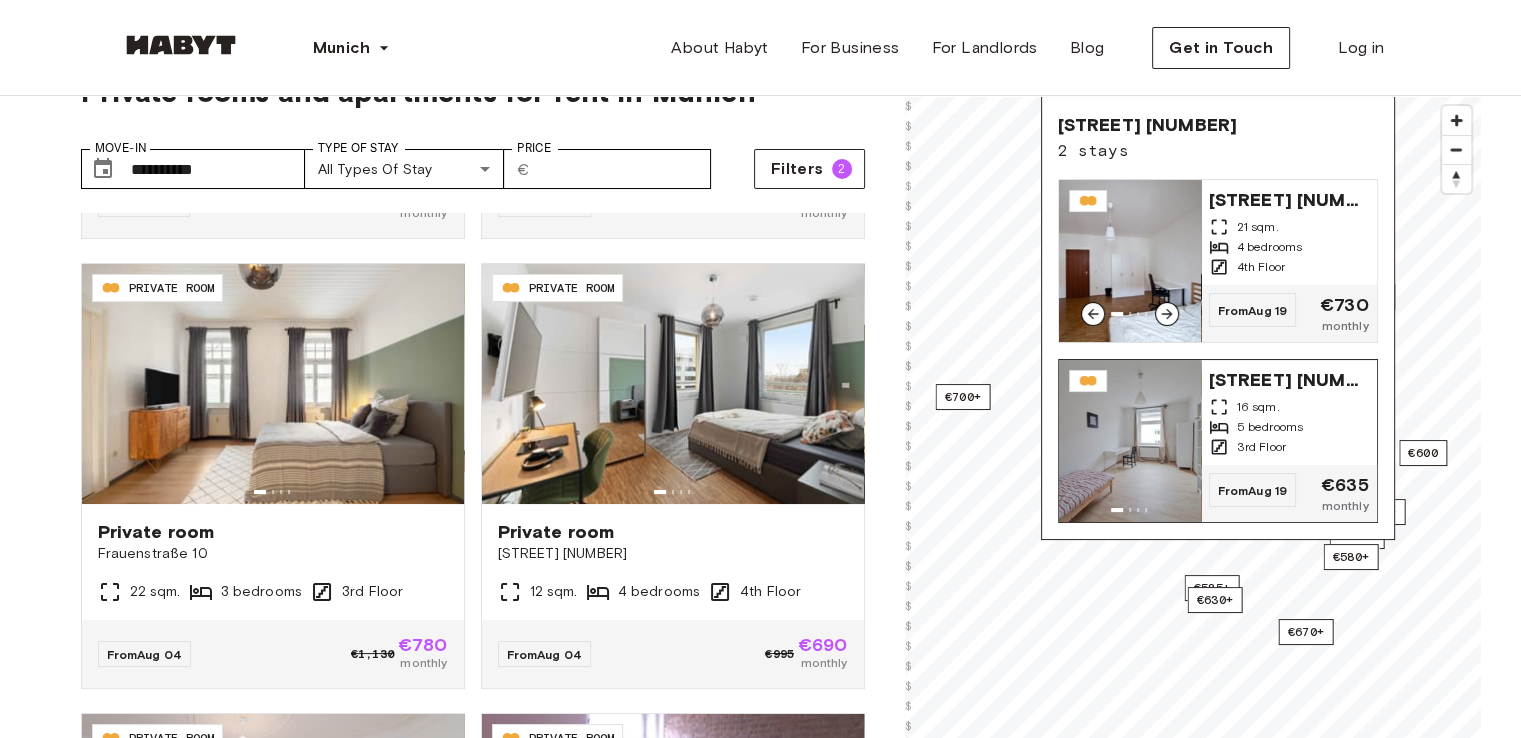 scroll, scrollTop: 0, scrollLeft: 0, axis: both 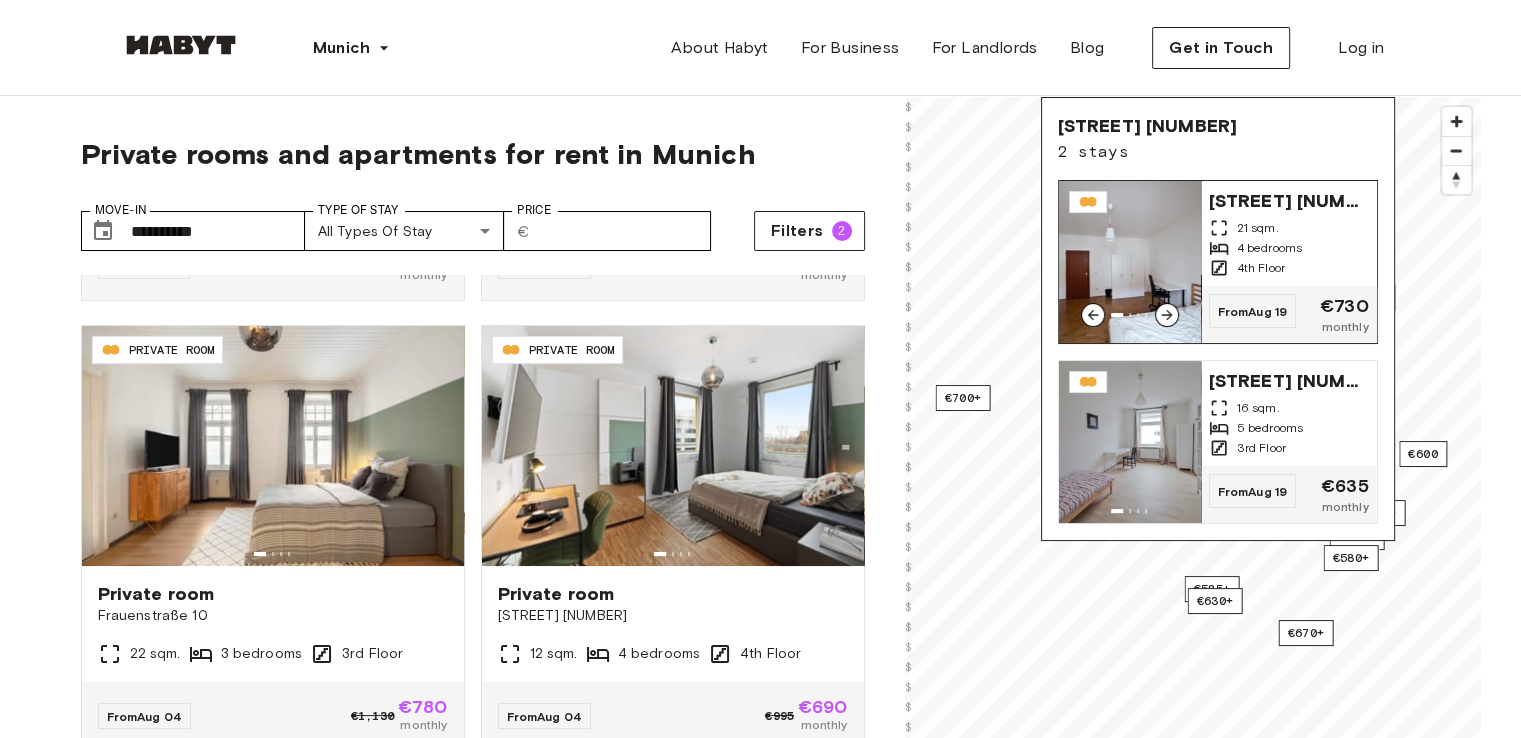 click 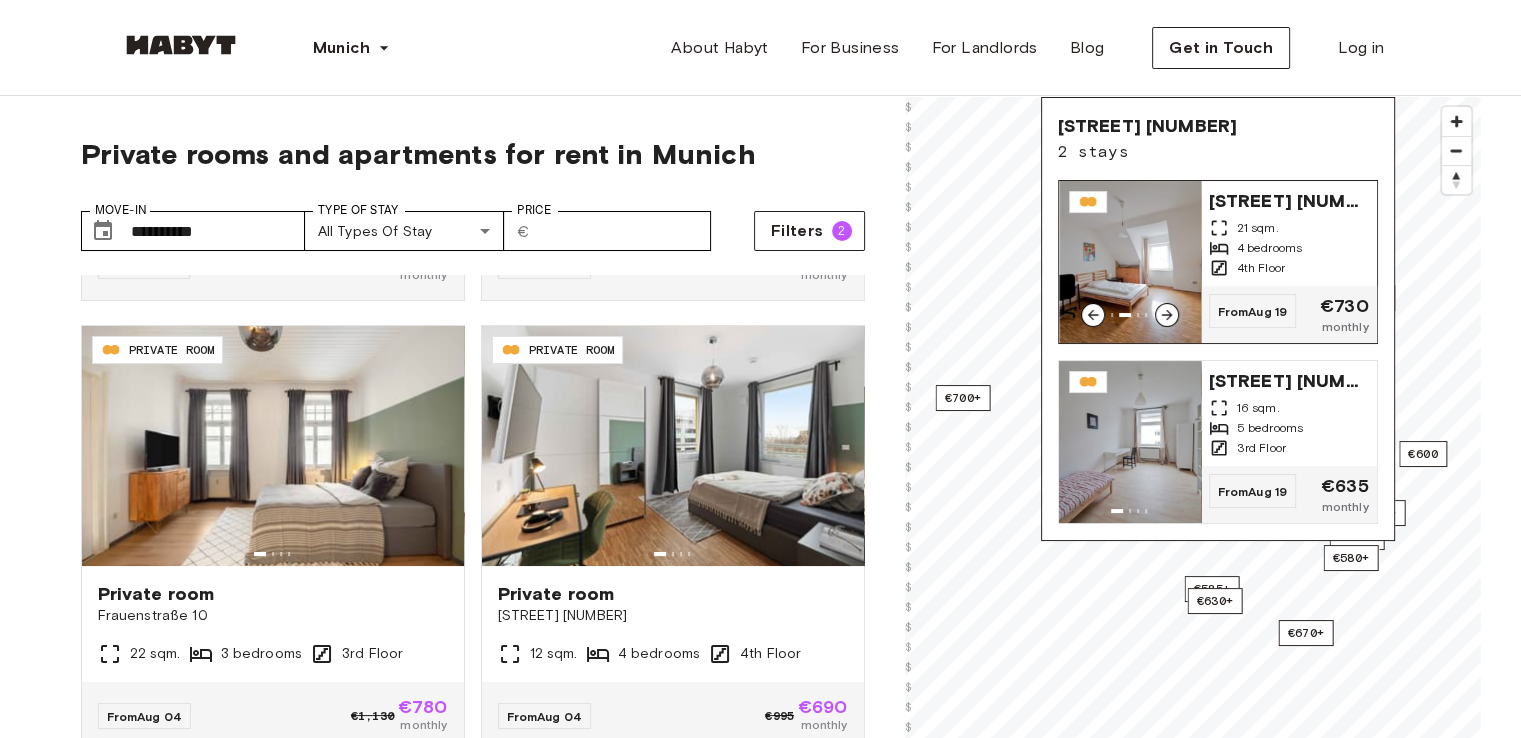 click 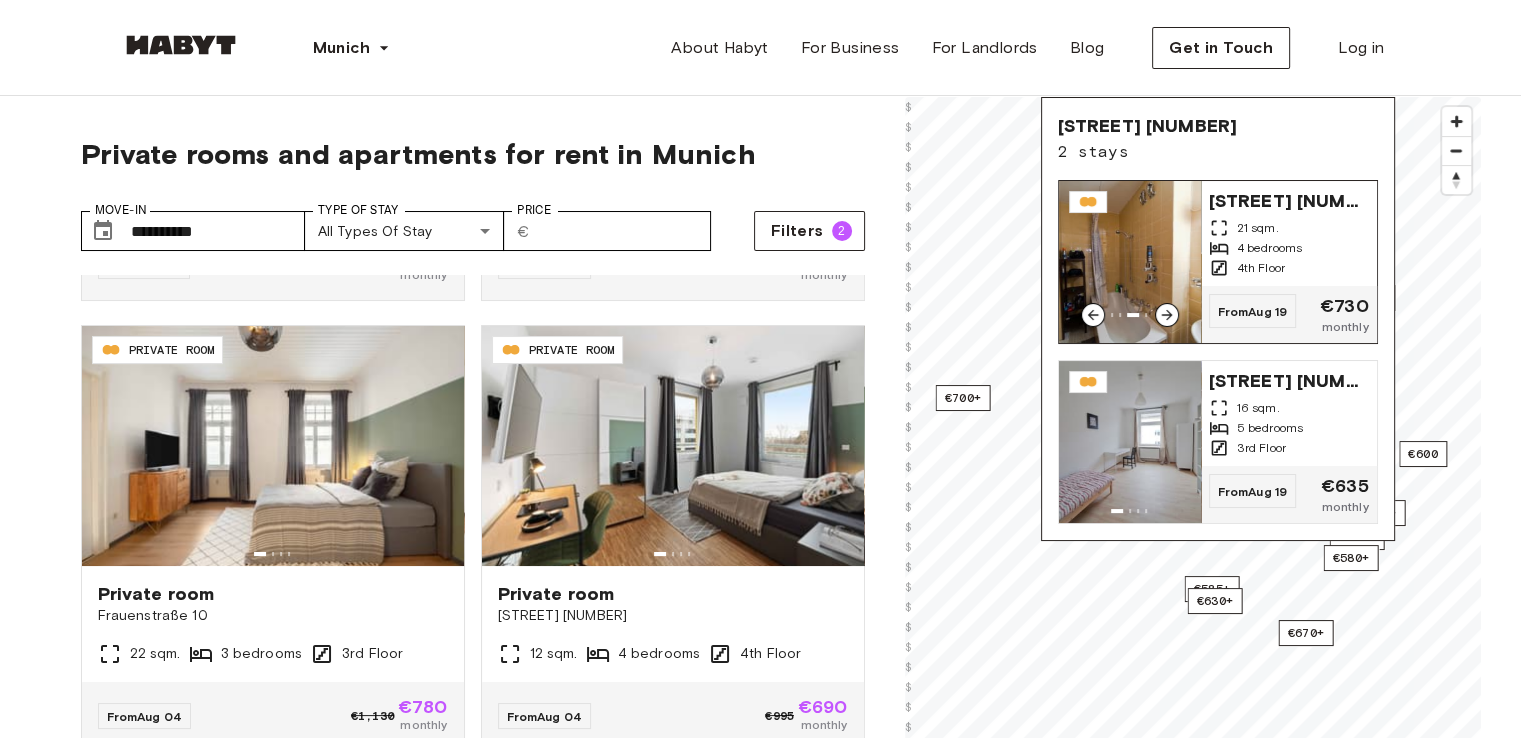 click at bounding box center [1130, 262] 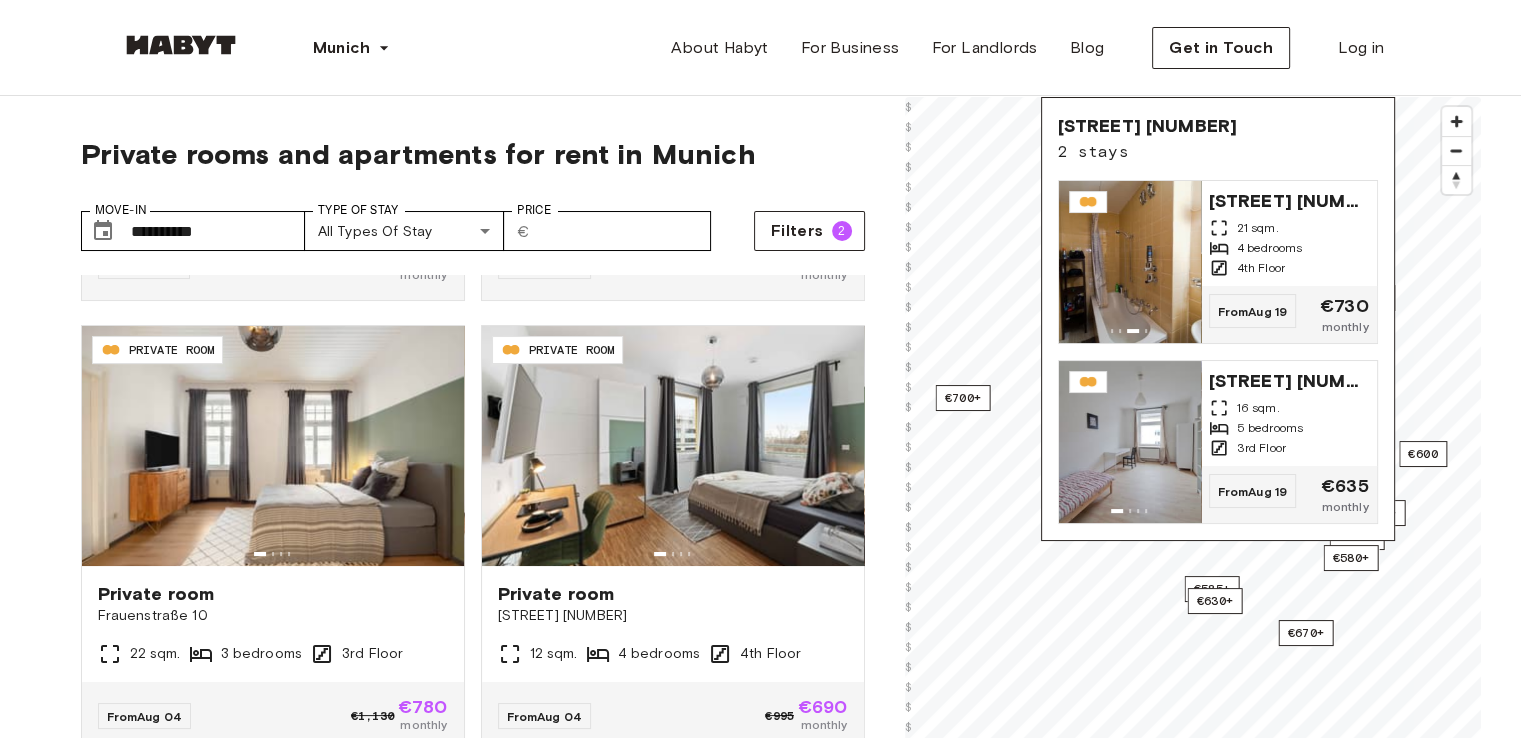 click on "Munich Europe Amsterdam Berlin Frankfurt Hamburg Lisbon Madrid Milan Modena Paris Turin Munich Rotterdam Stuttgart Dusseldorf Cologne Zurich The Hague Graz Brussels Leipzig Asia Hong Kong Singapore Seoul Phuket Tokyo About Habyt For Business For Landlords Blog Get in Touch Log in" at bounding box center [761, 48] 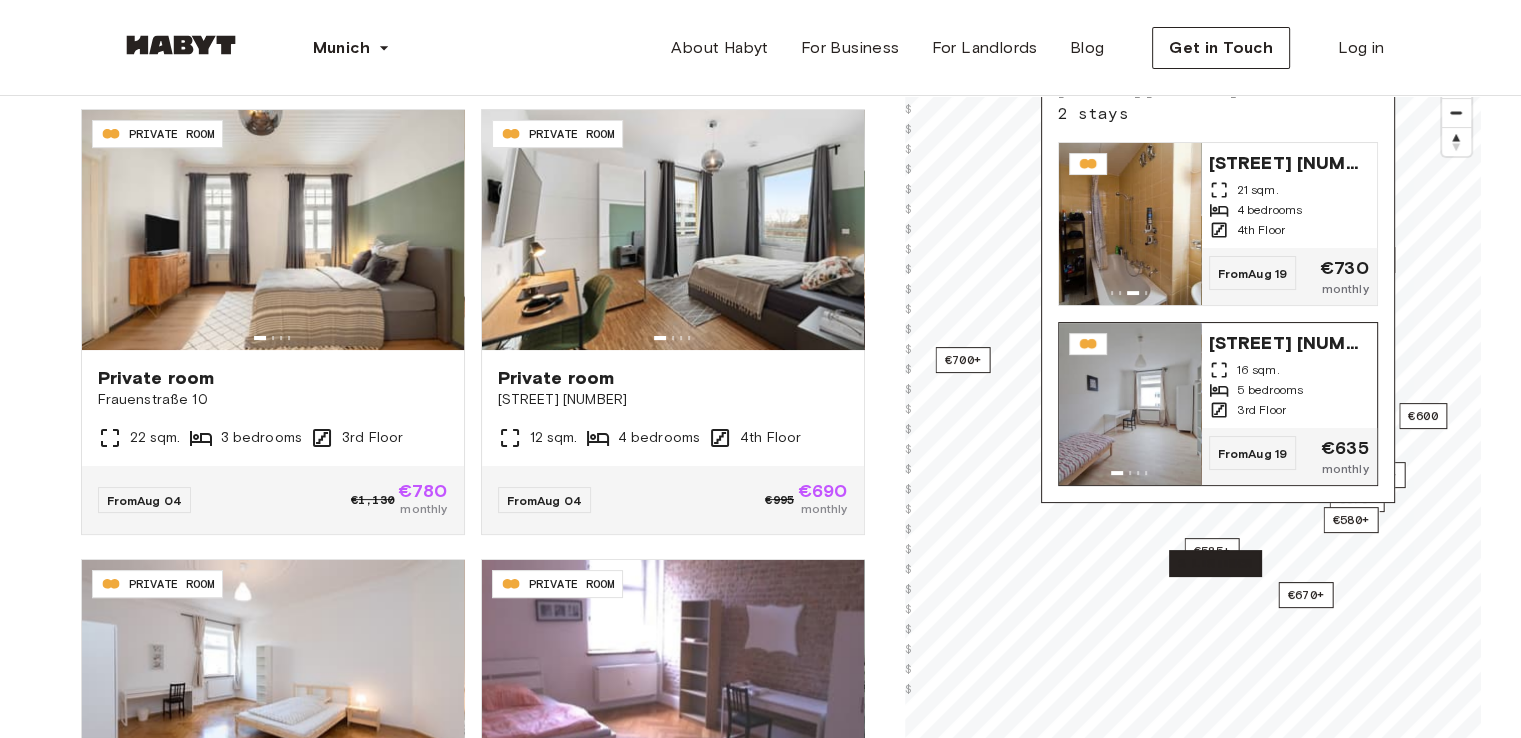 scroll, scrollTop: 144, scrollLeft: 0, axis: vertical 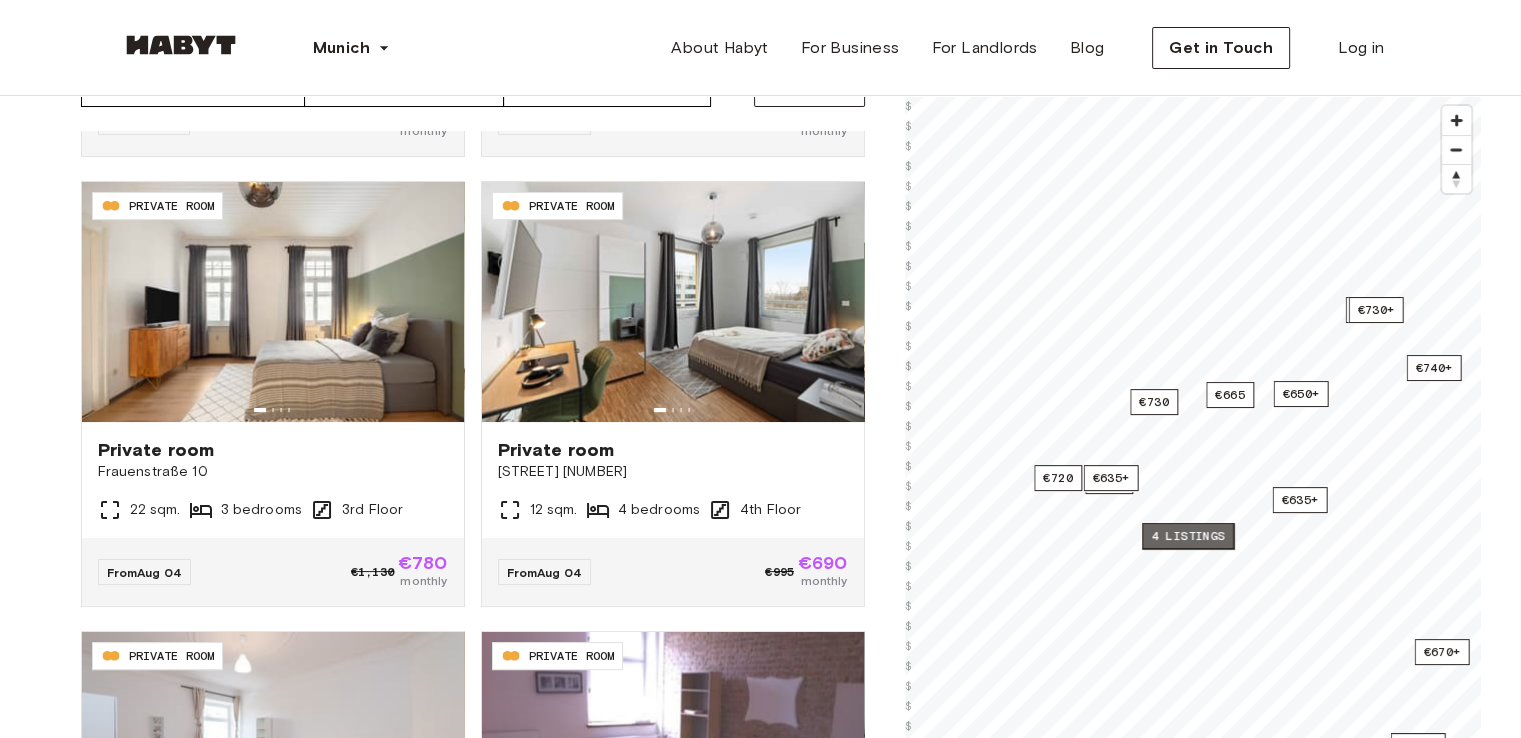 click on "4 listings" at bounding box center [1188, 536] 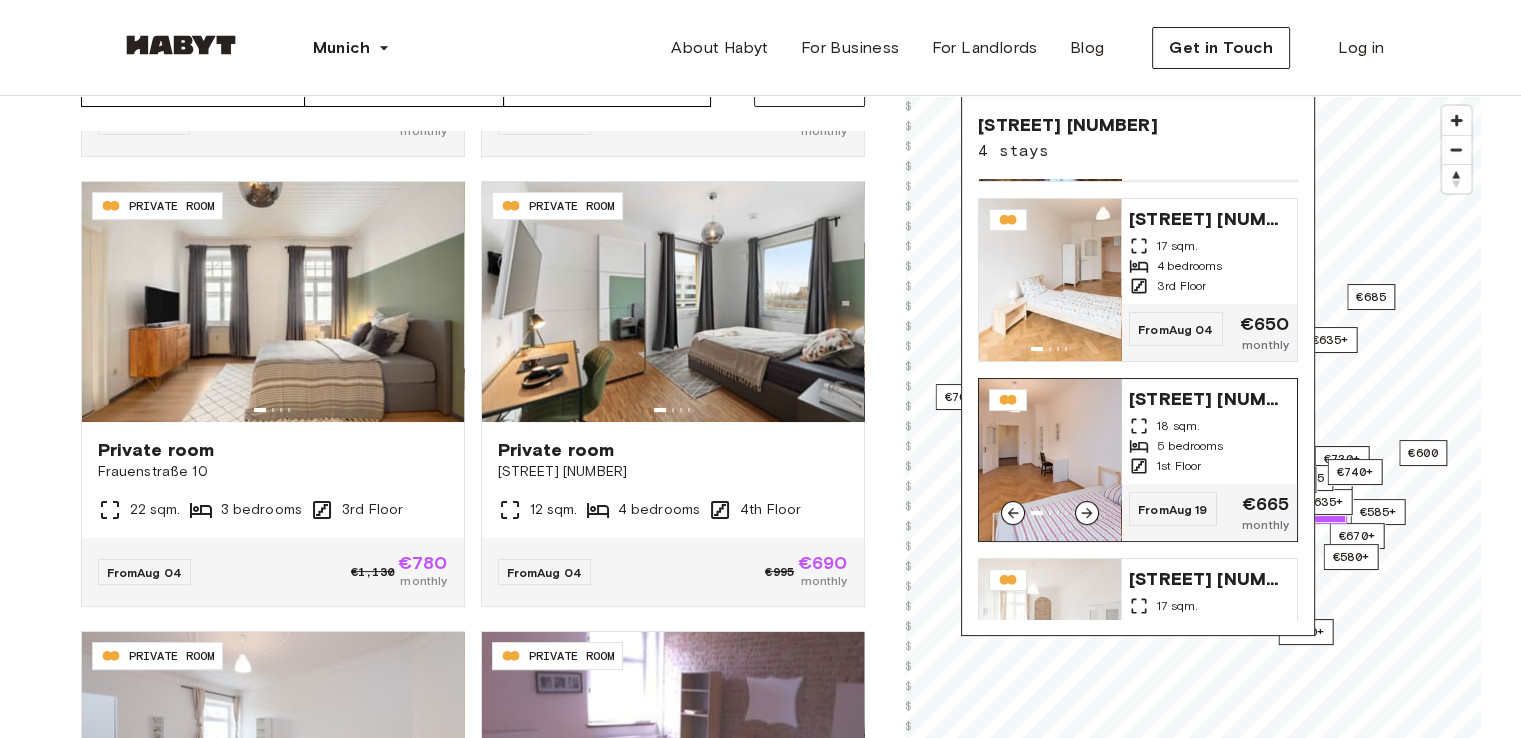 scroll, scrollTop: 261, scrollLeft: 0, axis: vertical 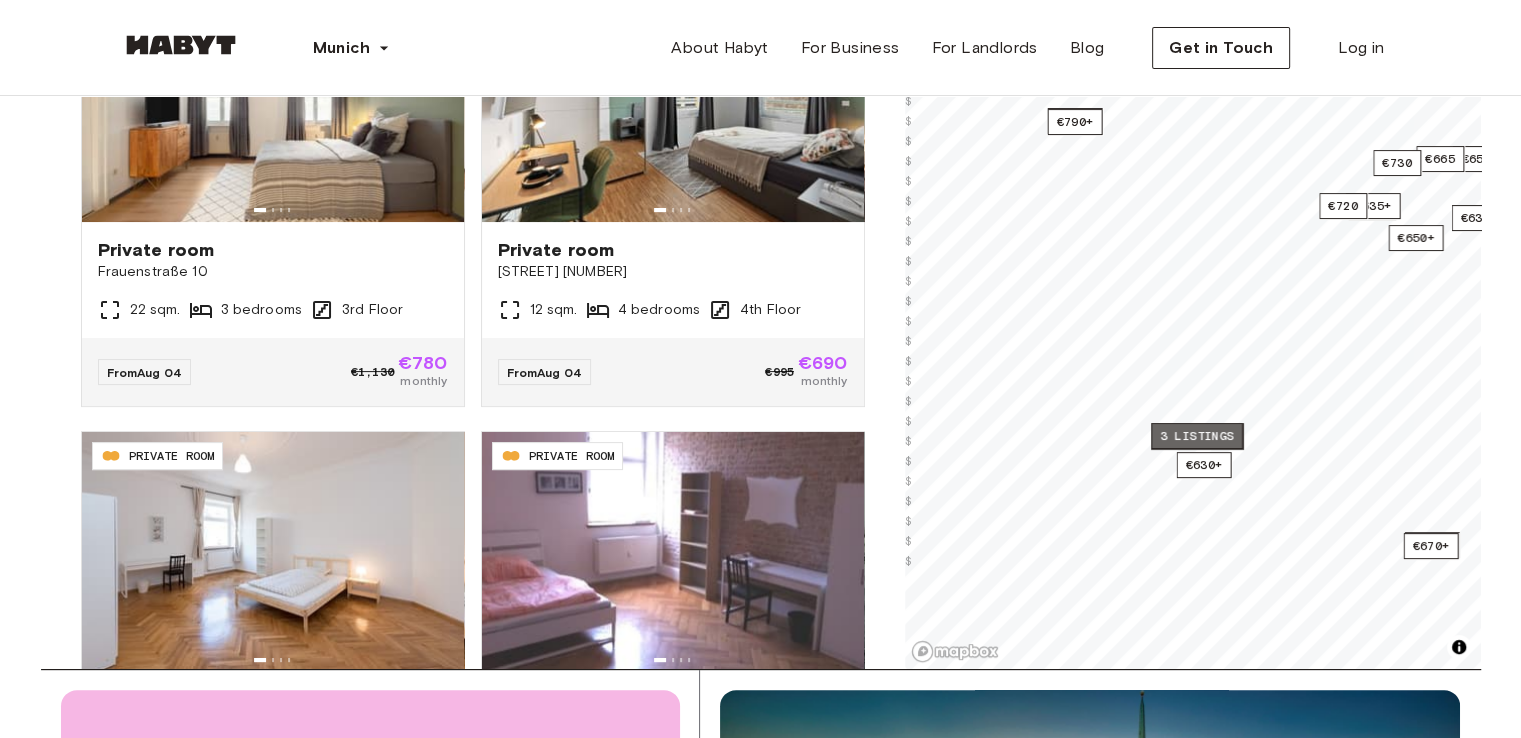 click on "3 listings" at bounding box center [1197, 436] 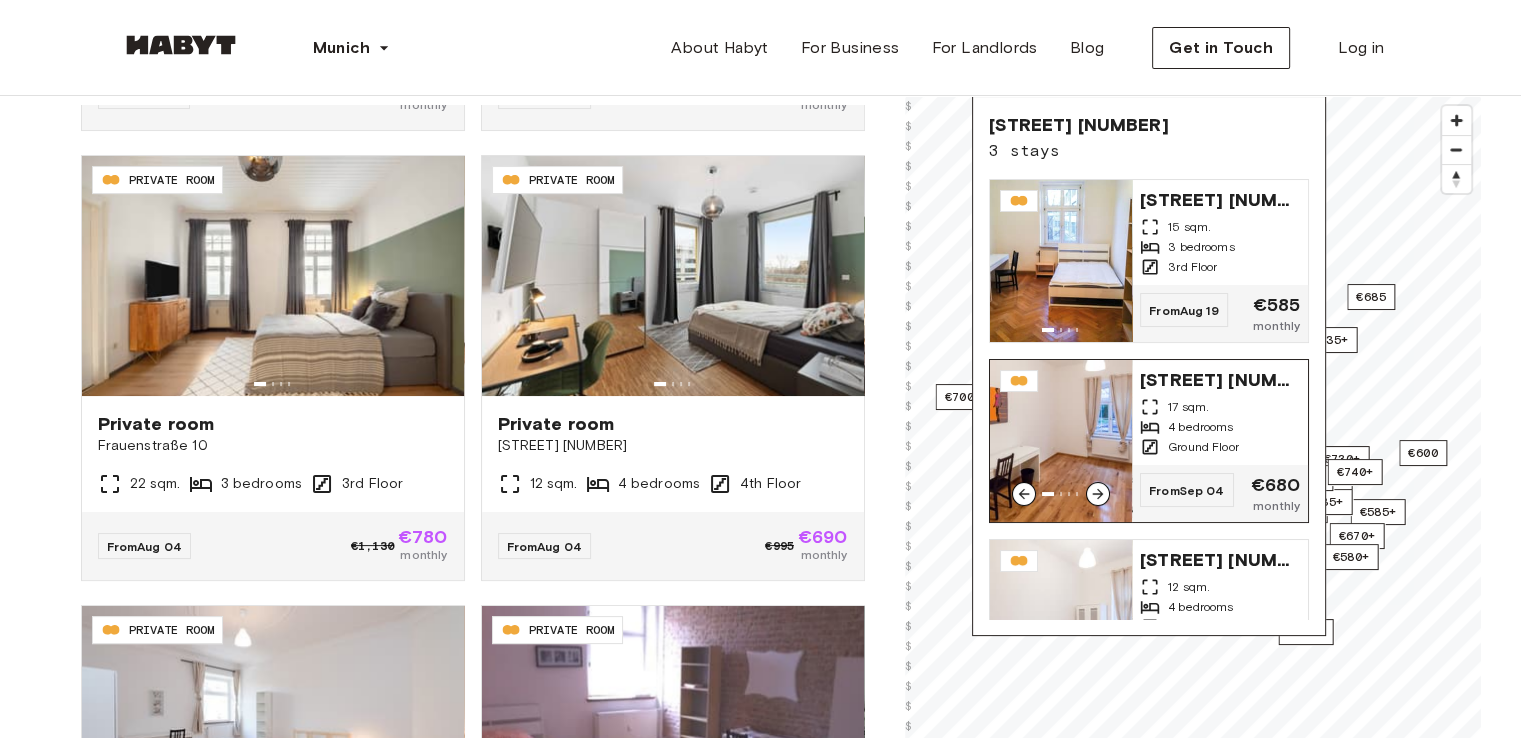 scroll, scrollTop: 0, scrollLeft: 0, axis: both 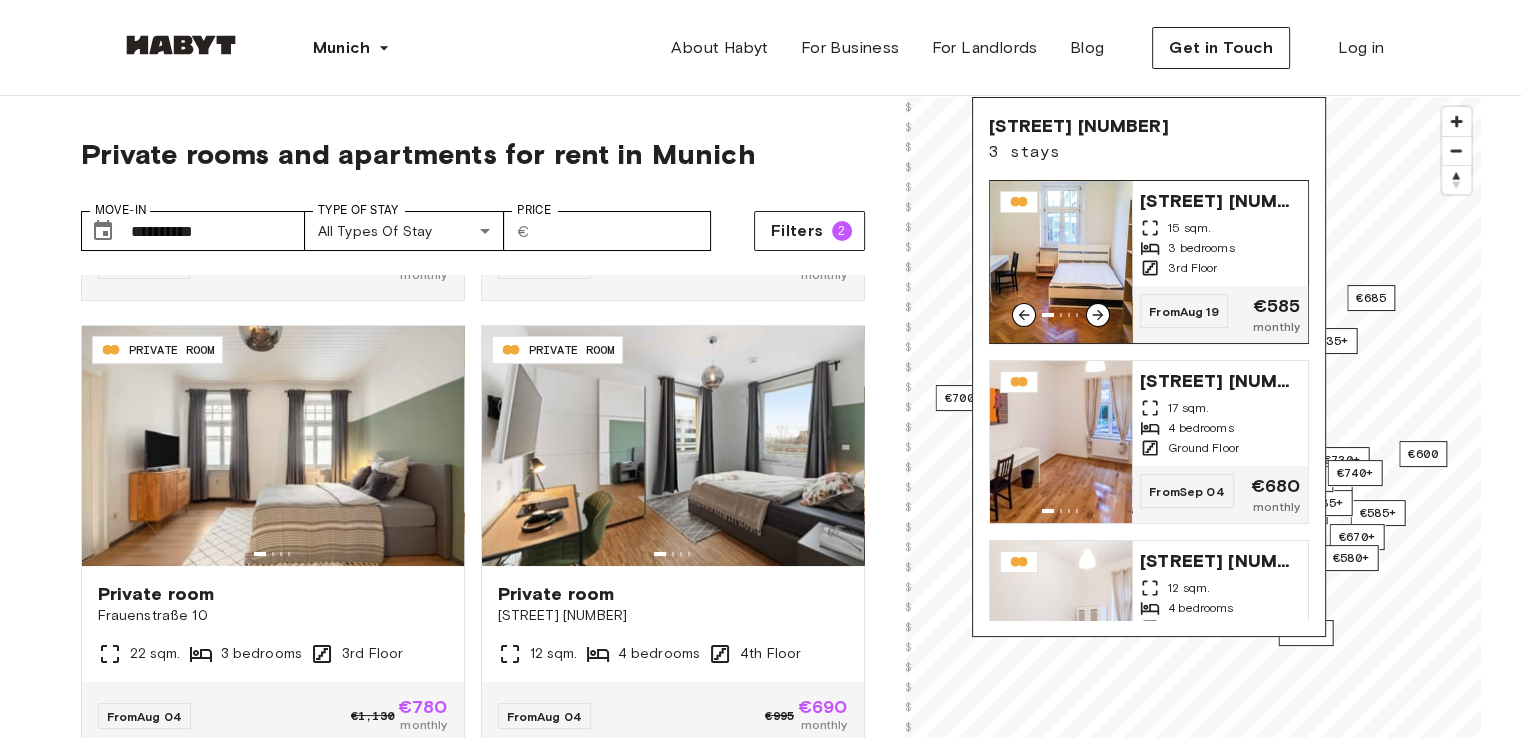 click at bounding box center (1098, 315) 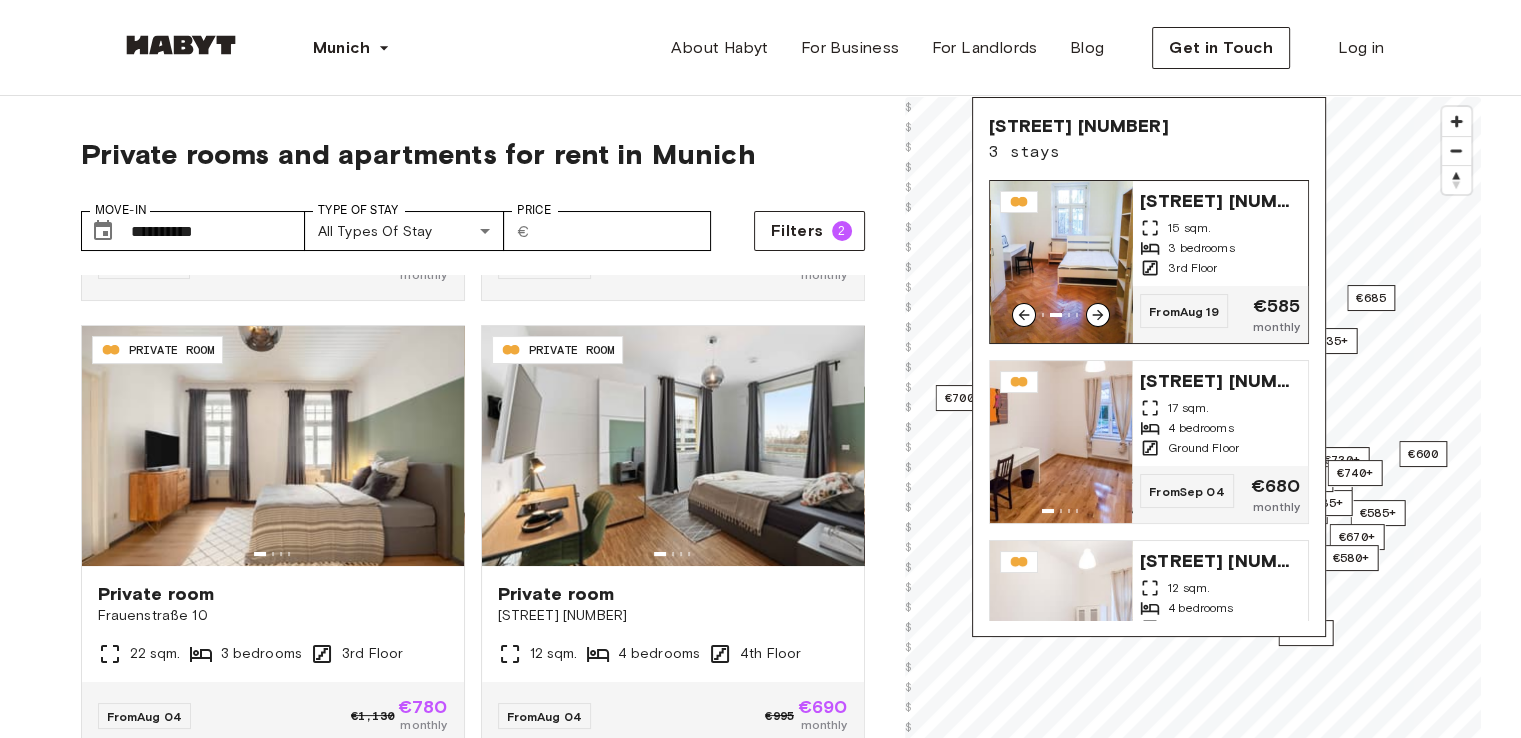 click at bounding box center (1098, 315) 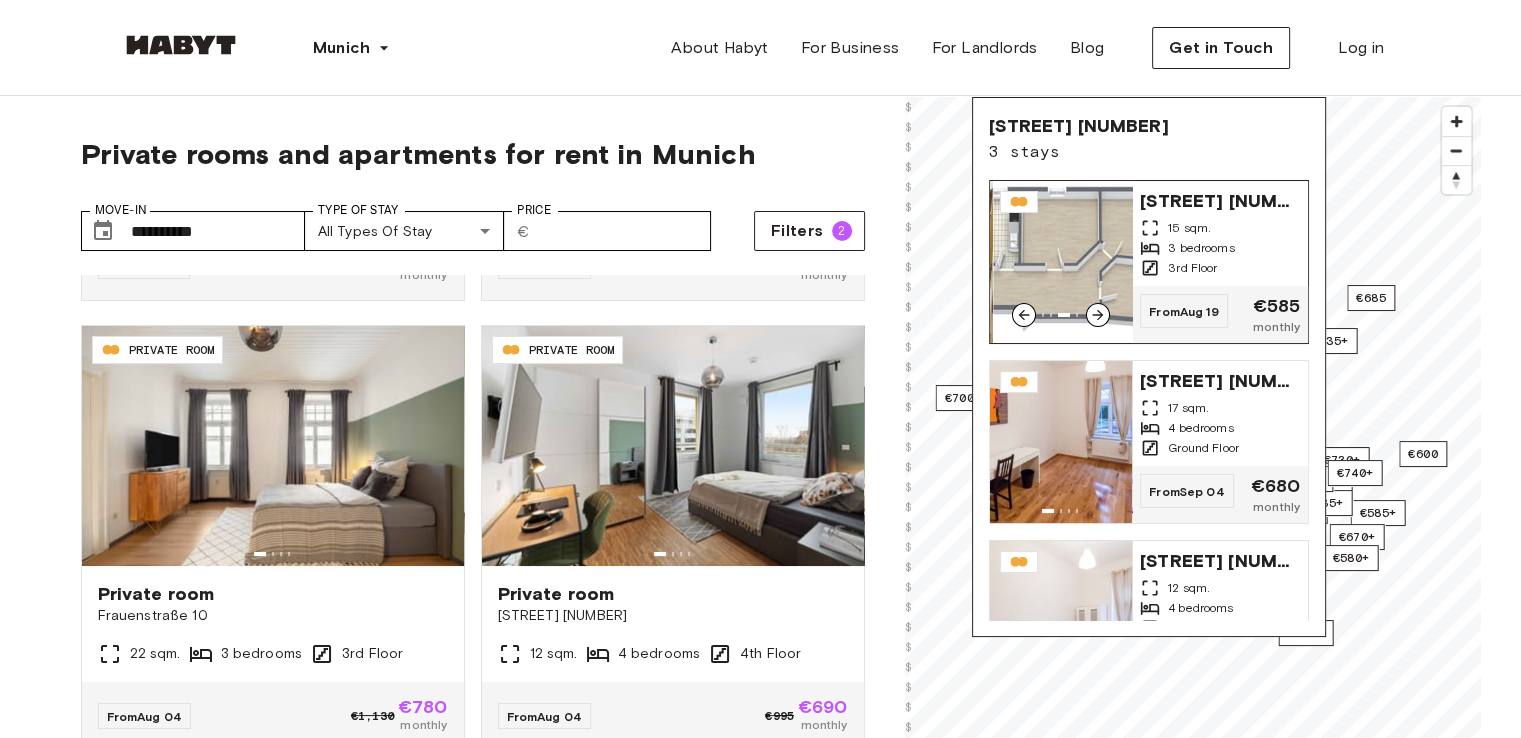 click at bounding box center (1098, 315) 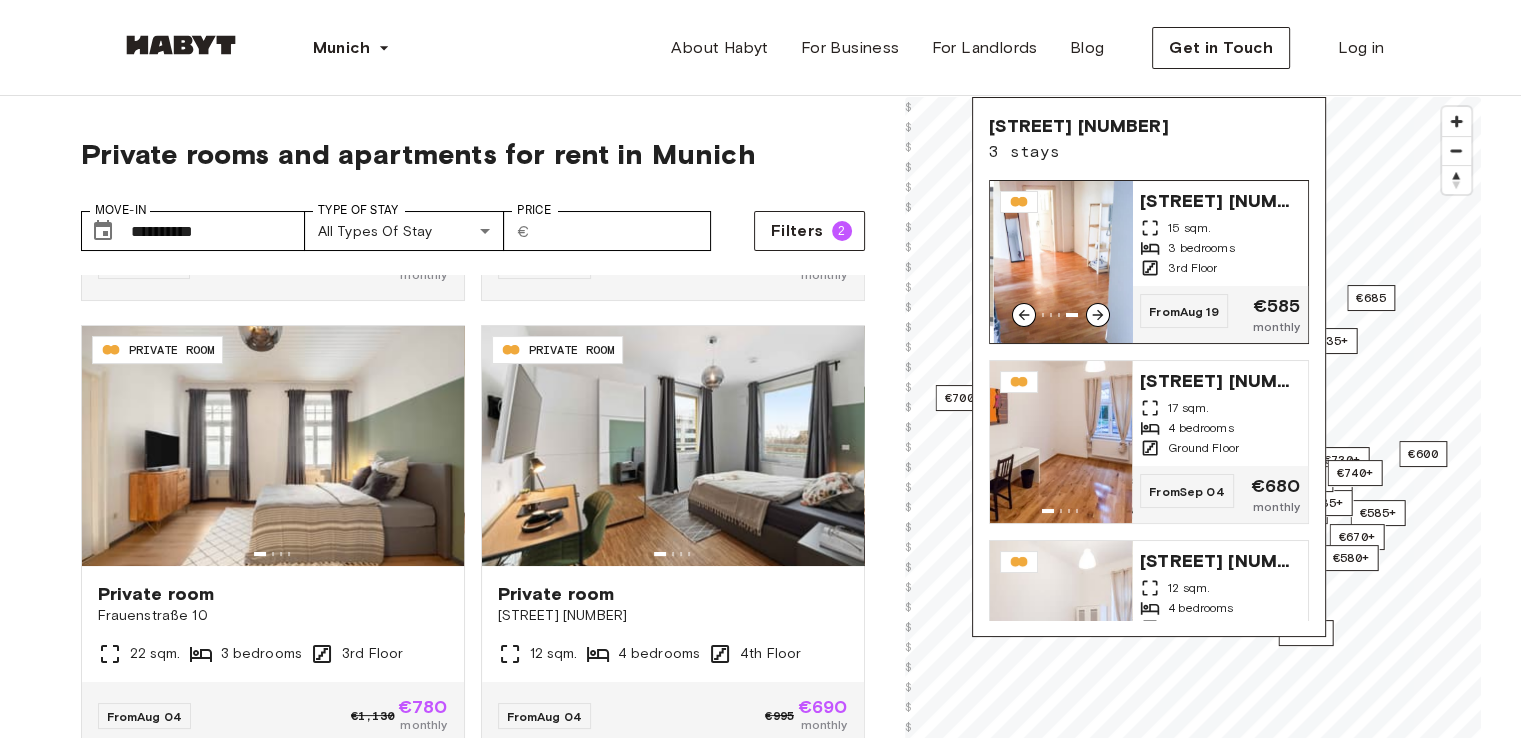click at bounding box center [1098, 315] 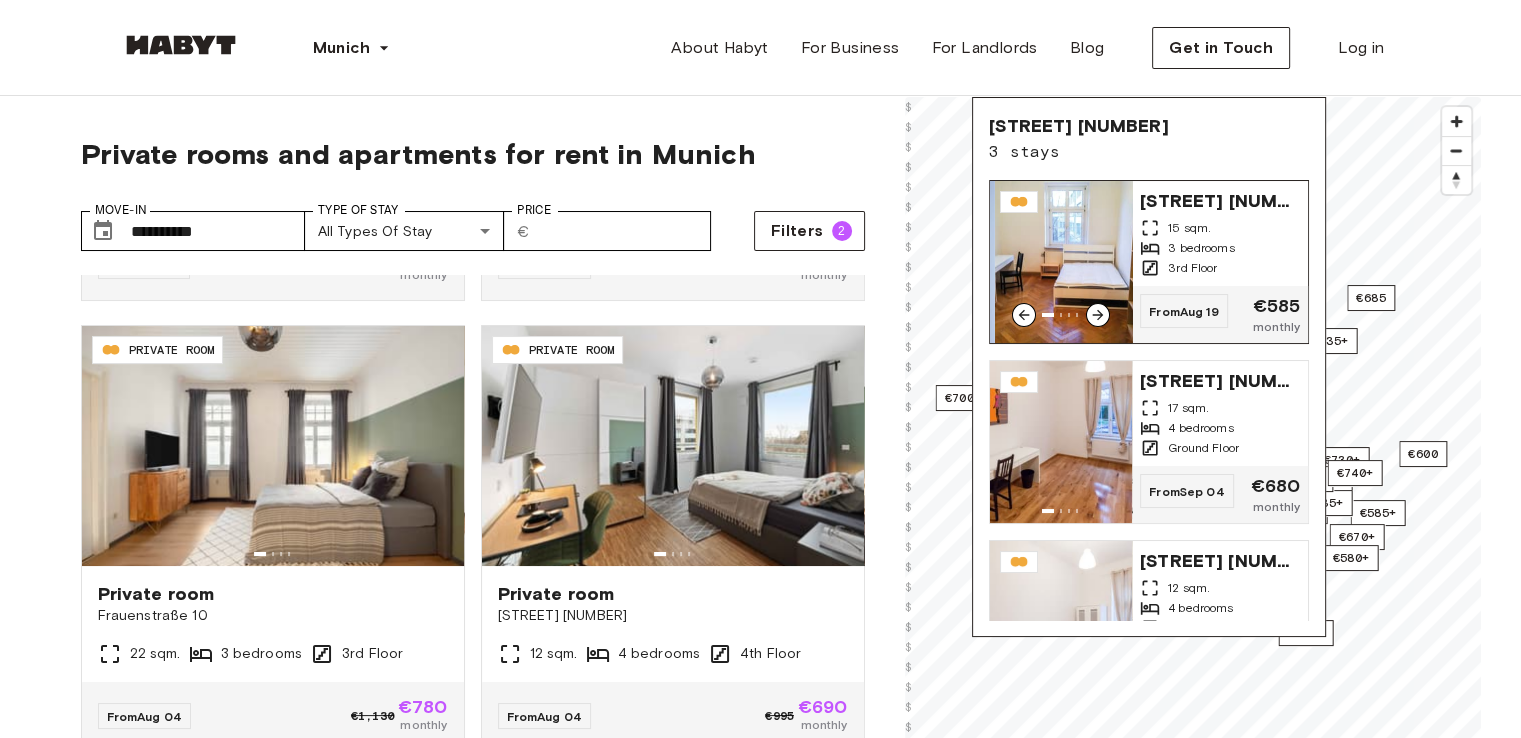 click at bounding box center [1098, 315] 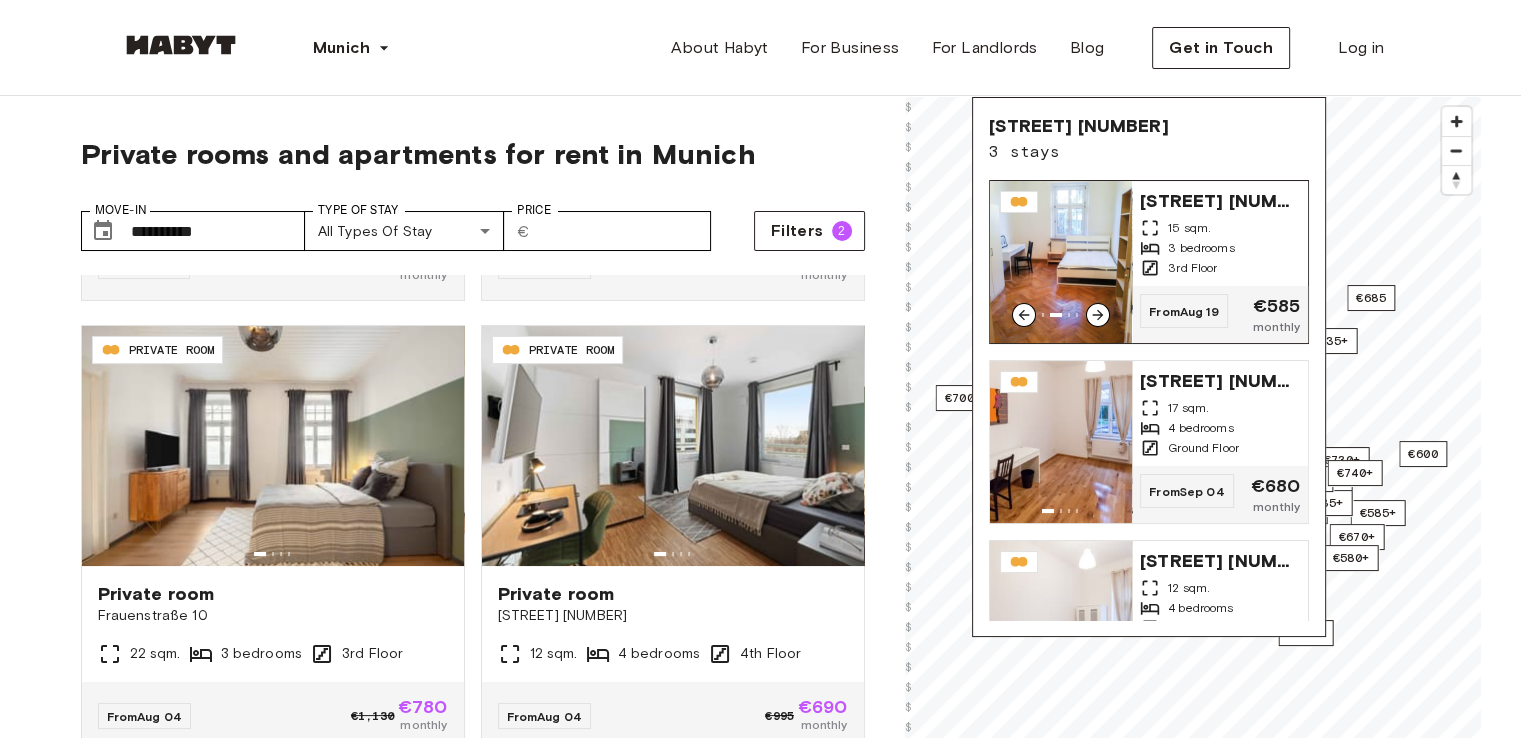 click at bounding box center [1061, 262] 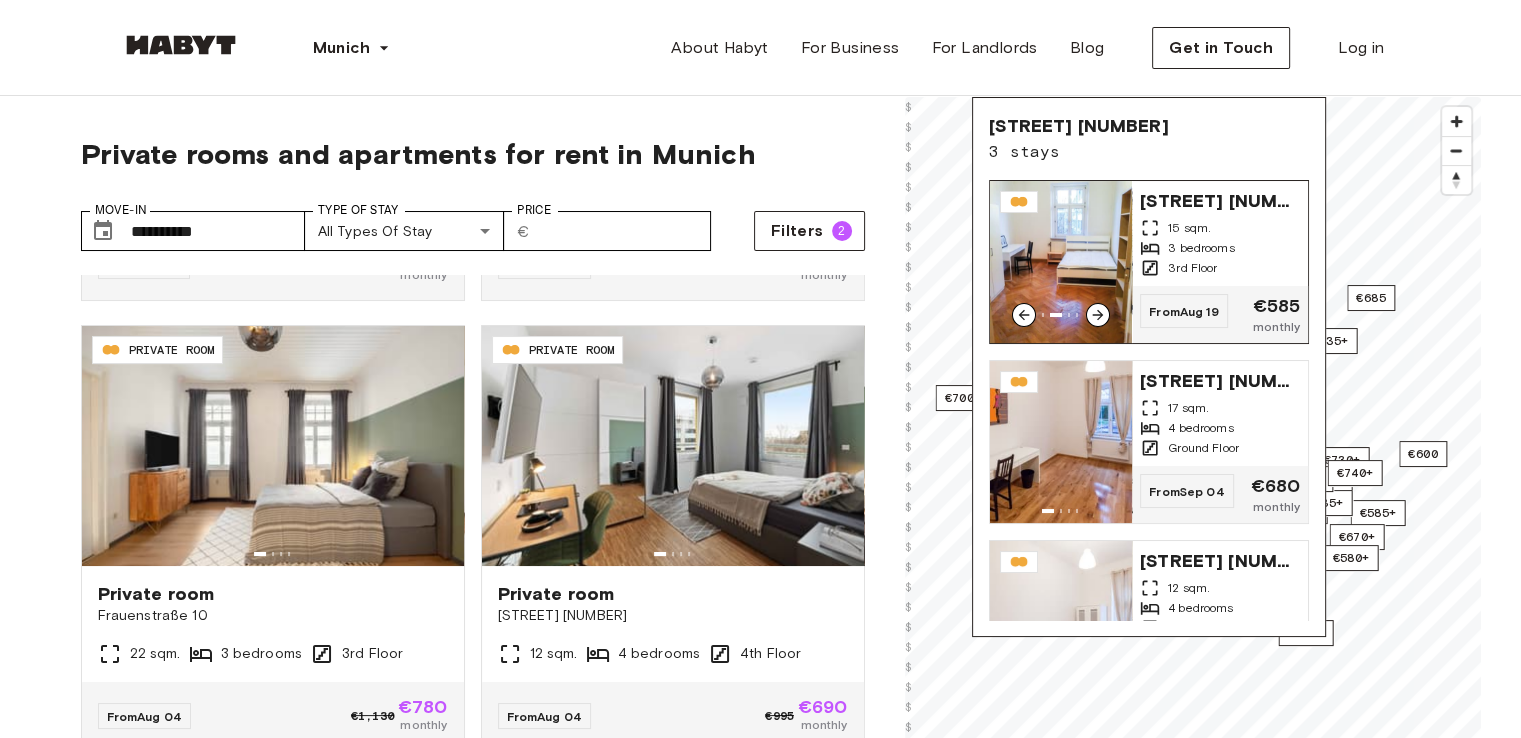 click on "From  Aug 19 €585 monthly" at bounding box center [1220, 314] 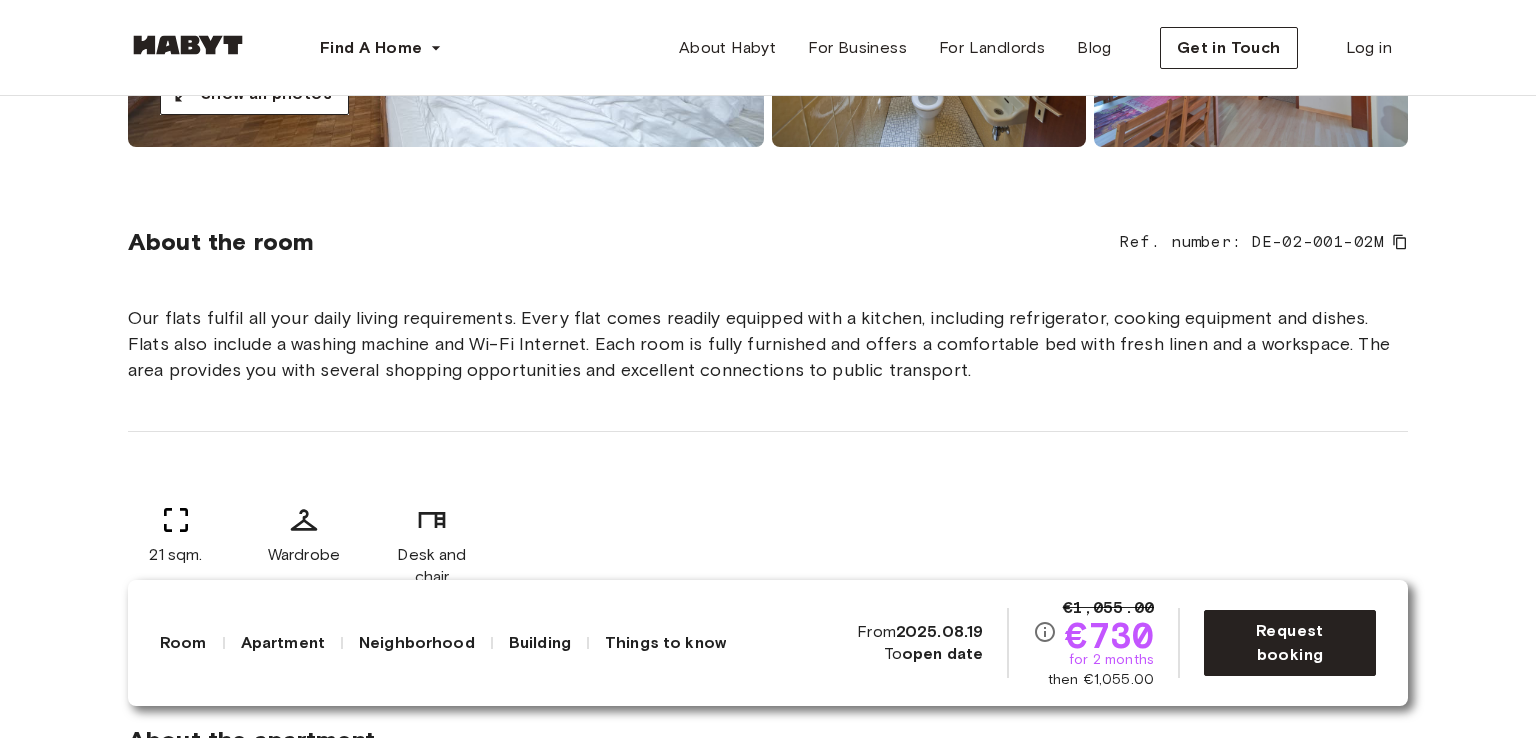 scroll, scrollTop: 0, scrollLeft: 0, axis: both 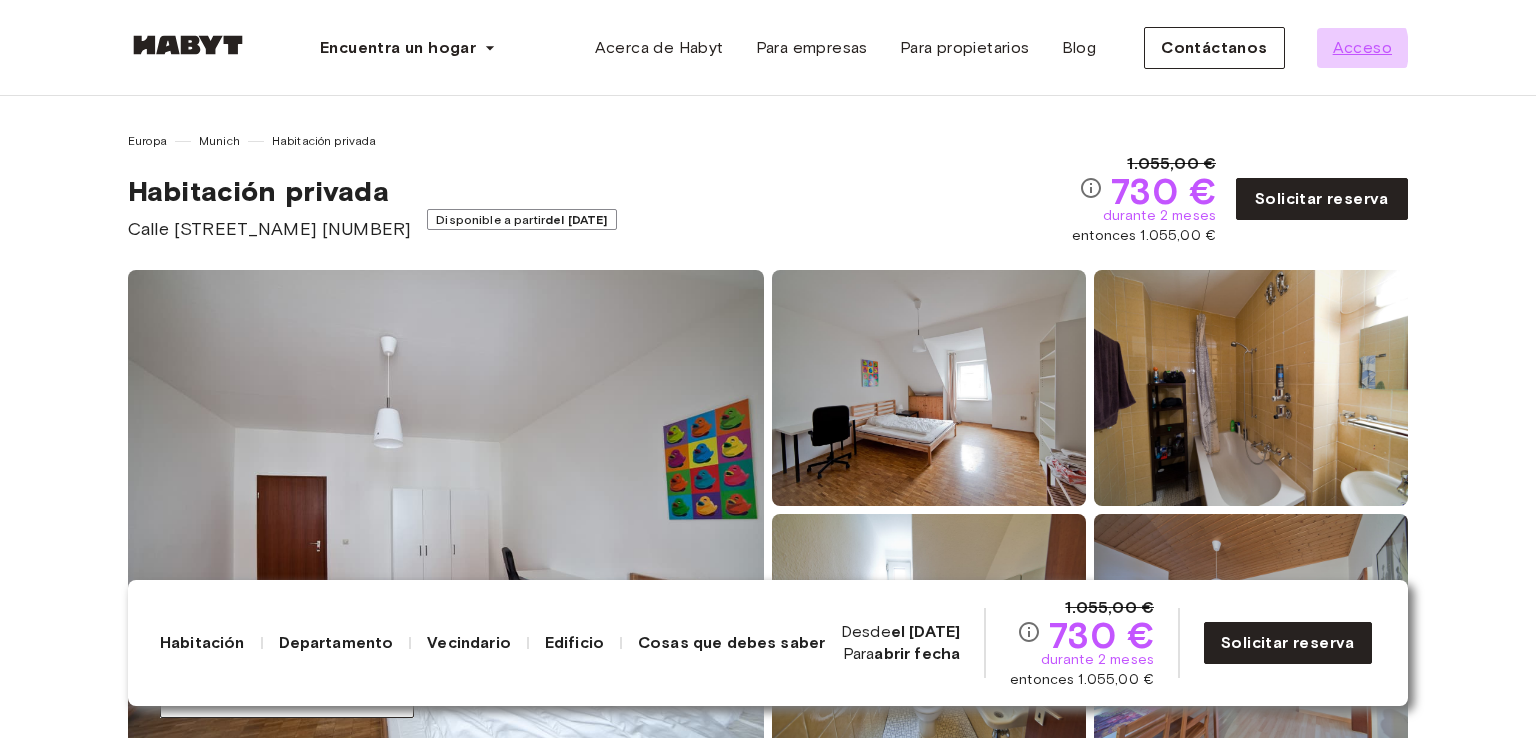 click on "Acceso" at bounding box center [1362, 47] 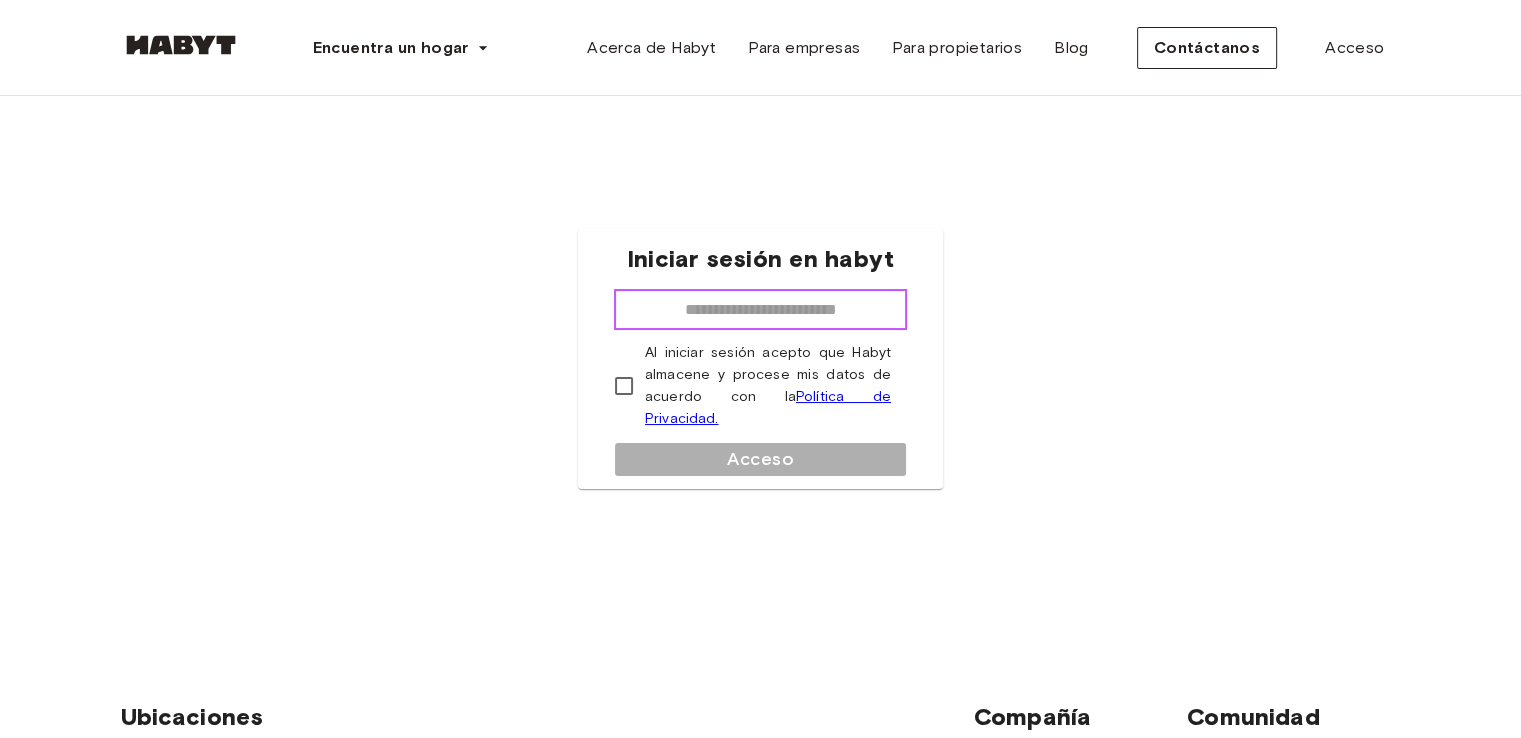 click at bounding box center [760, 310] 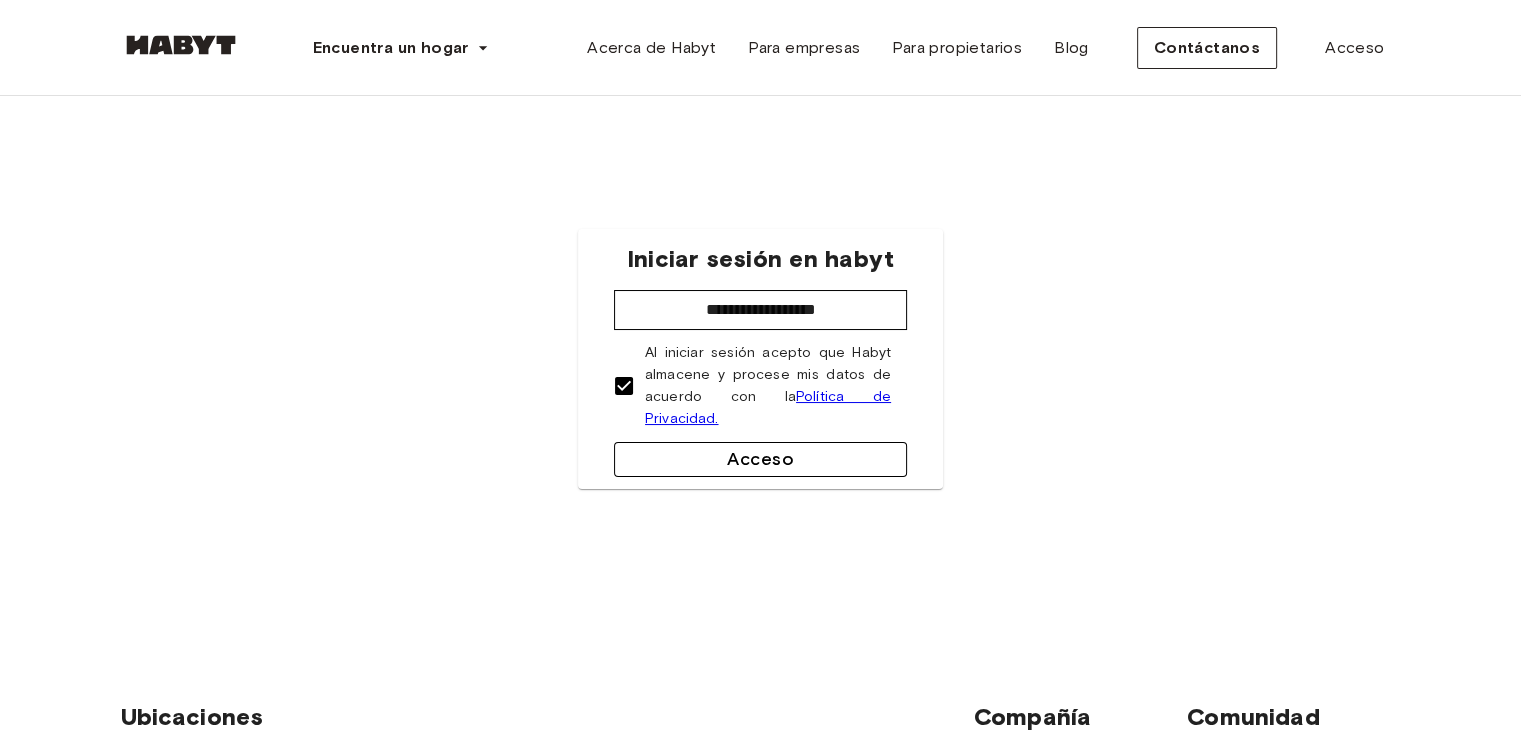 click on "Acceso" at bounding box center (760, 459) 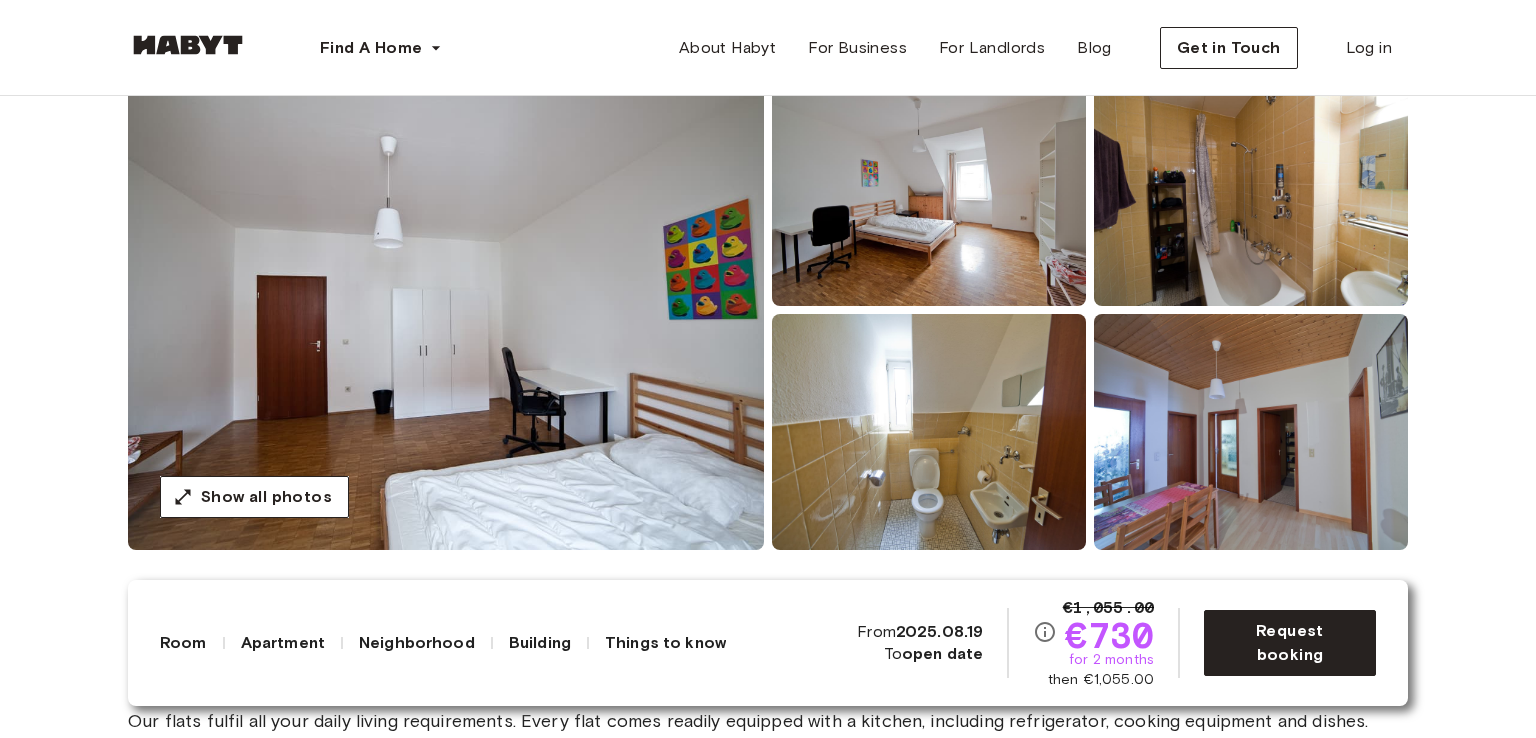 scroll, scrollTop: 200, scrollLeft: 0, axis: vertical 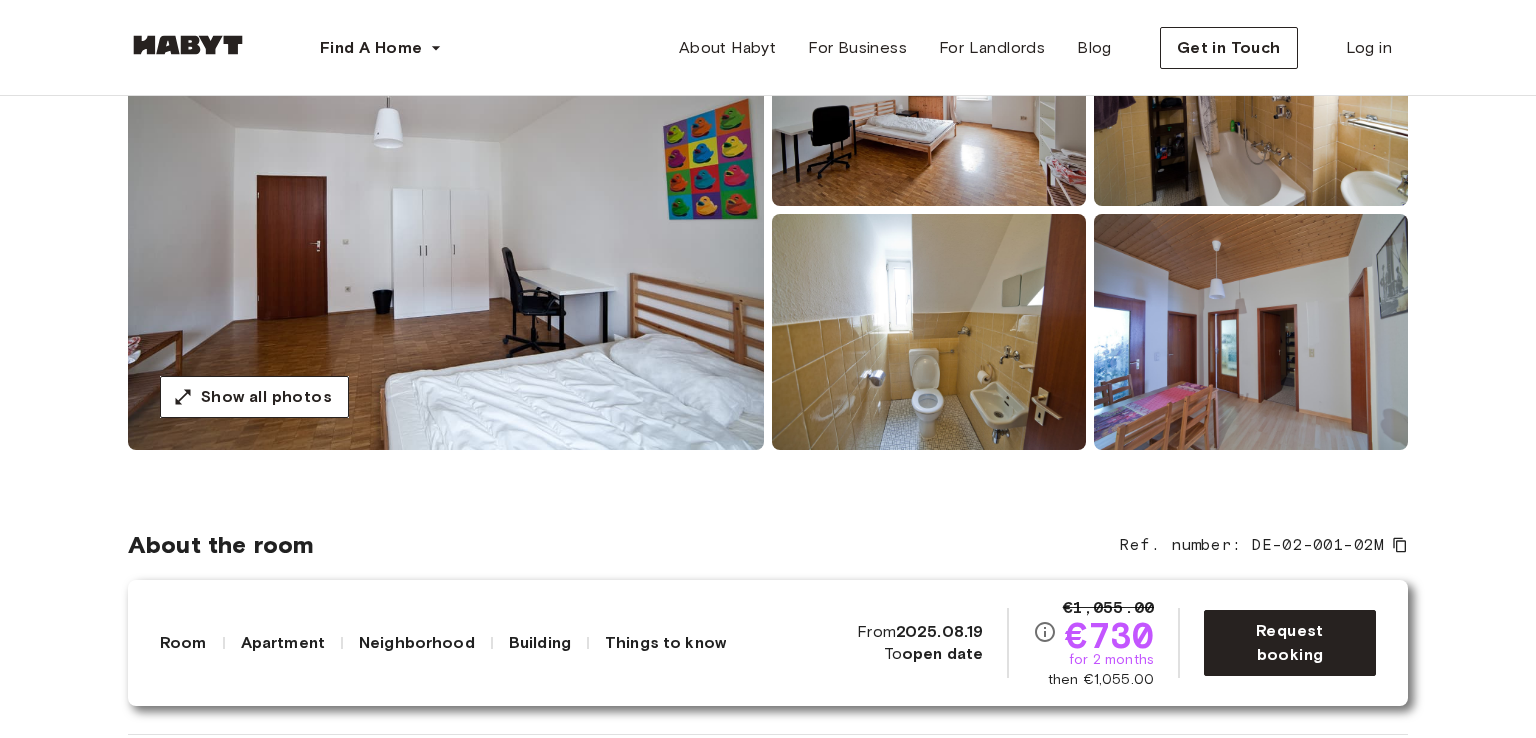 click at bounding box center [929, 88] 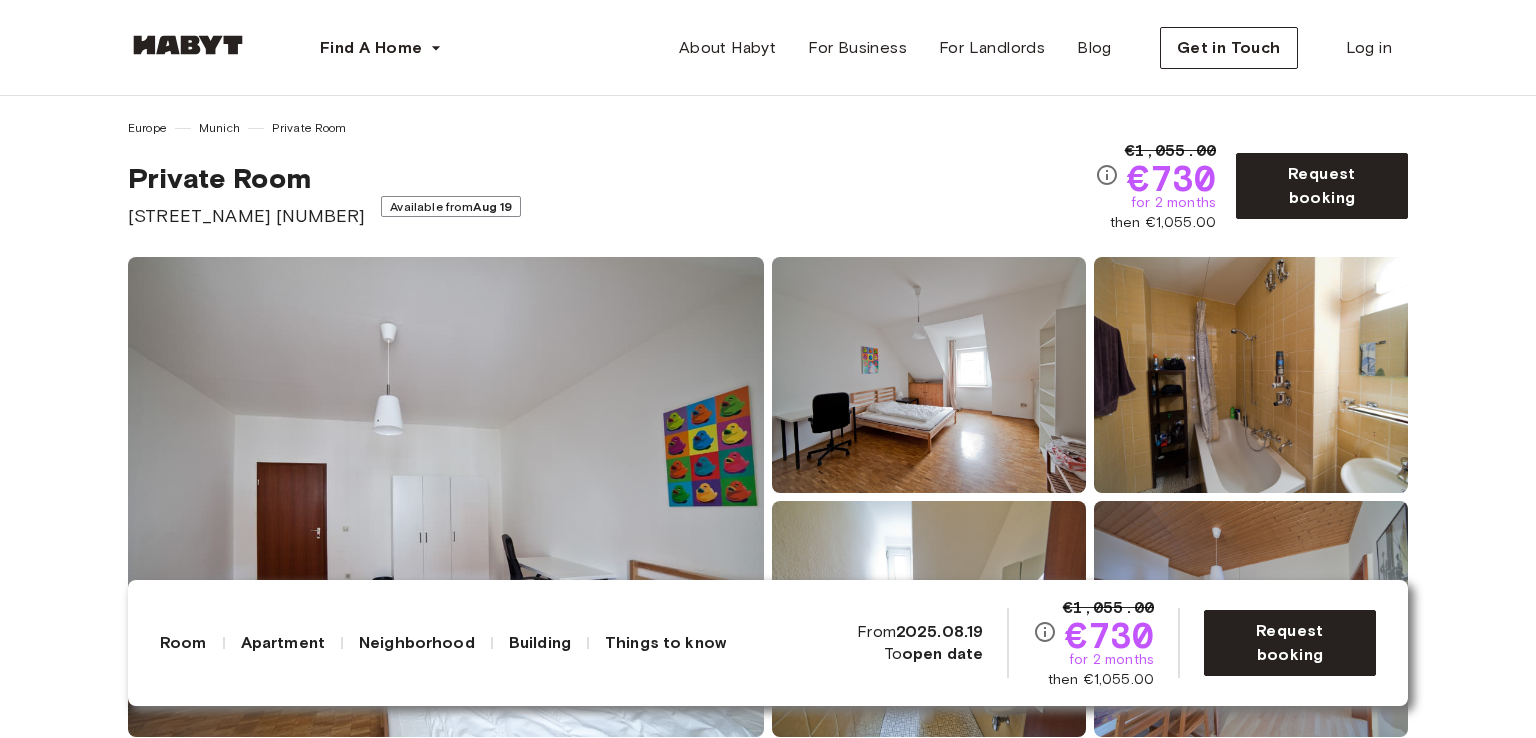 scroll, scrollTop: 0, scrollLeft: 0, axis: both 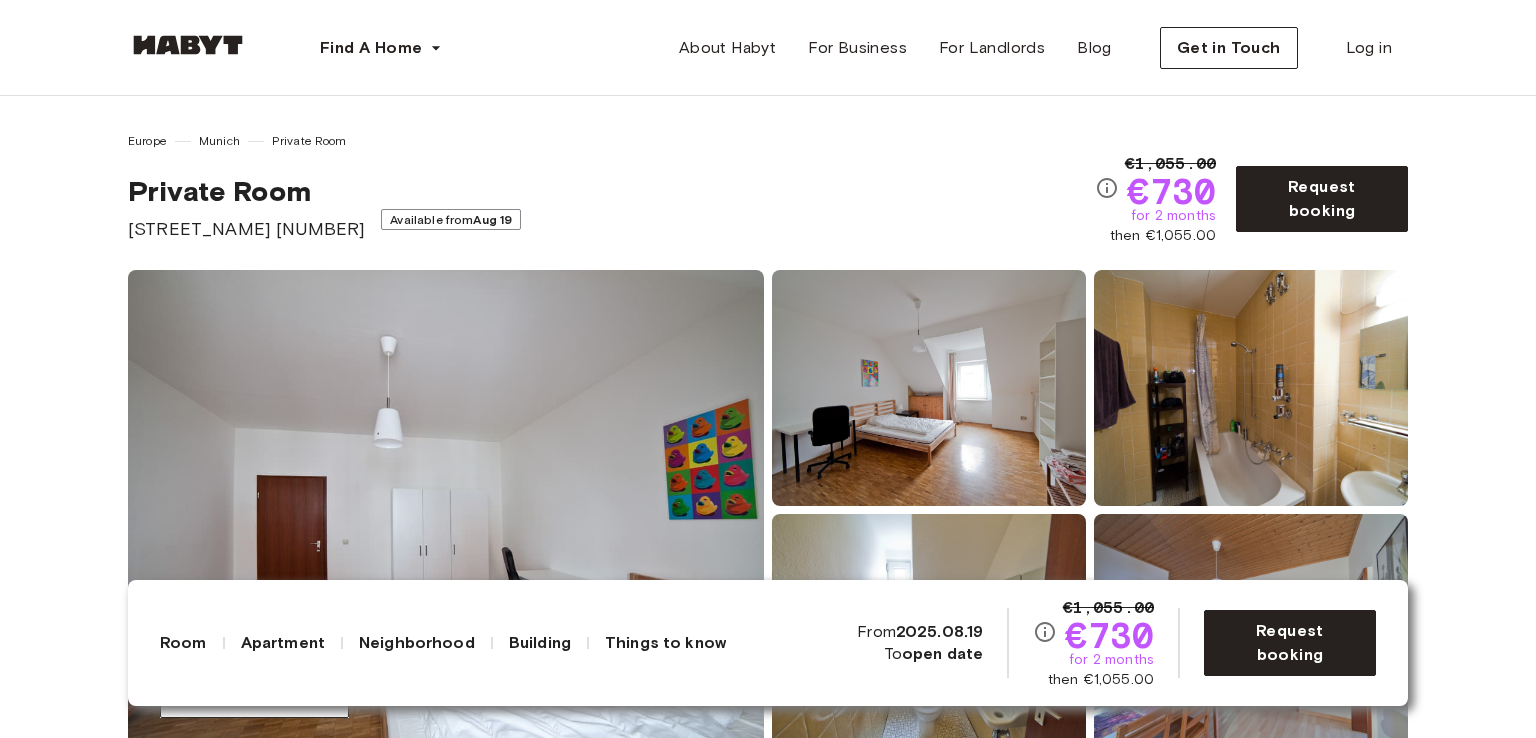 click at bounding box center (1251, 388) 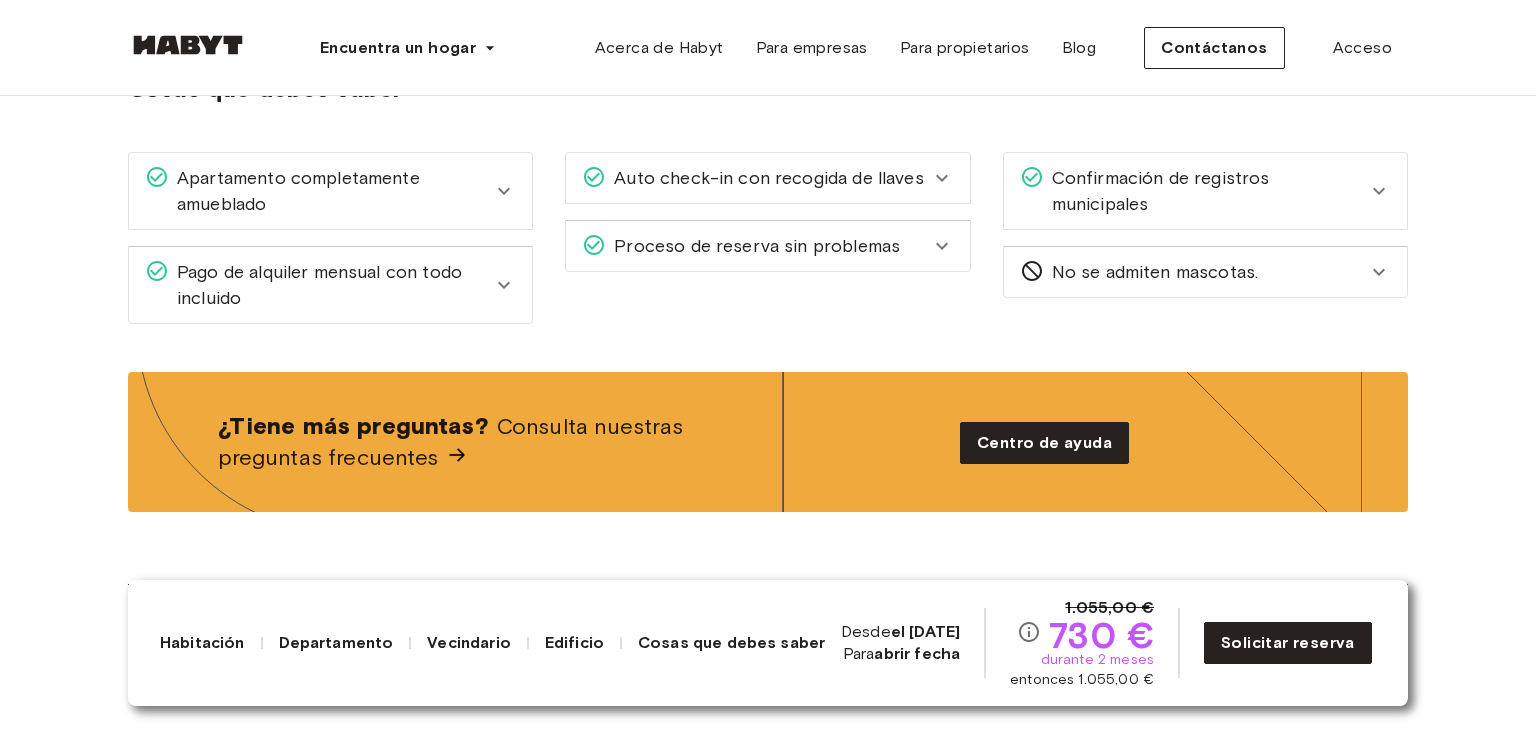 scroll, scrollTop: 2400, scrollLeft: 0, axis: vertical 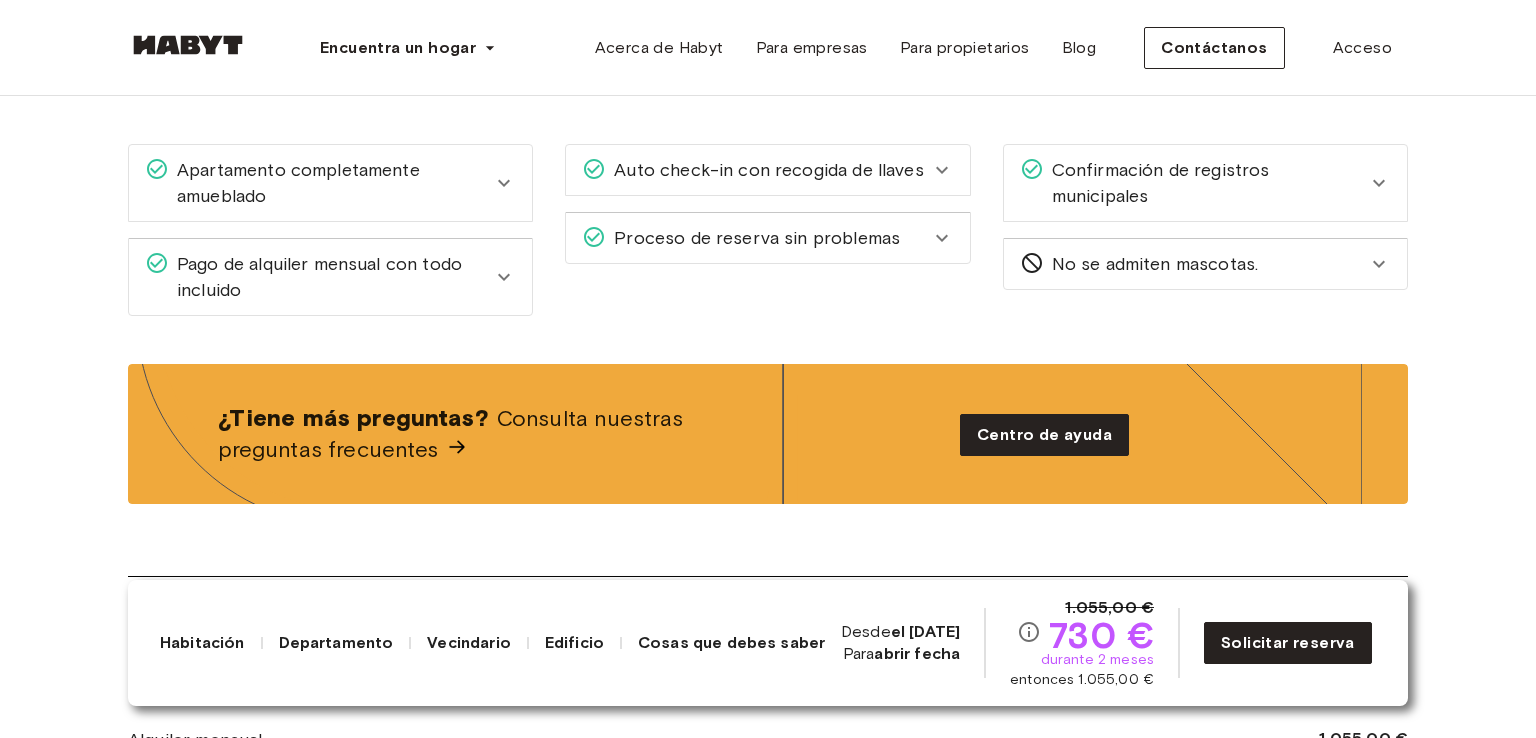 click 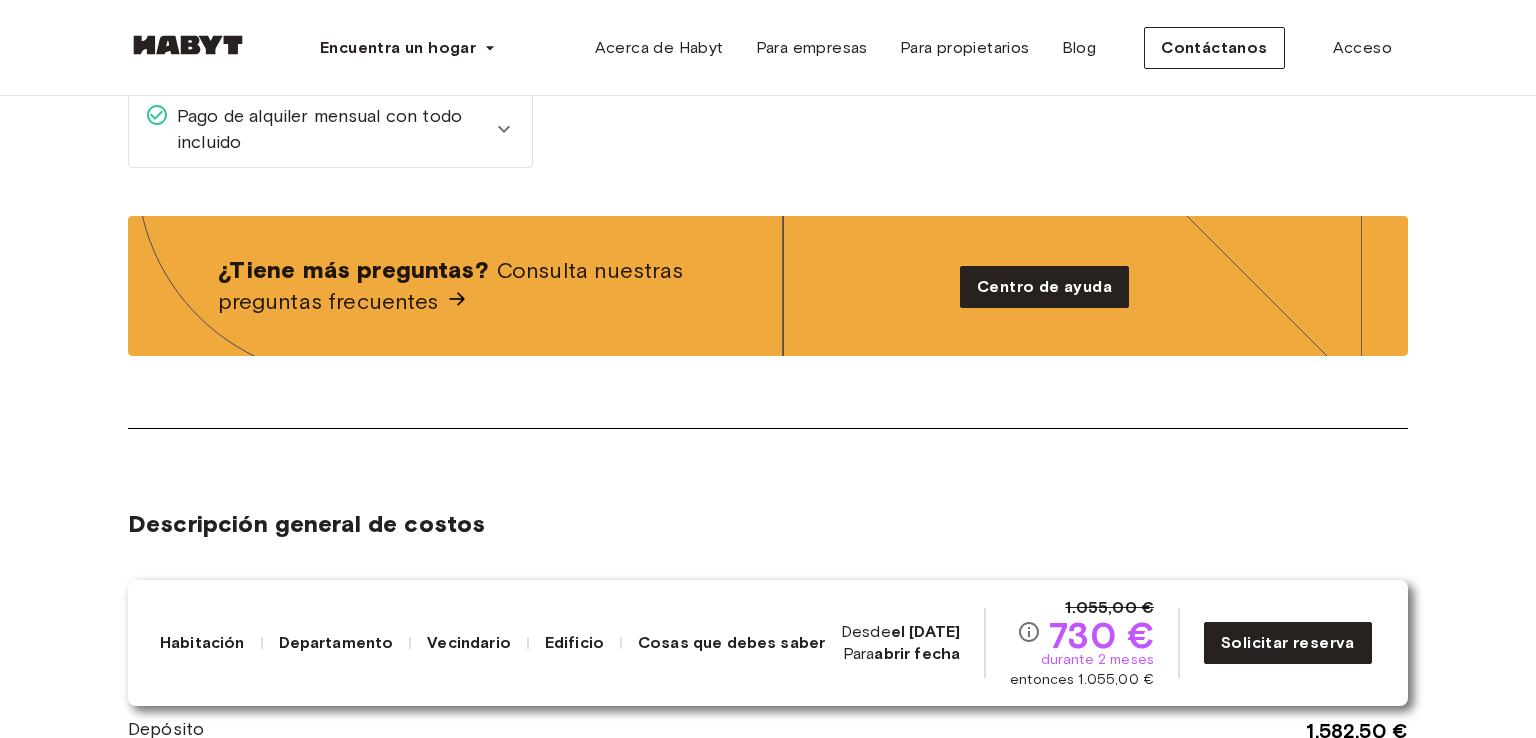 scroll, scrollTop: 2700, scrollLeft: 0, axis: vertical 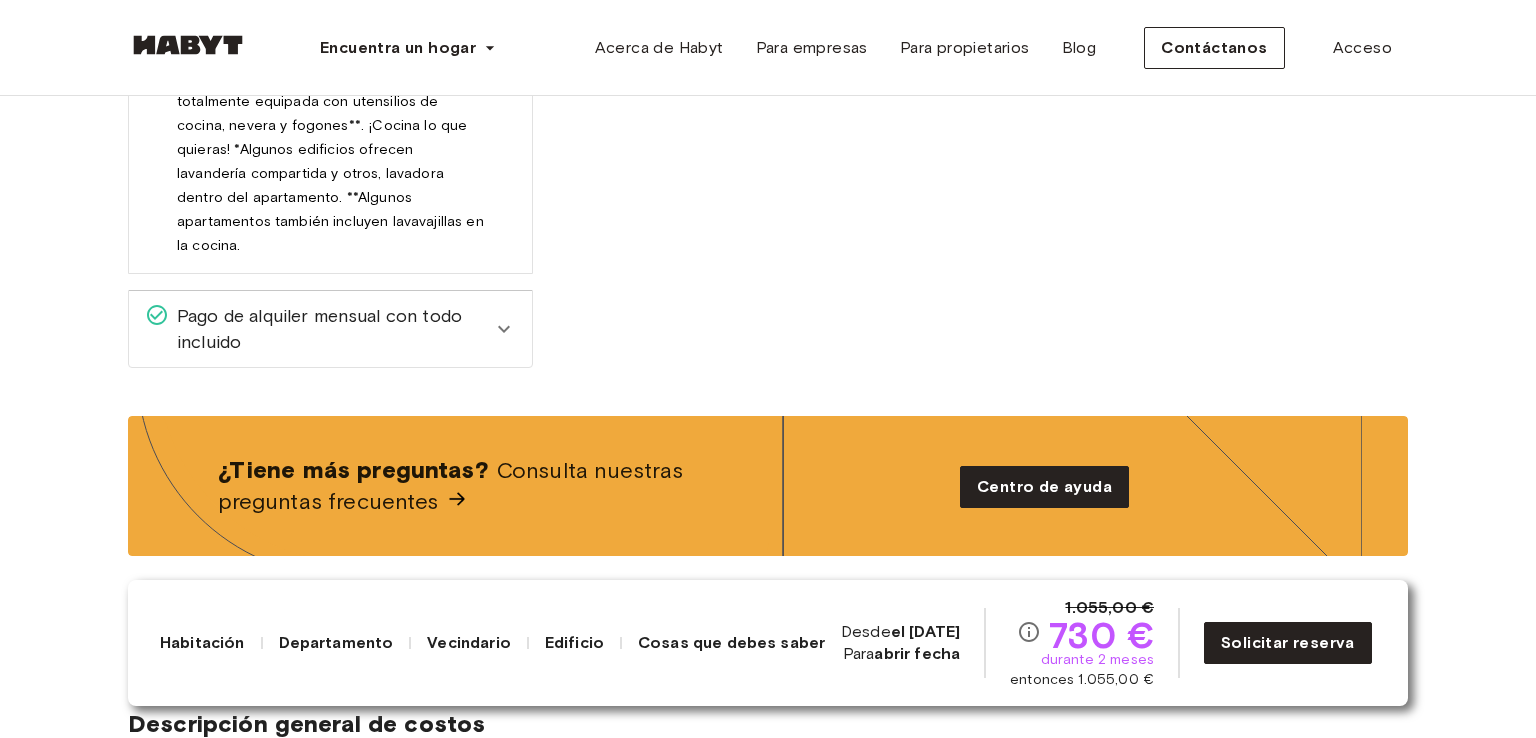 click 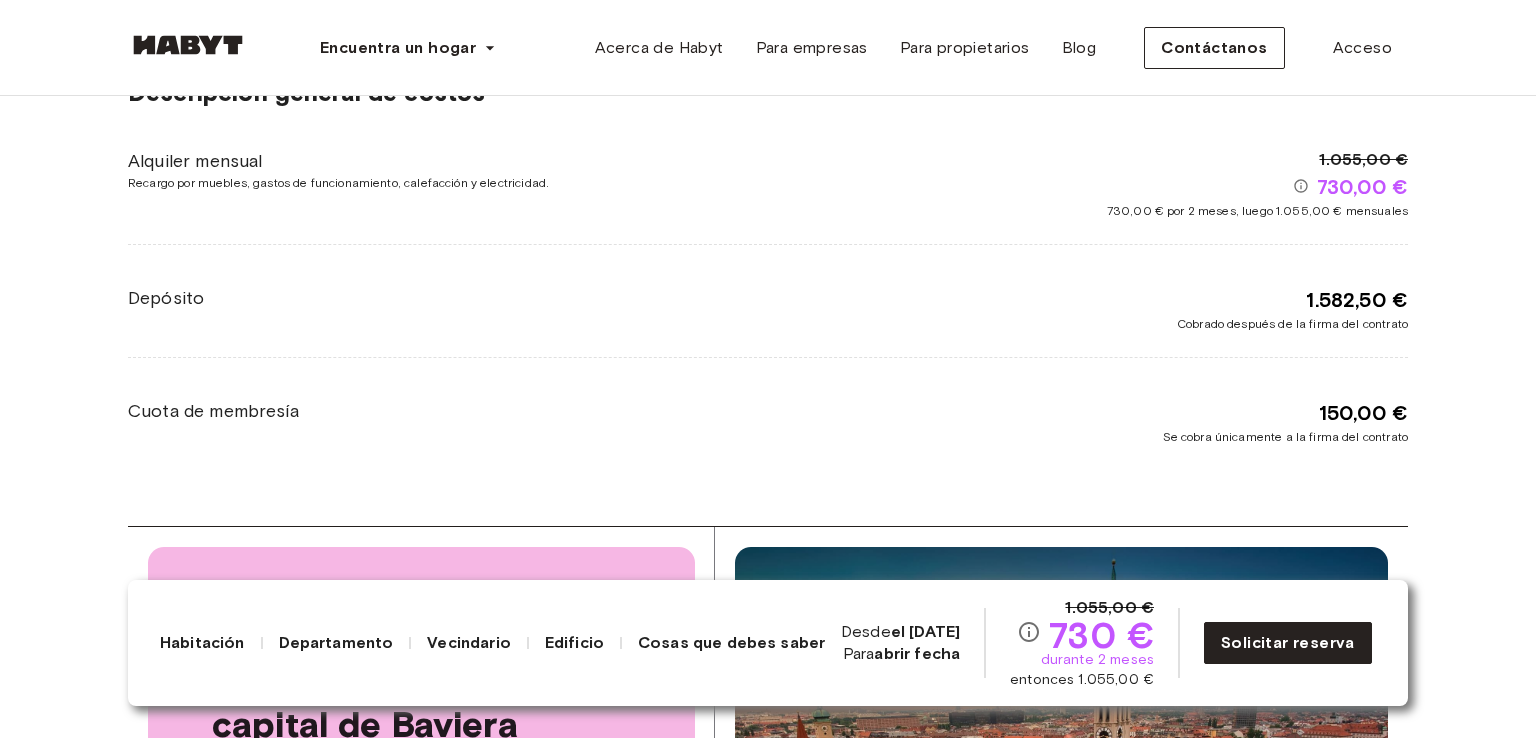 scroll, scrollTop: 3500, scrollLeft: 0, axis: vertical 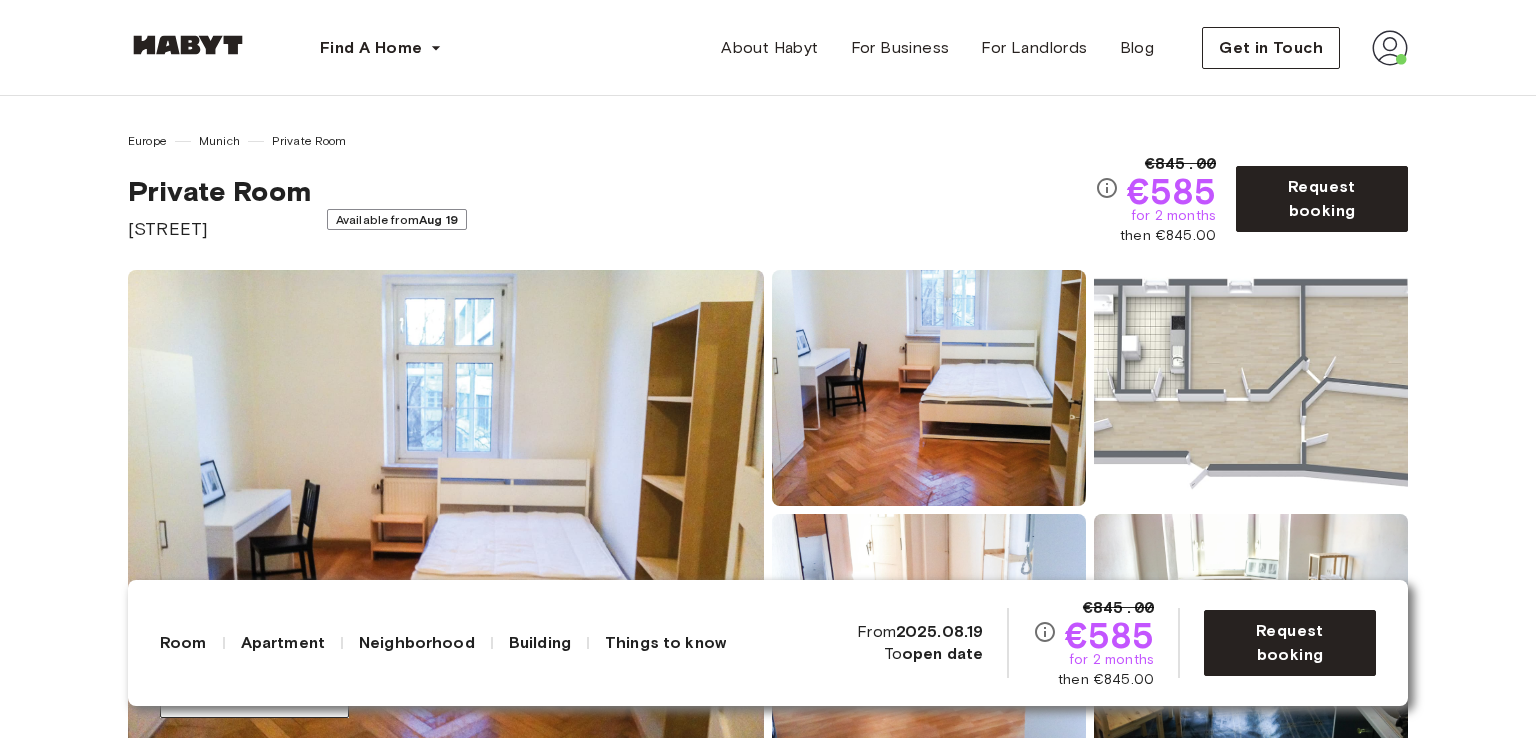 click at bounding box center (1251, 388) 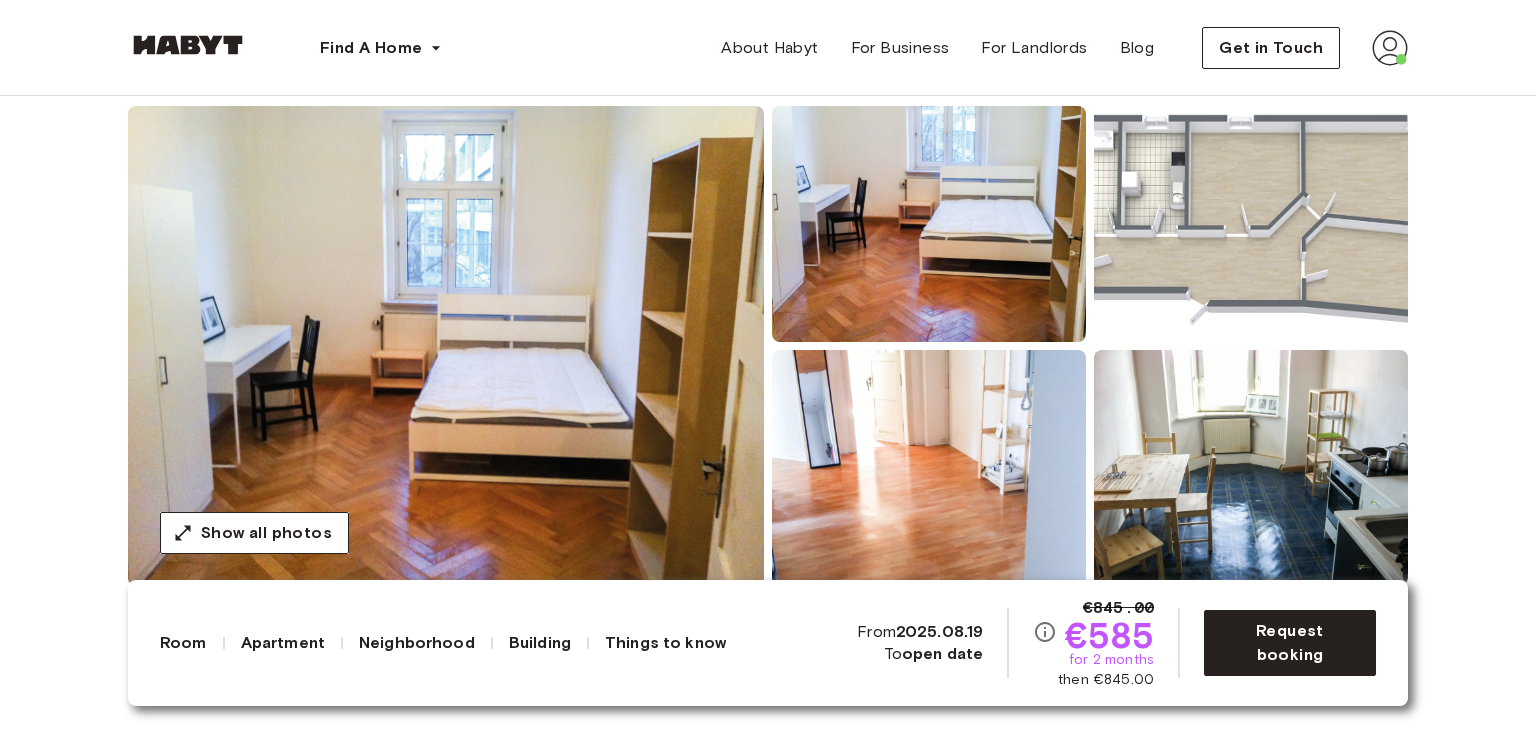 scroll, scrollTop: 0, scrollLeft: 0, axis: both 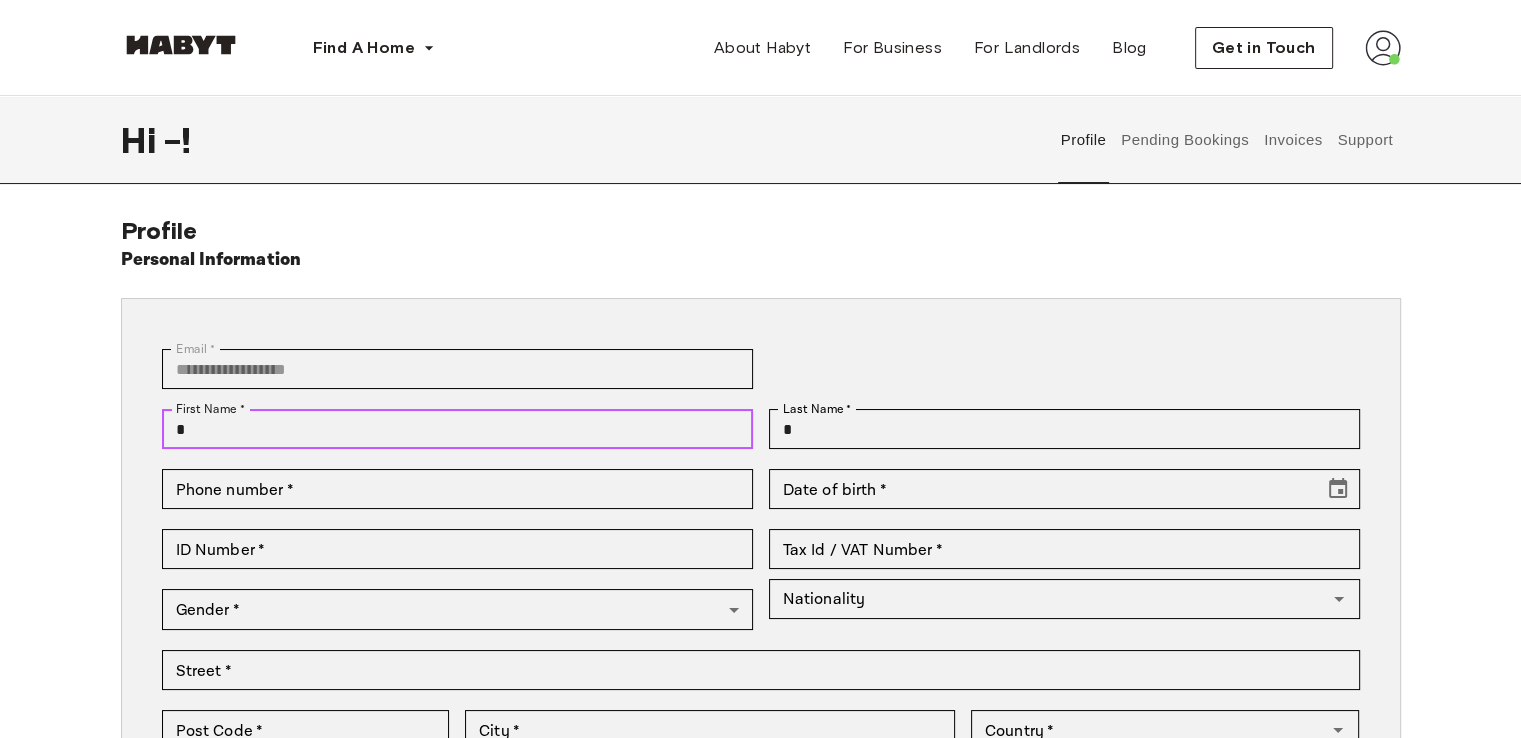 click on "*" at bounding box center (457, 429) 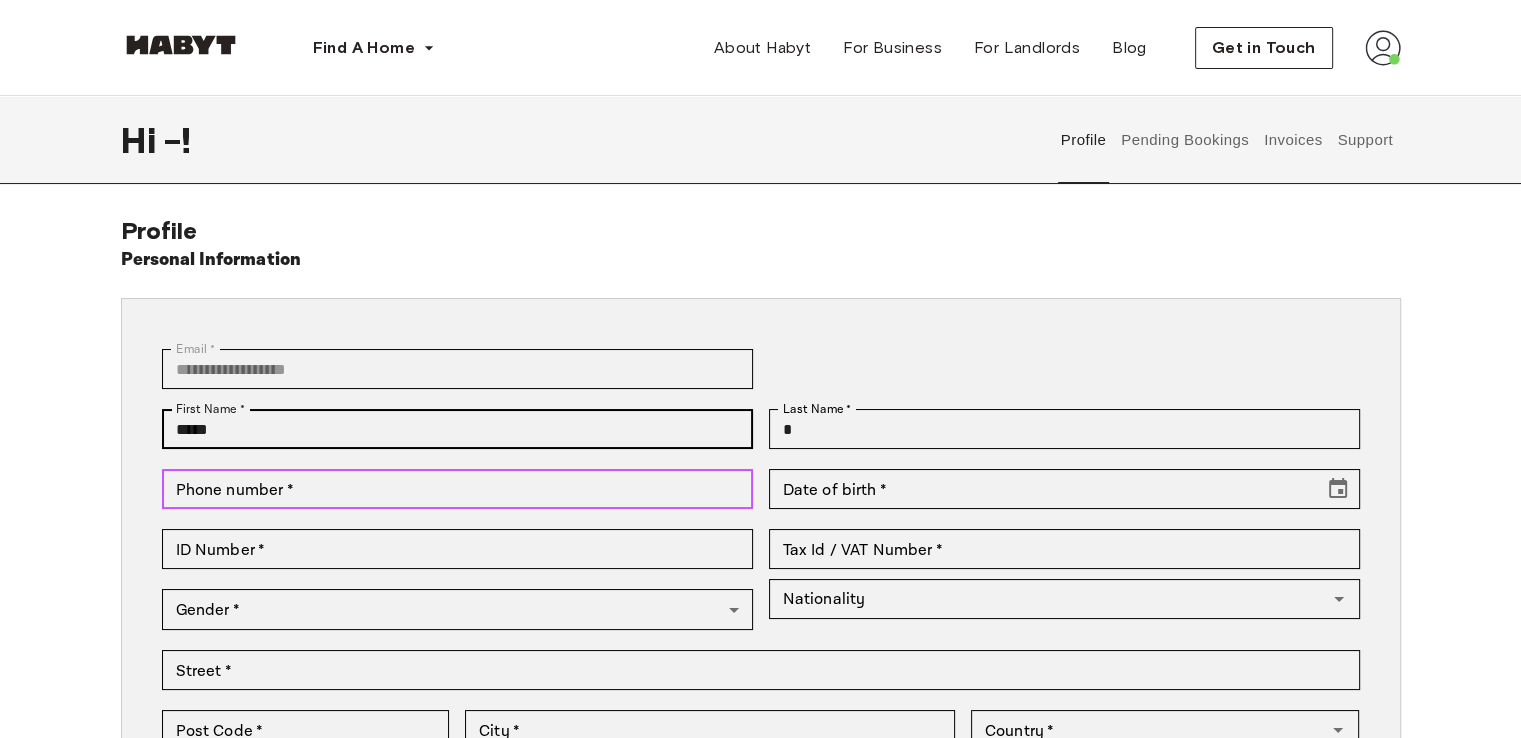 type on "**********" 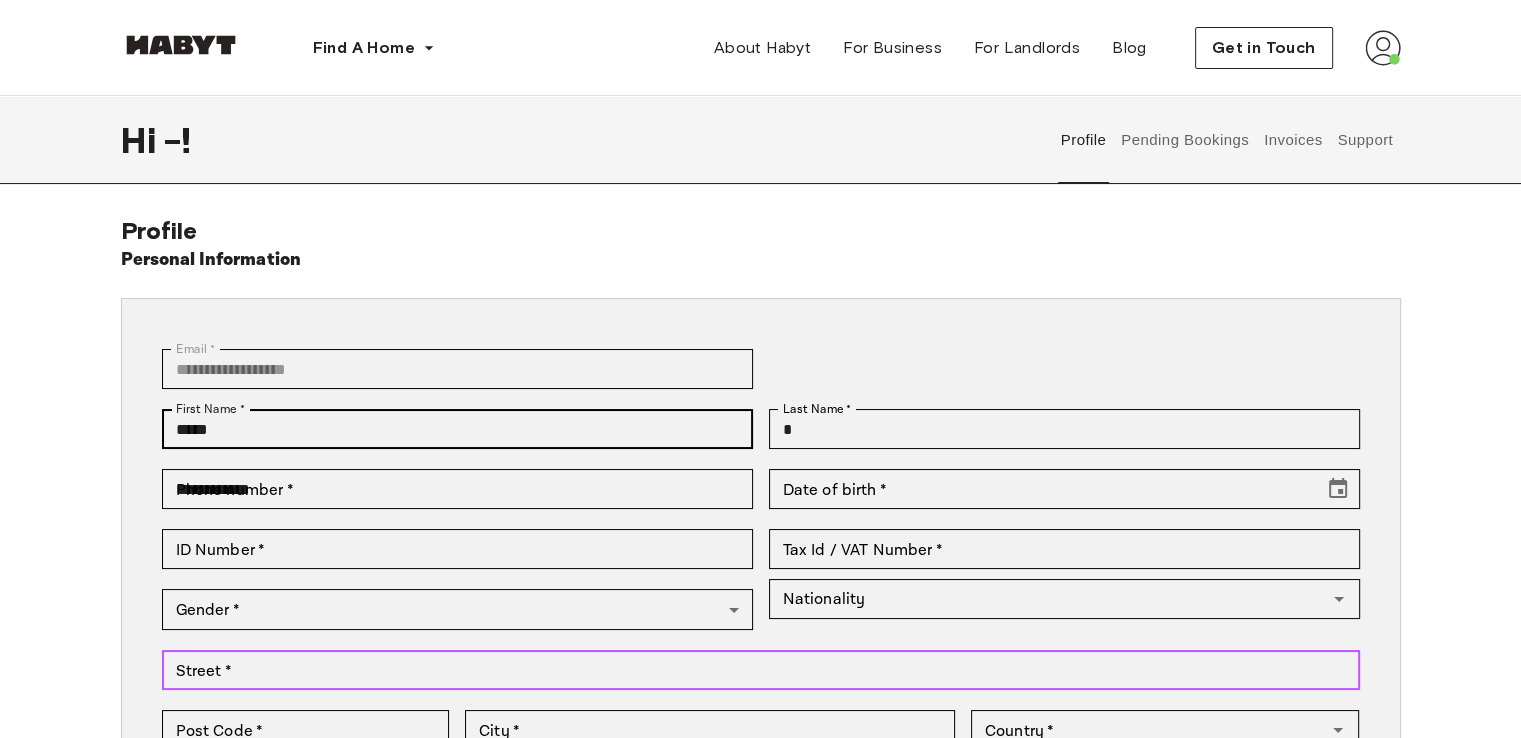 type on "**********" 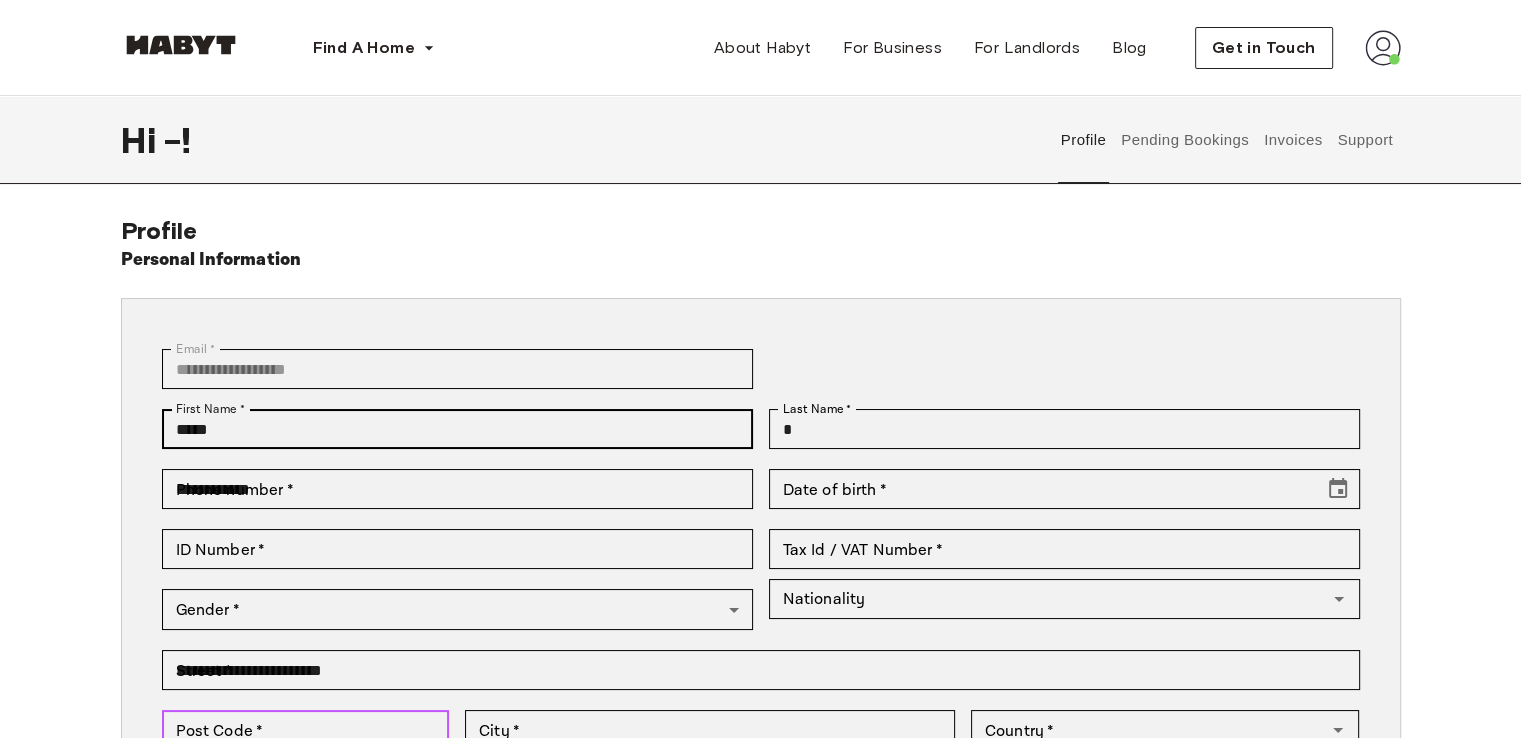 type on "*****" 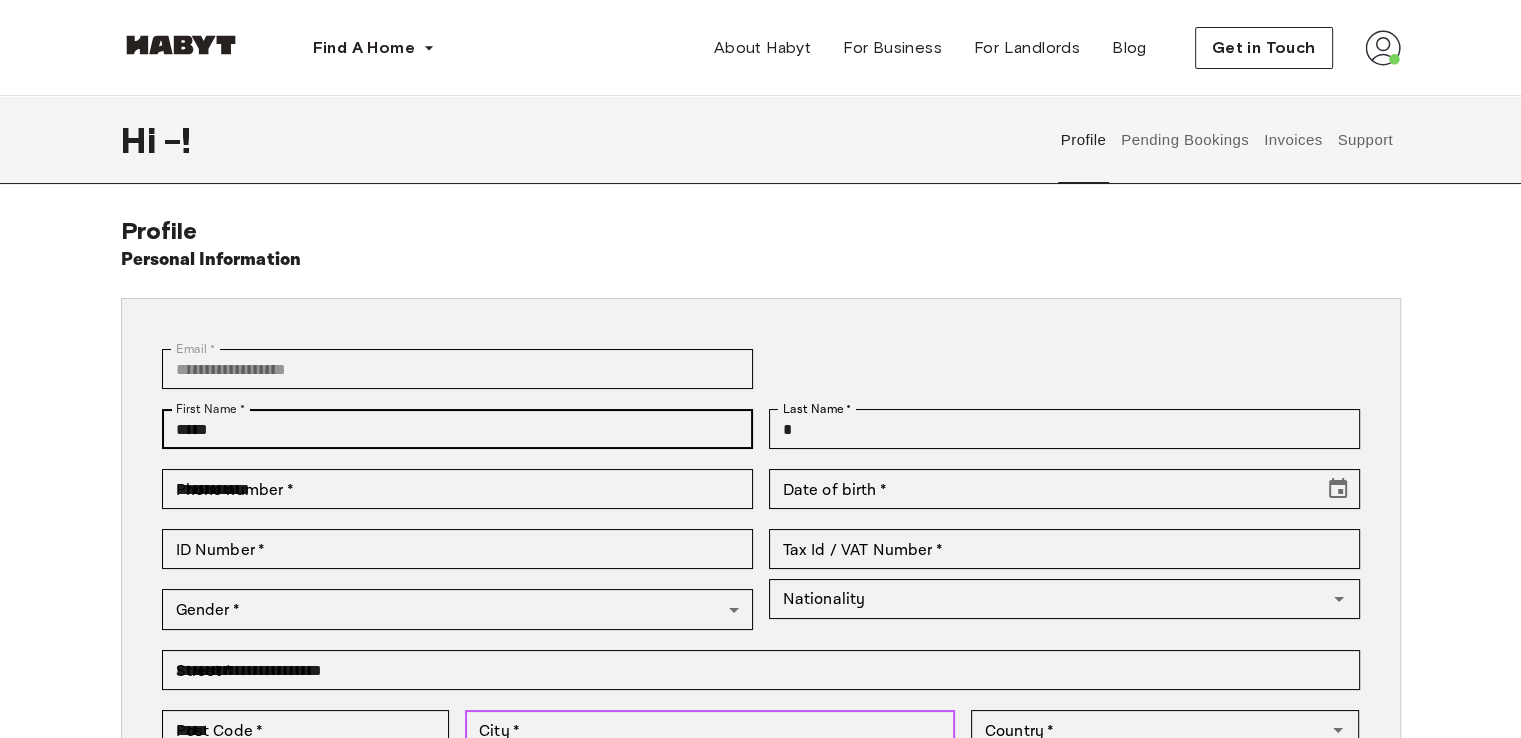 type on "**********" 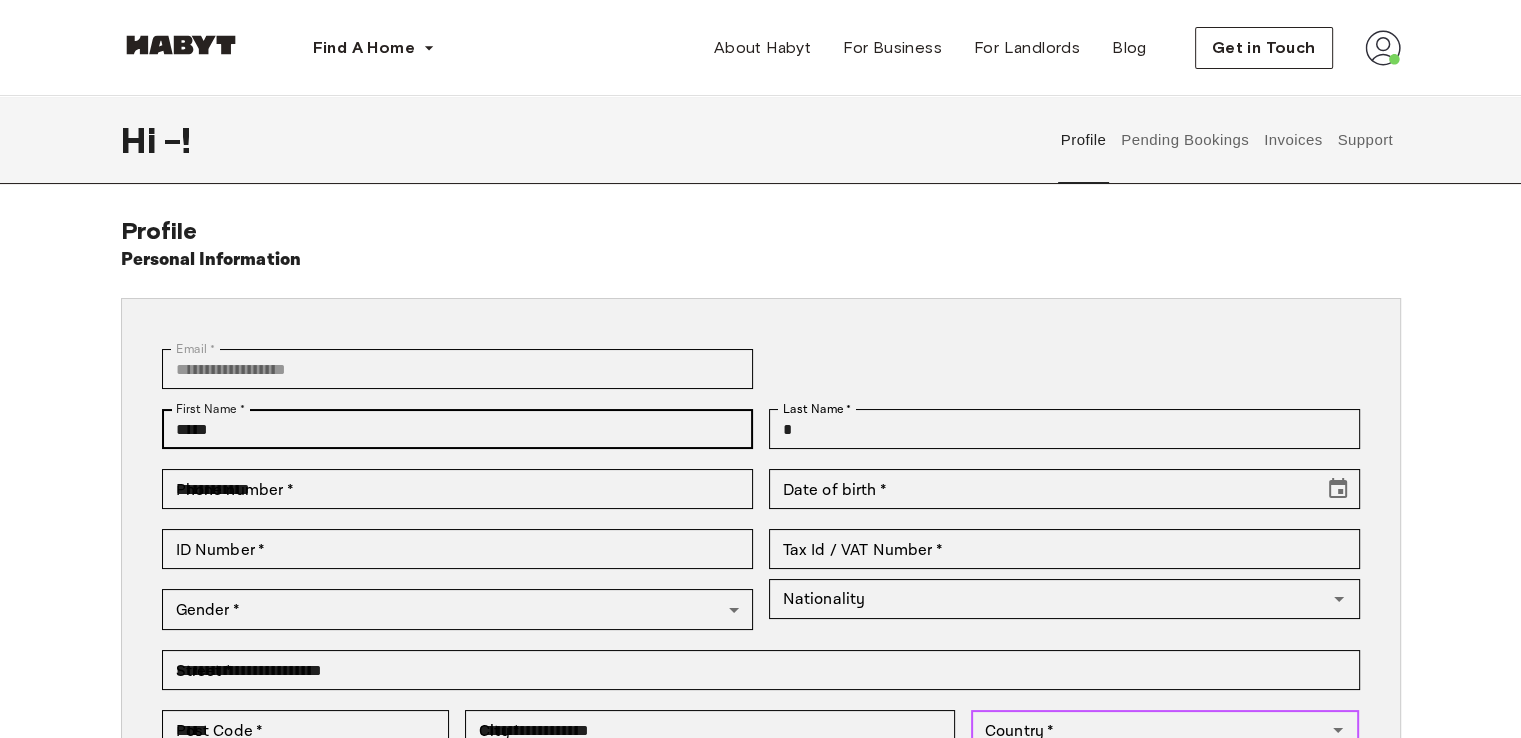 type on "******" 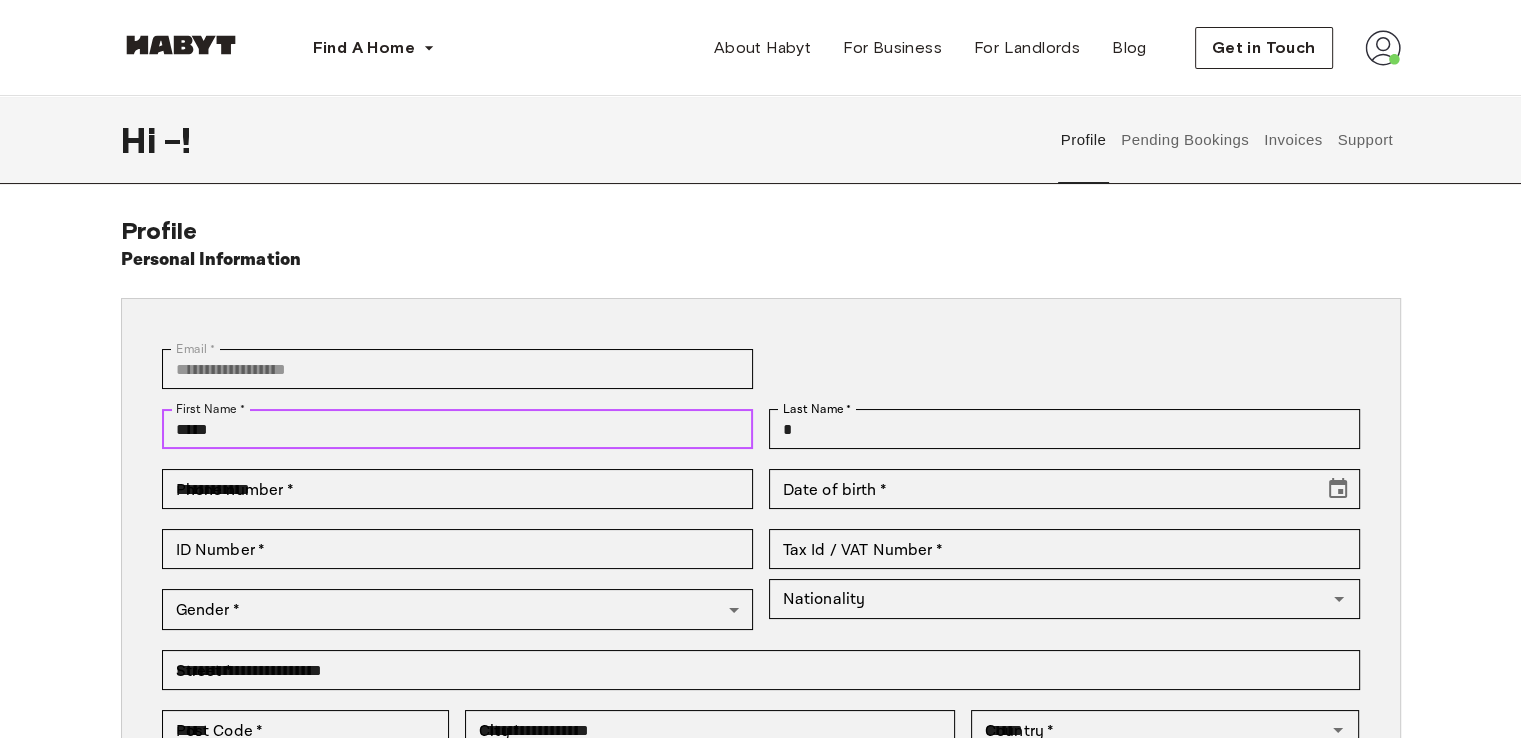 type 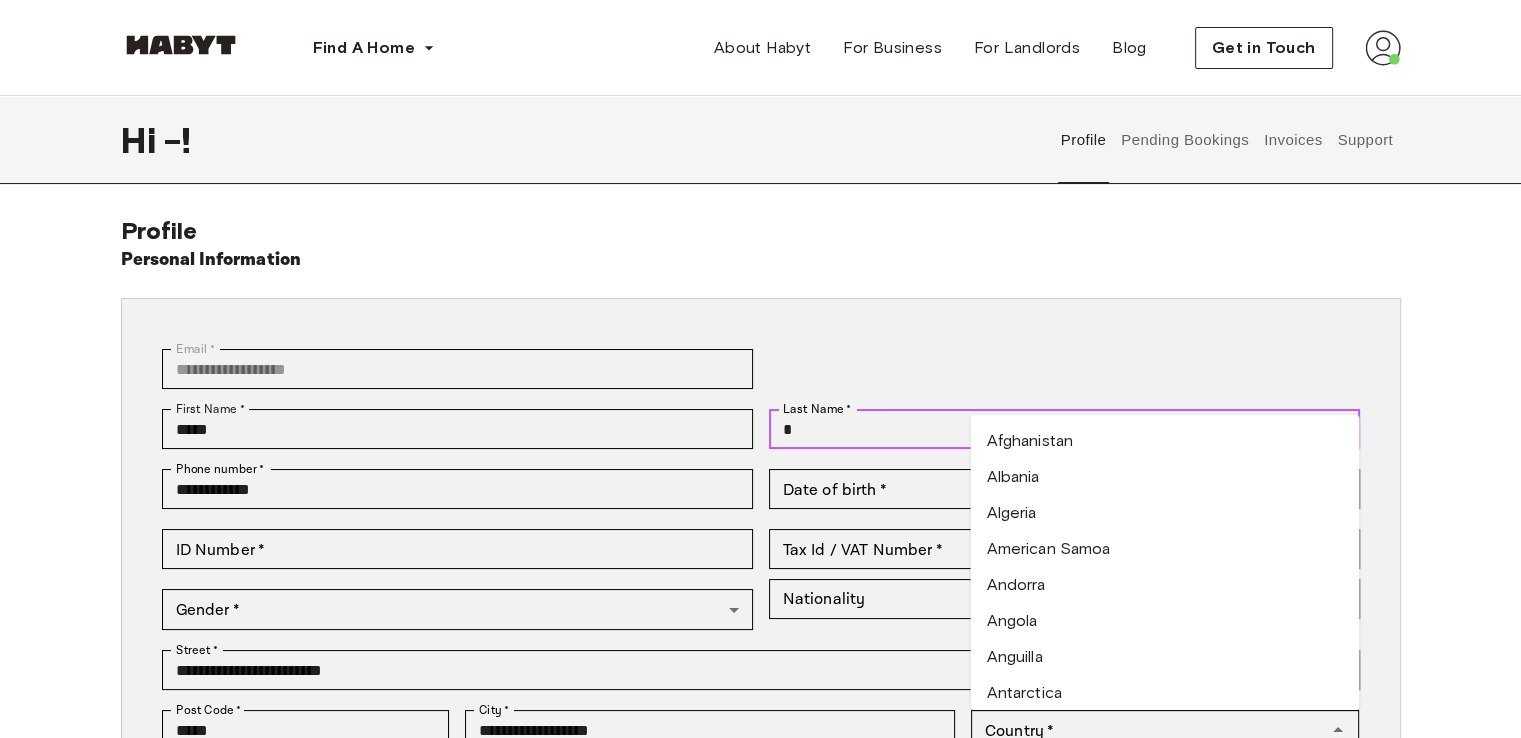 click on "*" at bounding box center [1064, 429] 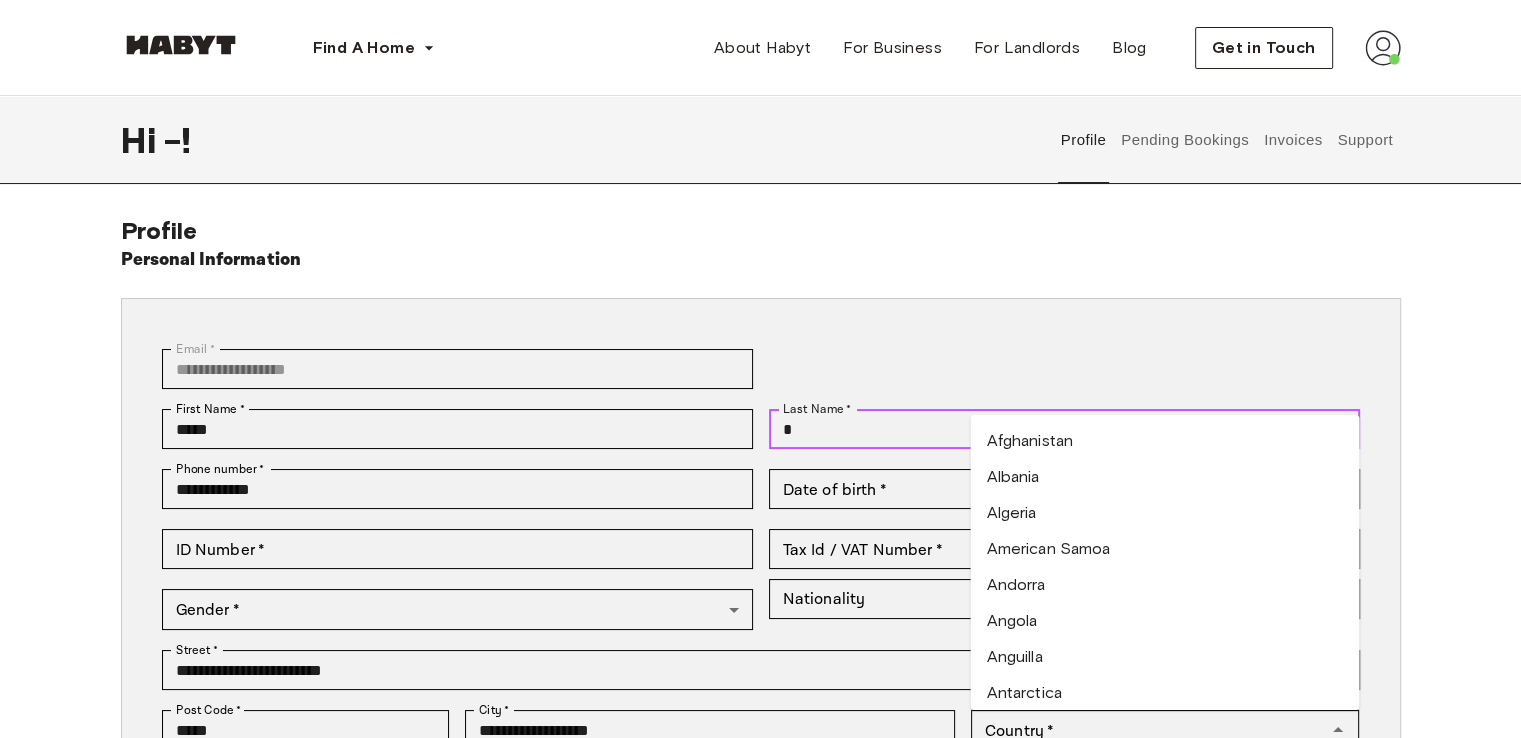 type on "**********" 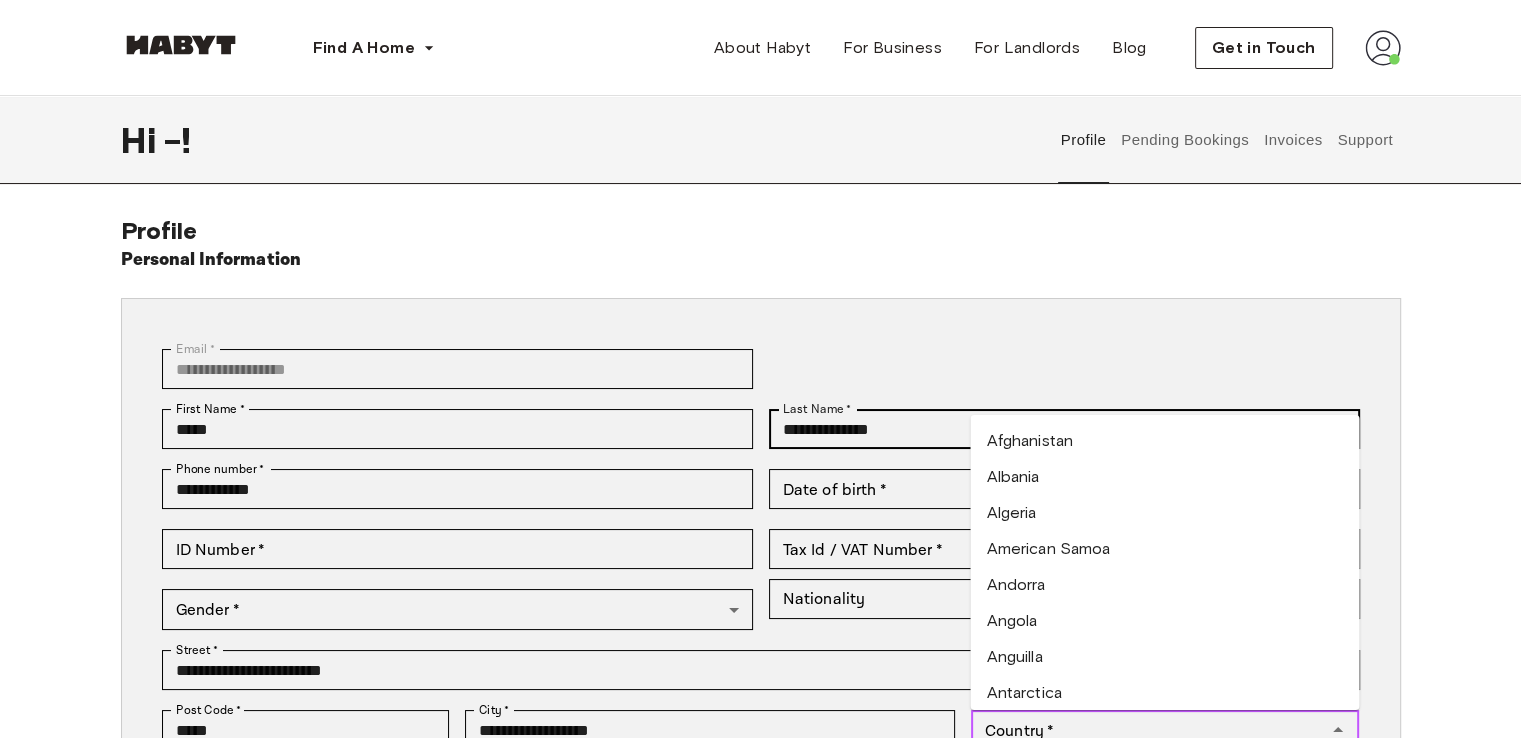 type on "******" 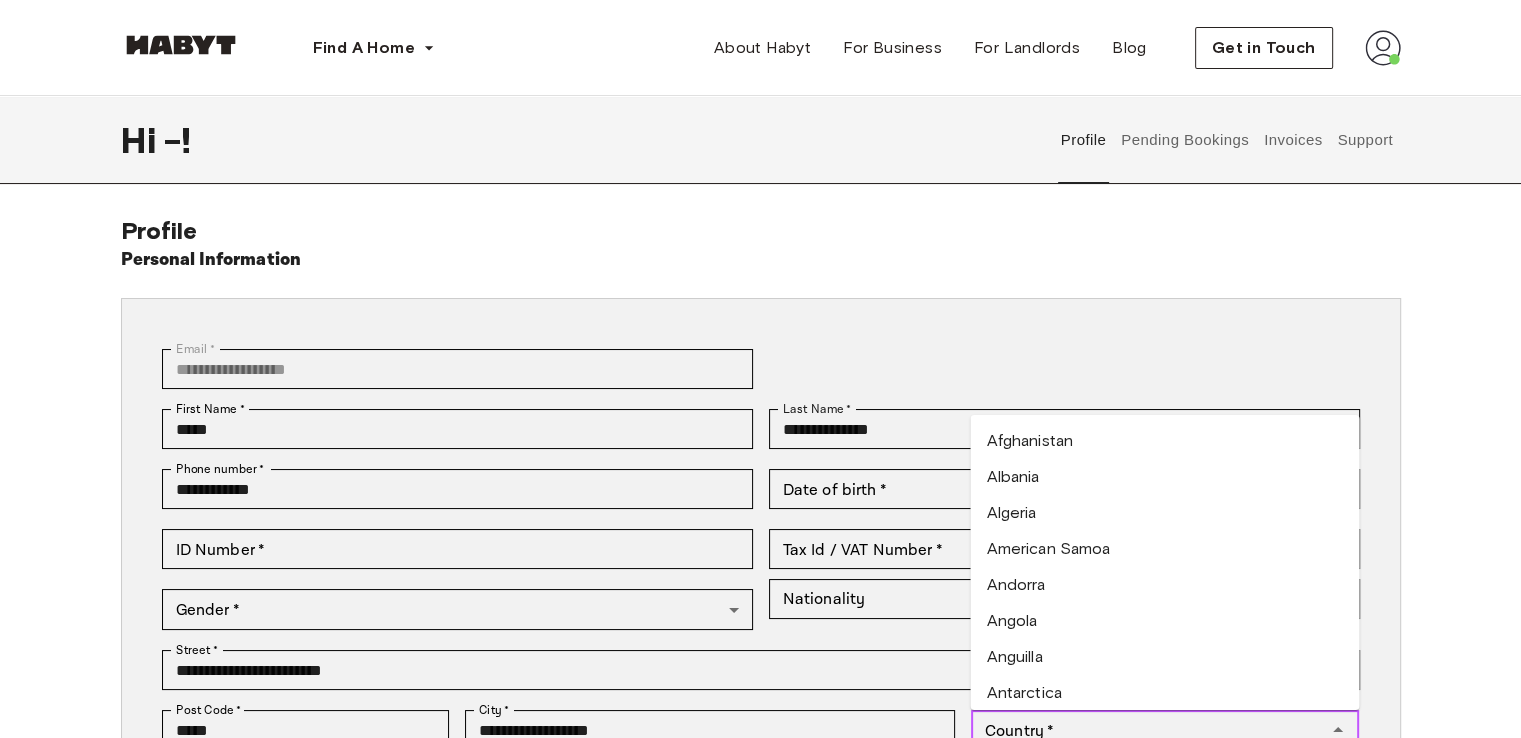 type on "******" 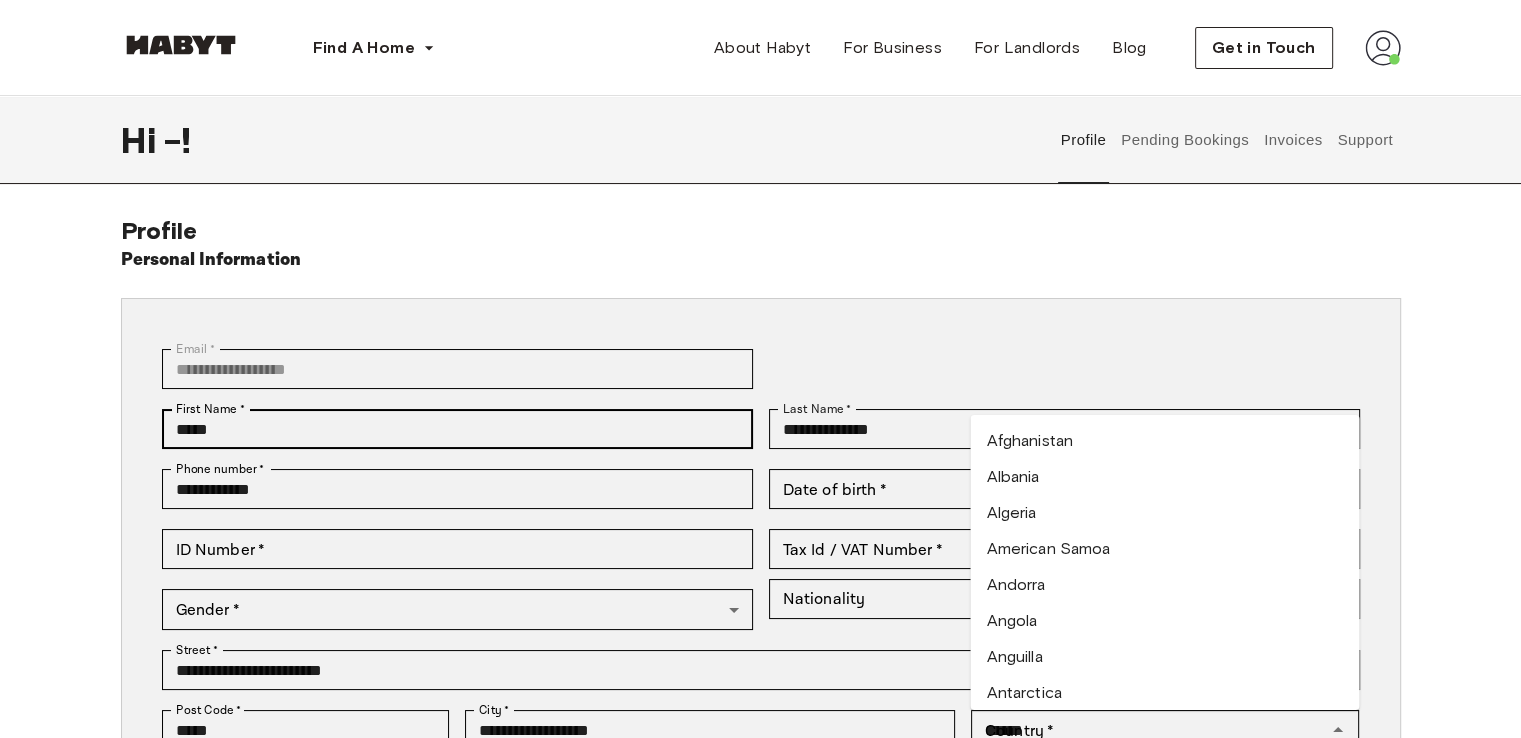 type 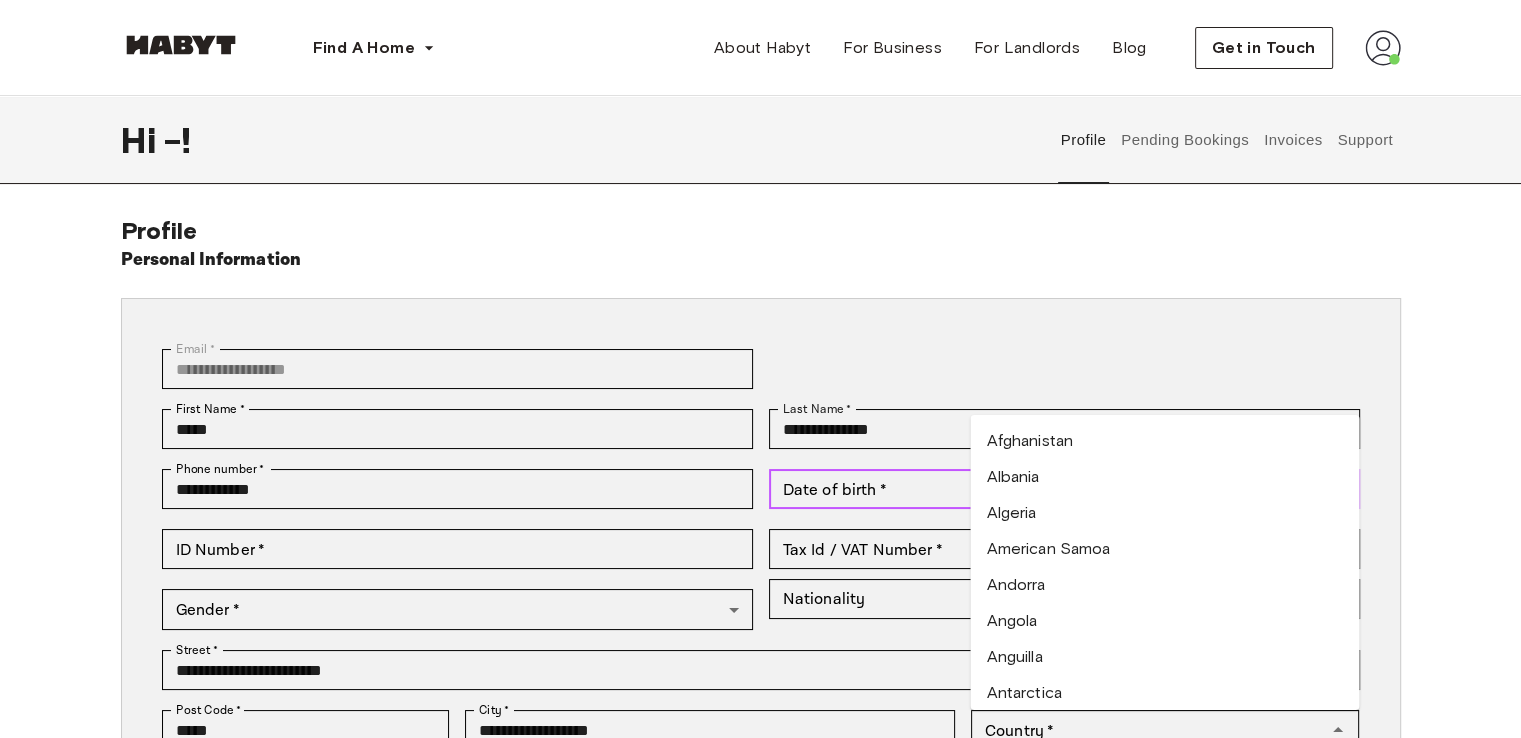 click on "Date of birth   *" at bounding box center [1039, 489] 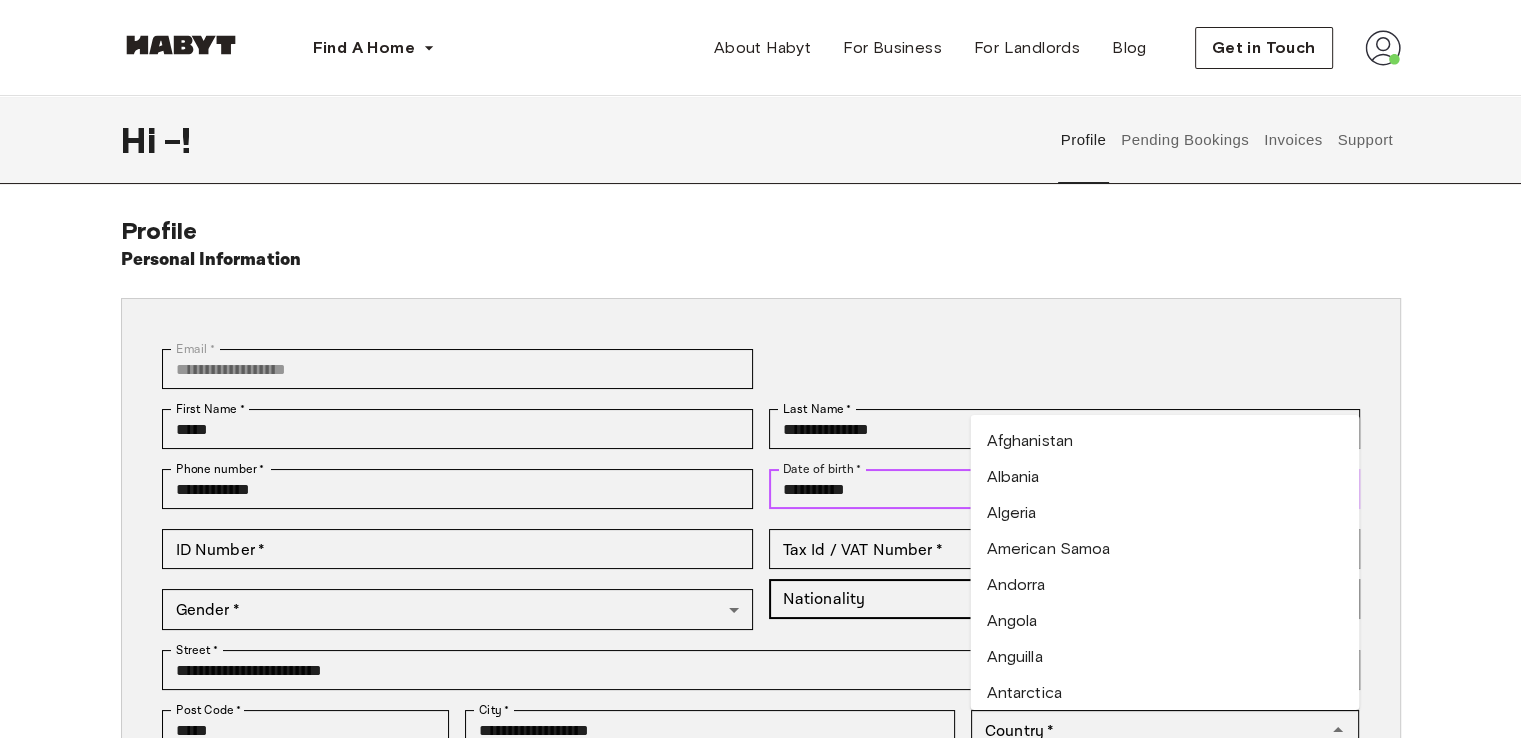 type on "**********" 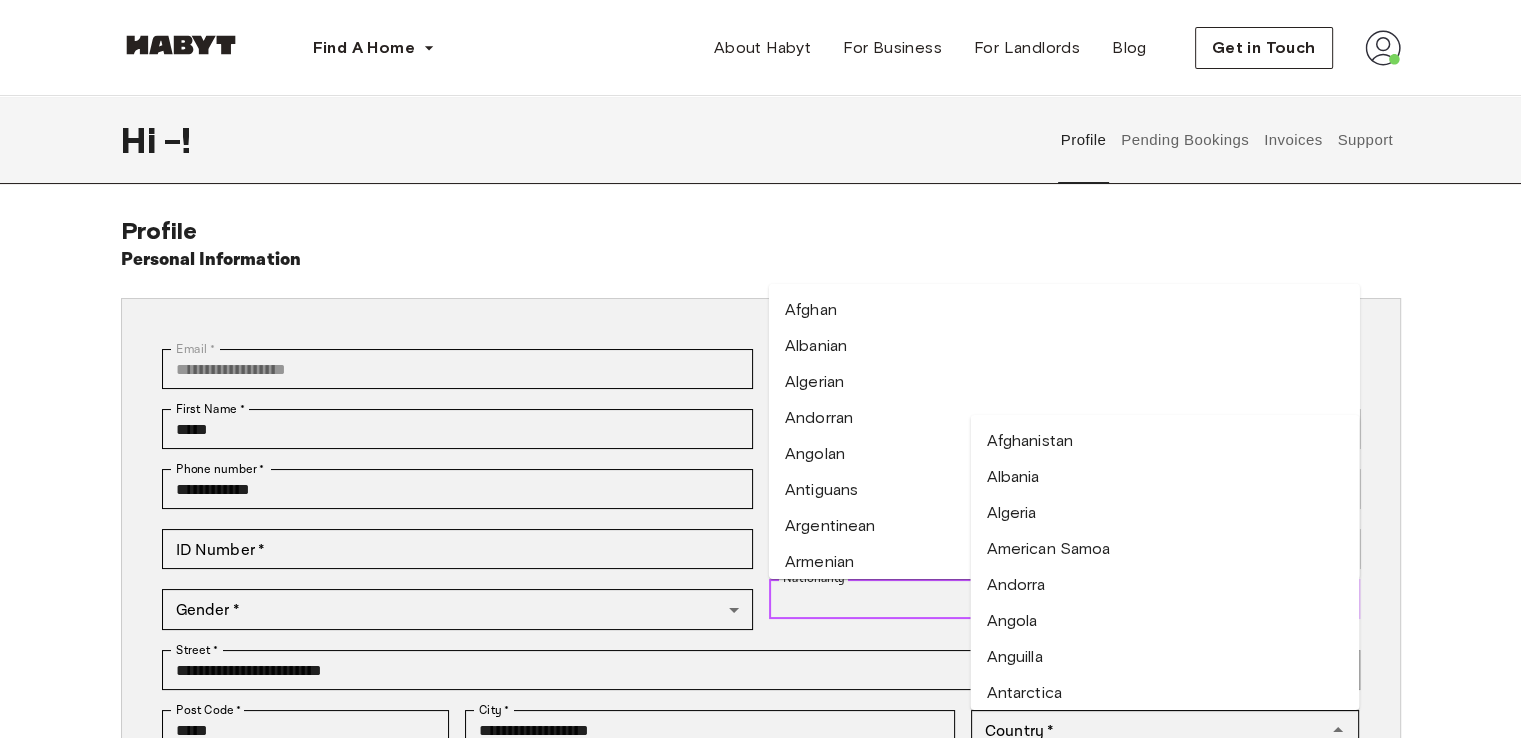 click on "Nationality" at bounding box center (1048, 599) 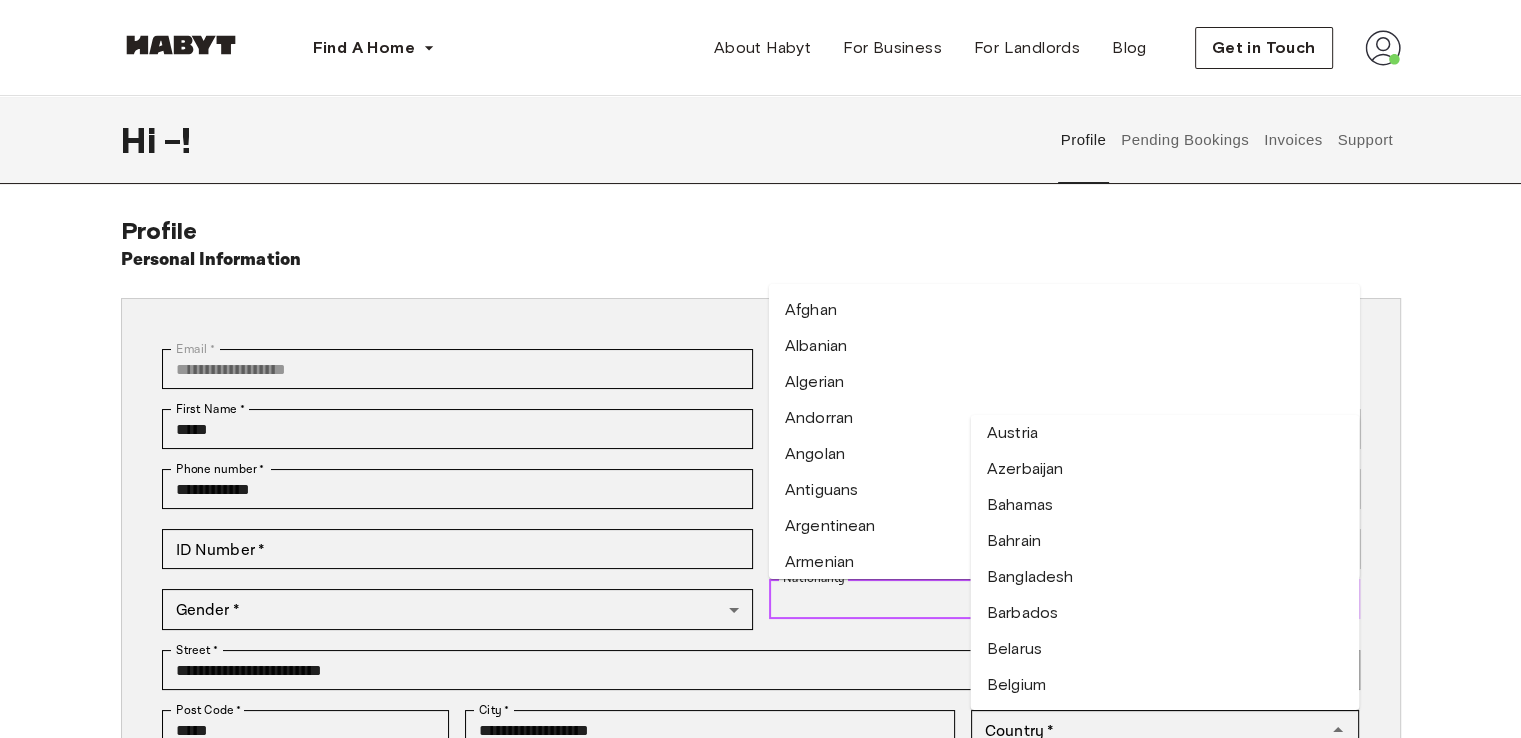 scroll, scrollTop: 500, scrollLeft: 0, axis: vertical 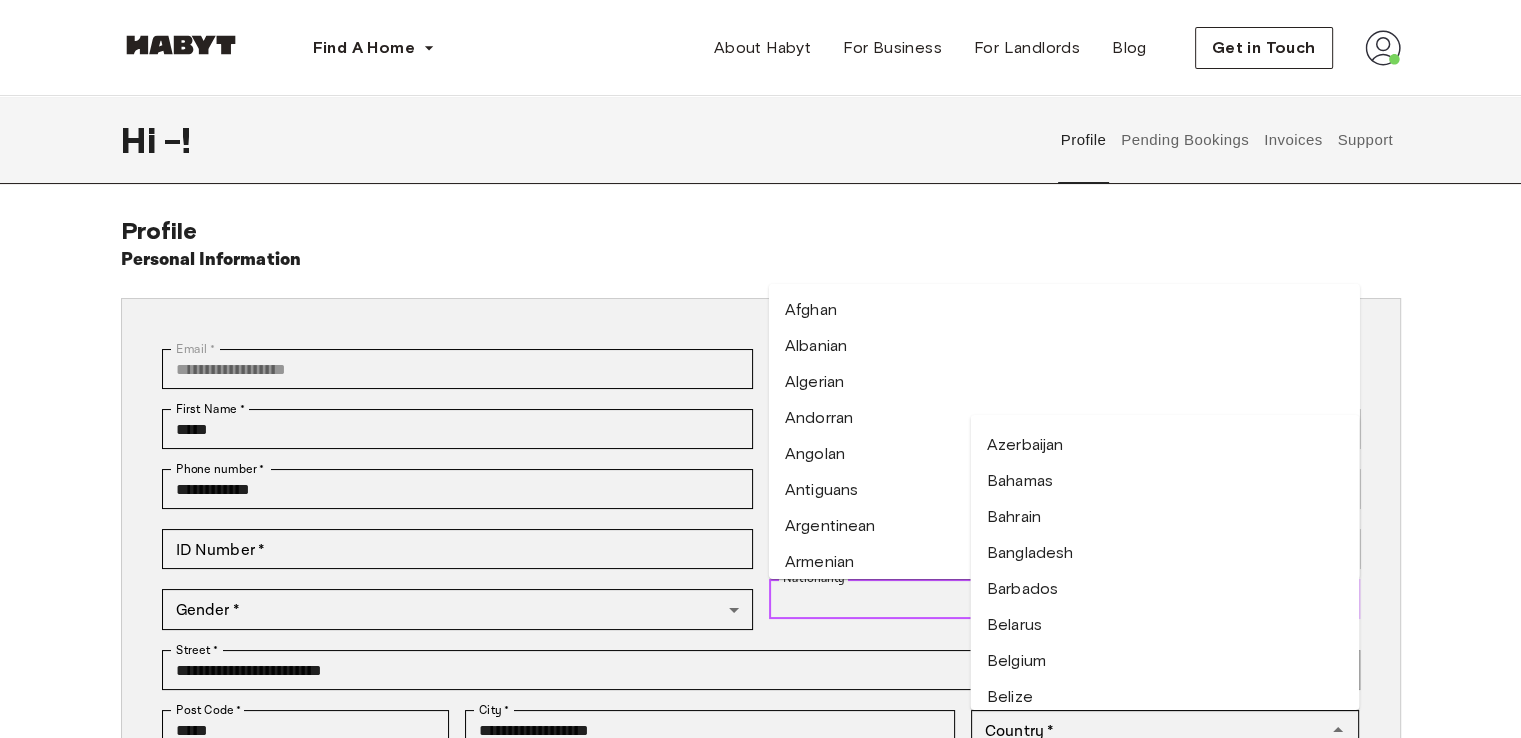 type on "*" 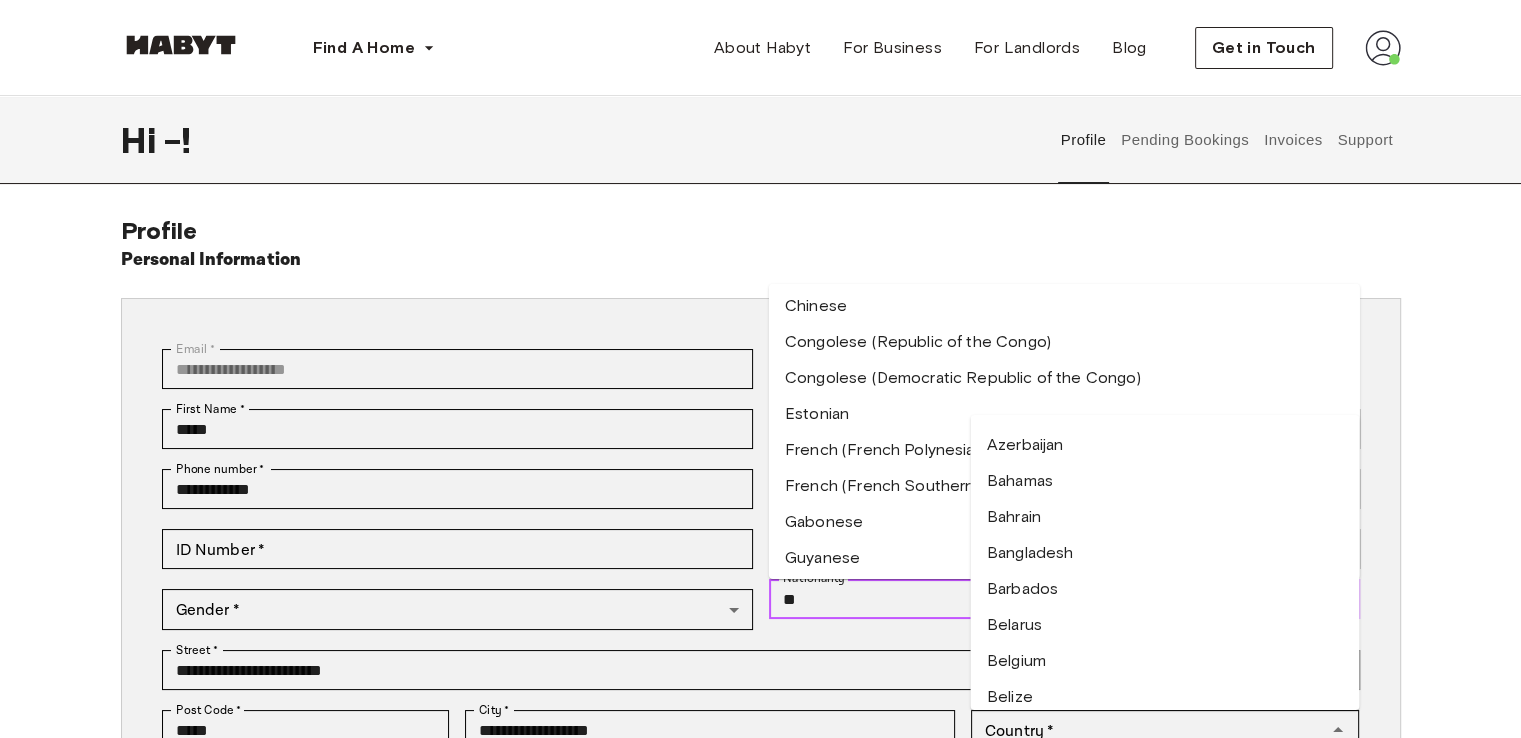 scroll, scrollTop: 100, scrollLeft: 0, axis: vertical 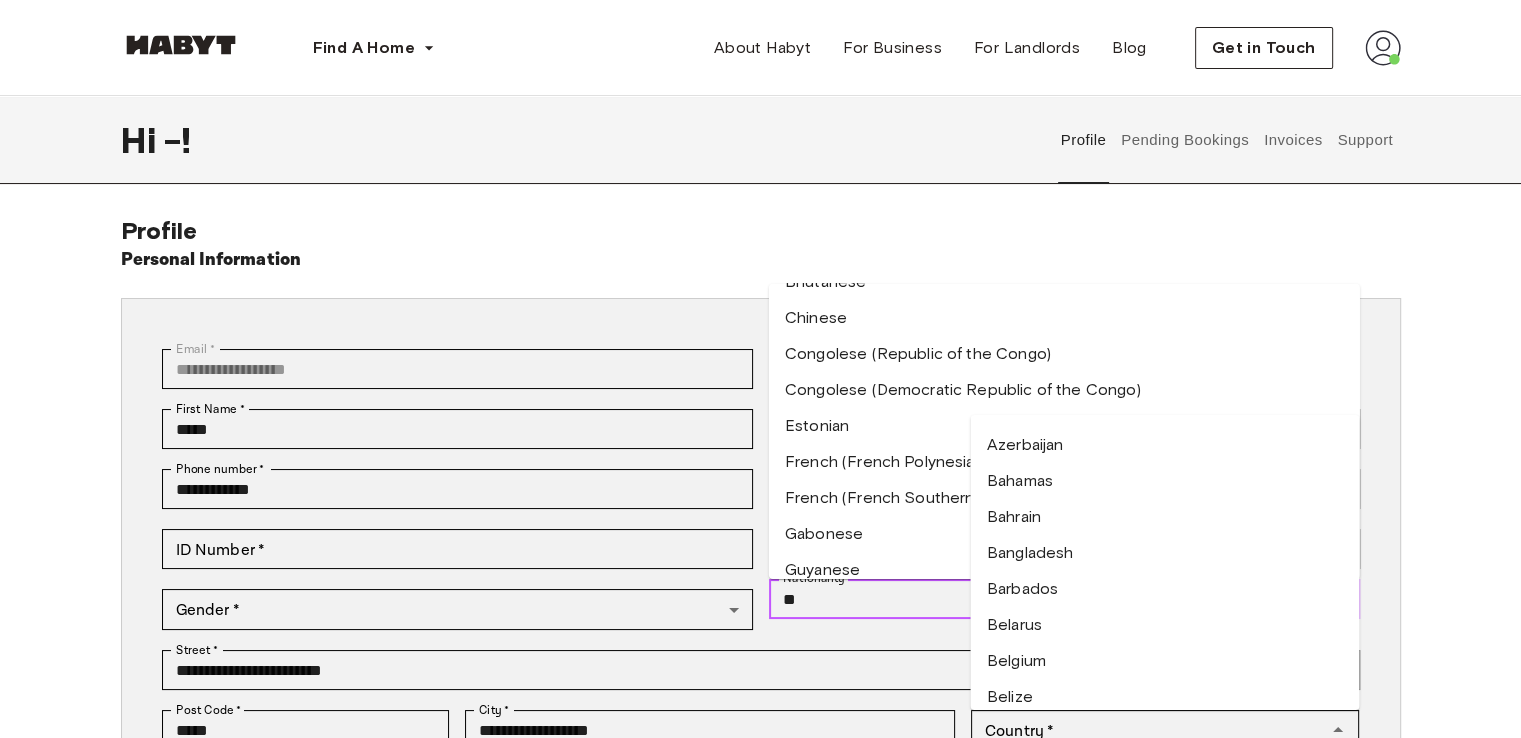 type on "*" 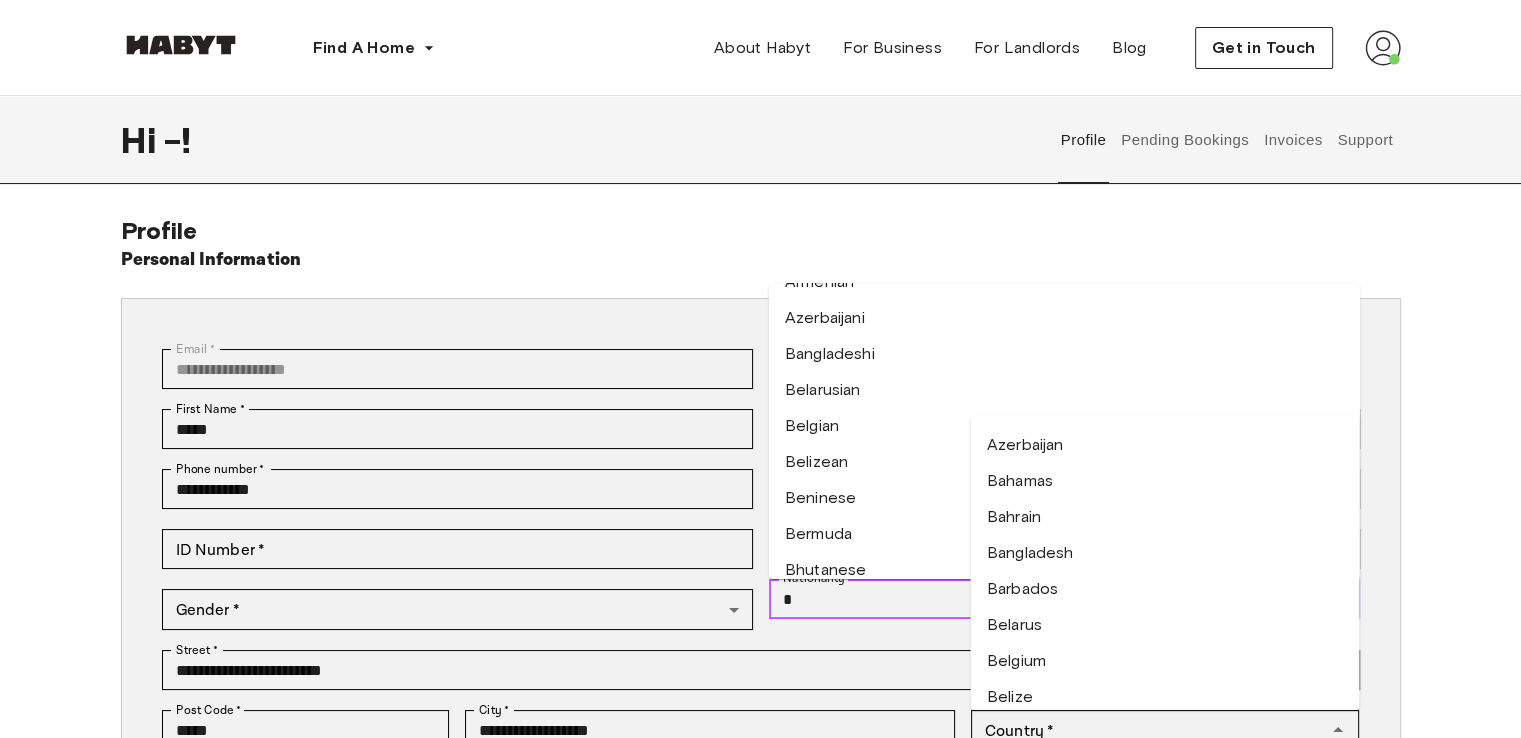 scroll, scrollTop: 0, scrollLeft: 0, axis: both 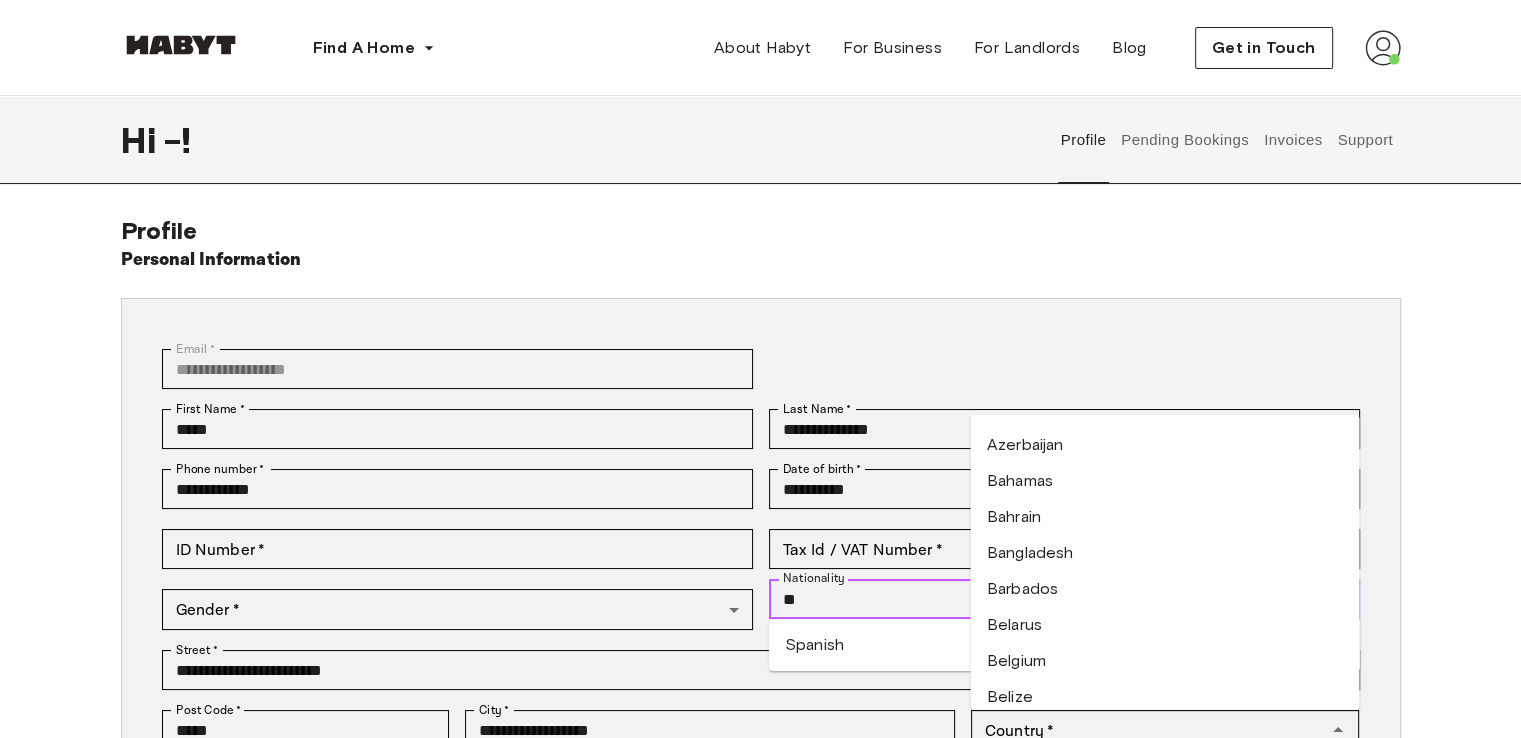 click on "Spanish" at bounding box center (1064, 645) 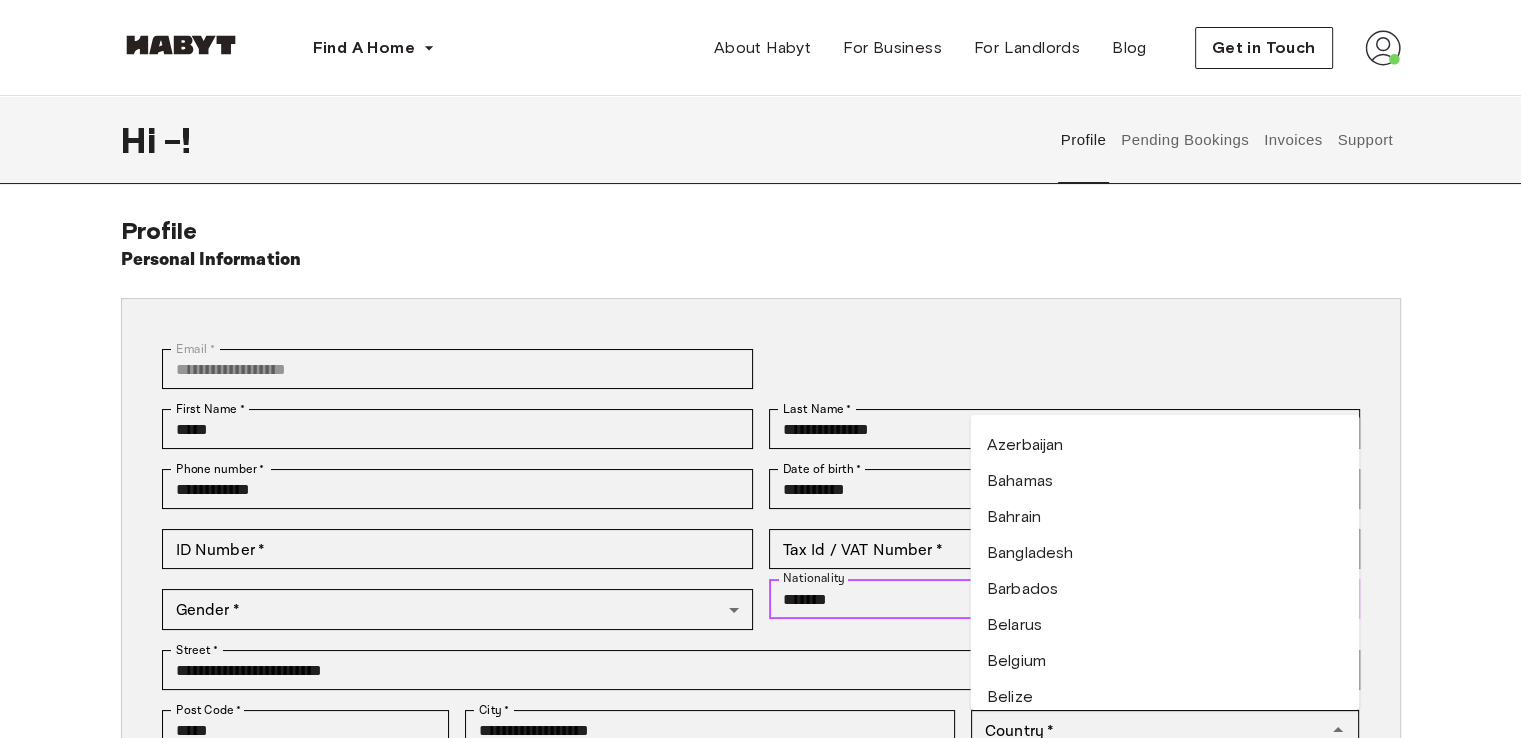 type on "*******" 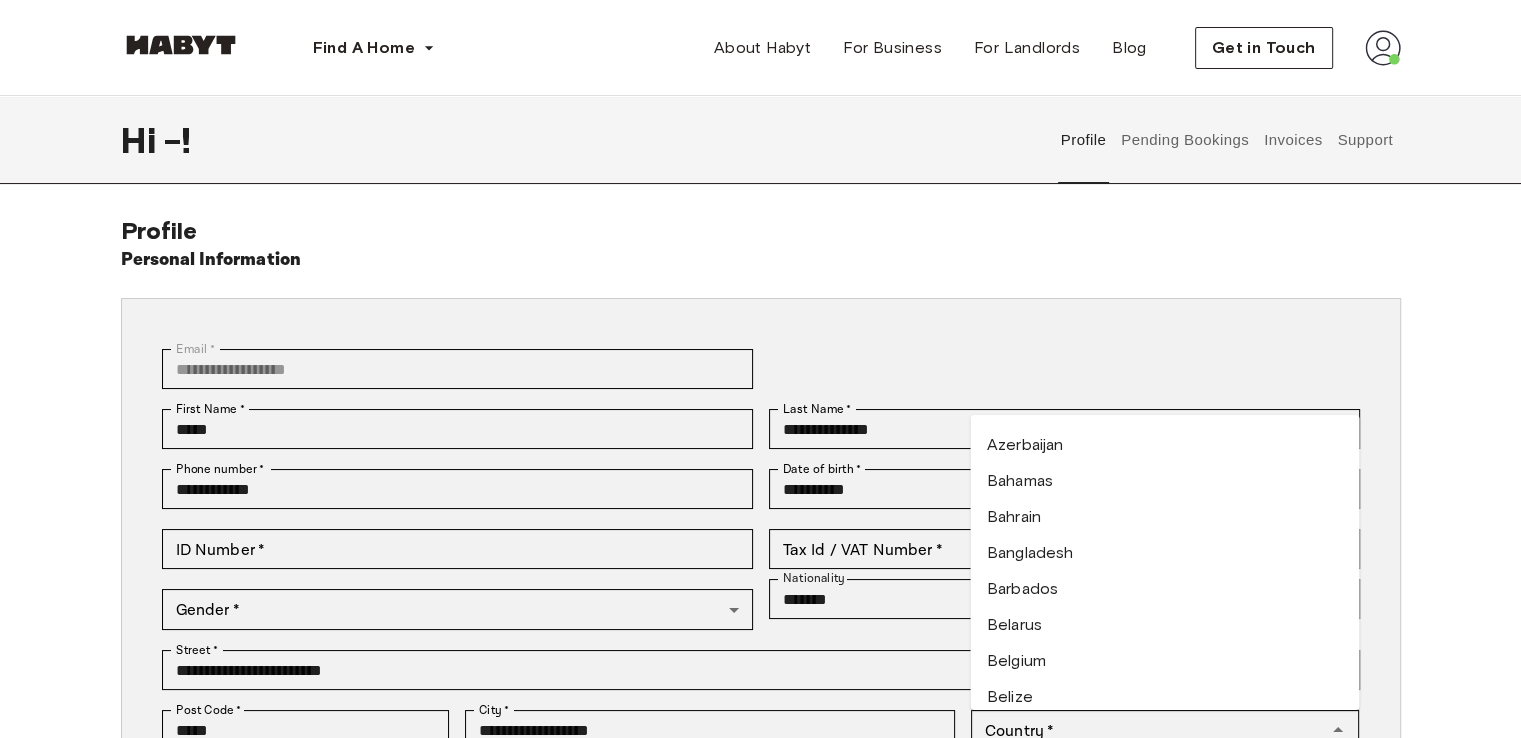 click on "**********" at bounding box center (753, 369) 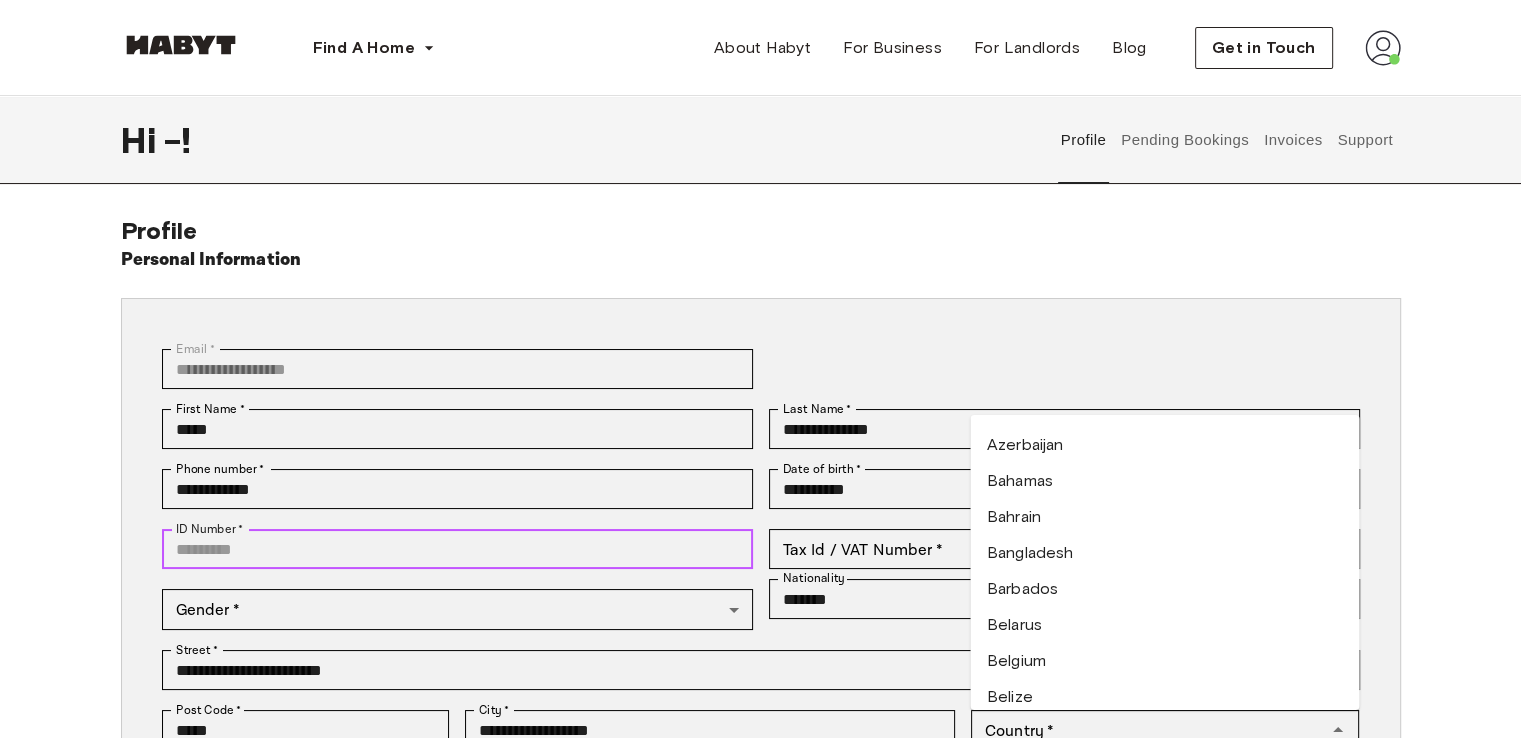 click on "ID Number   *" at bounding box center [457, 549] 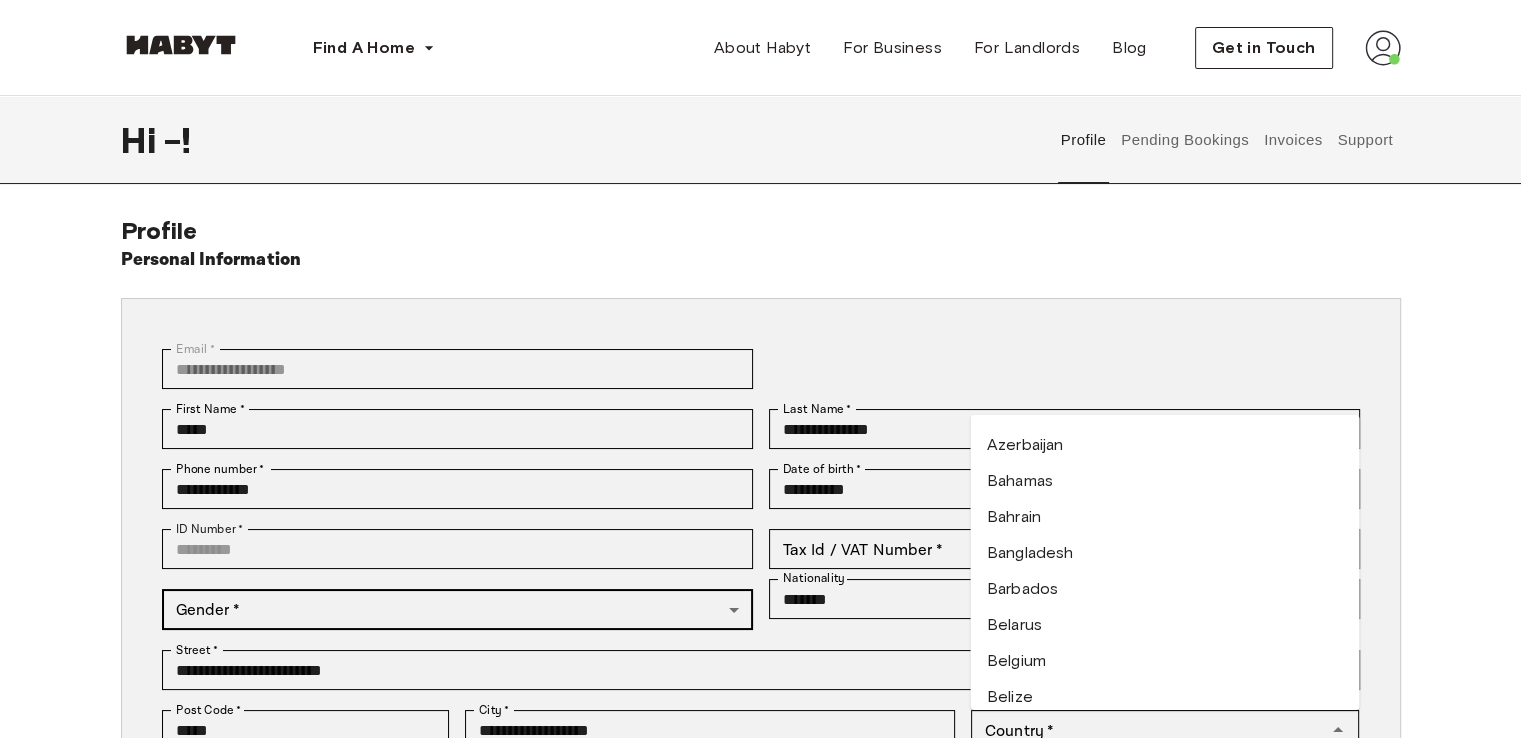 click on "**********" at bounding box center (760, 958) 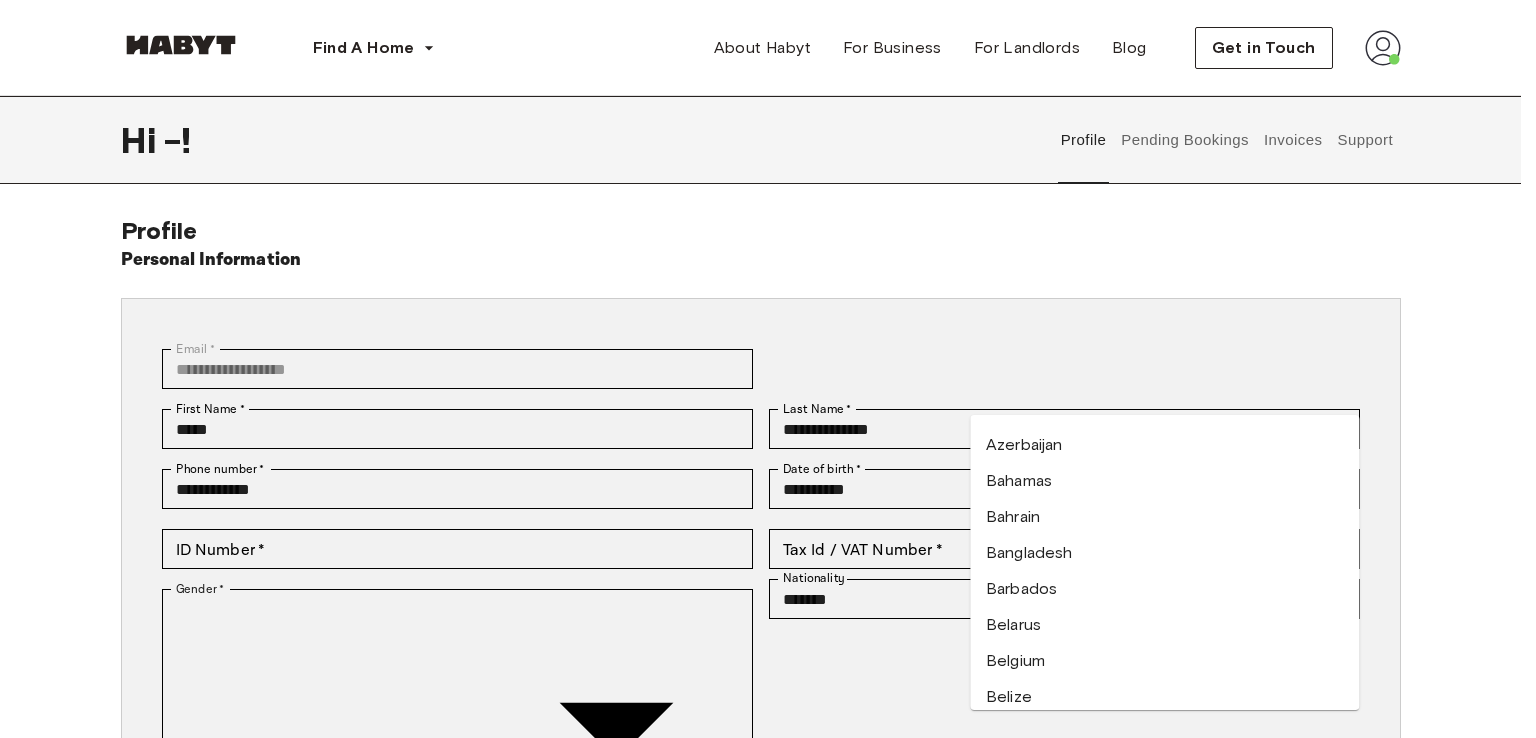 click on "Female" at bounding box center (780, 2201) 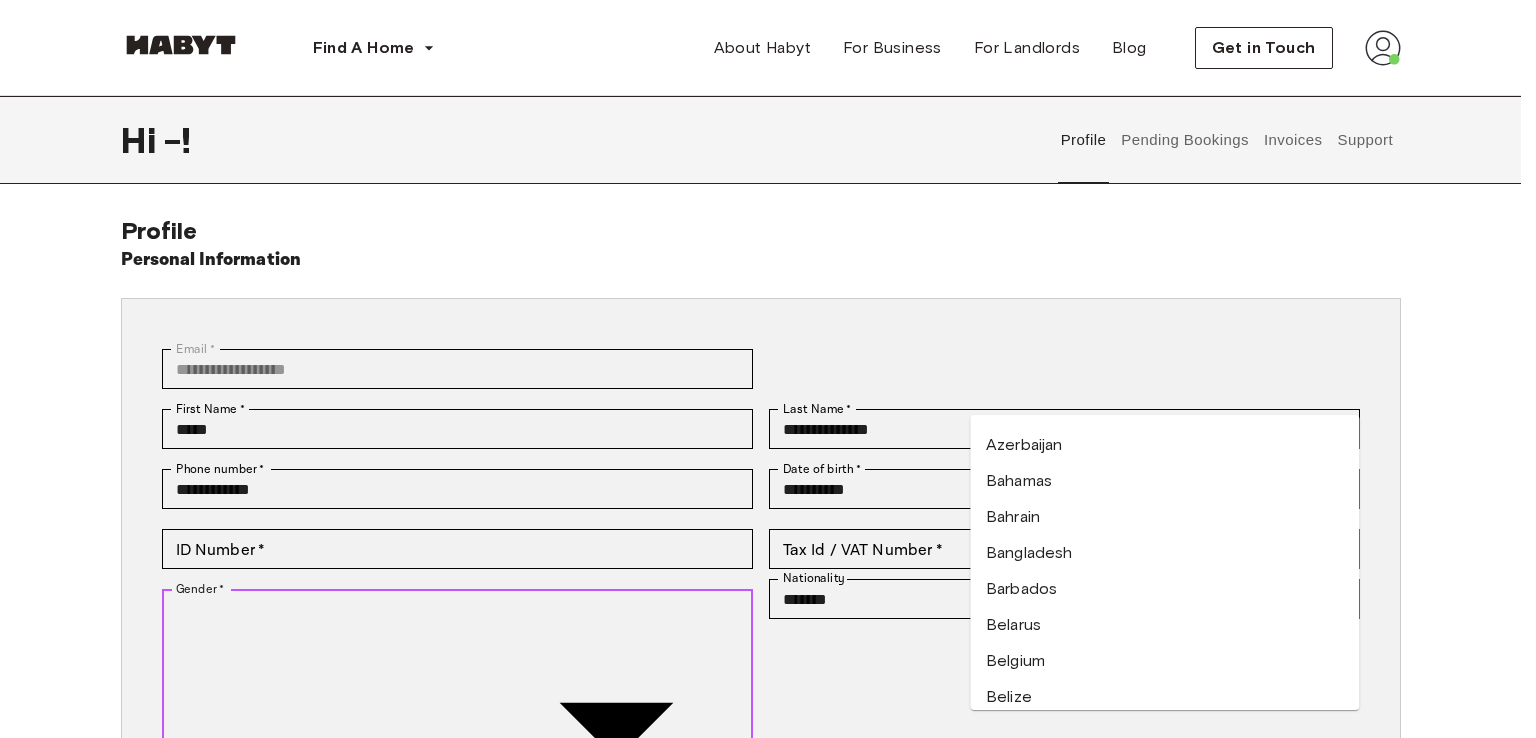 type on "******" 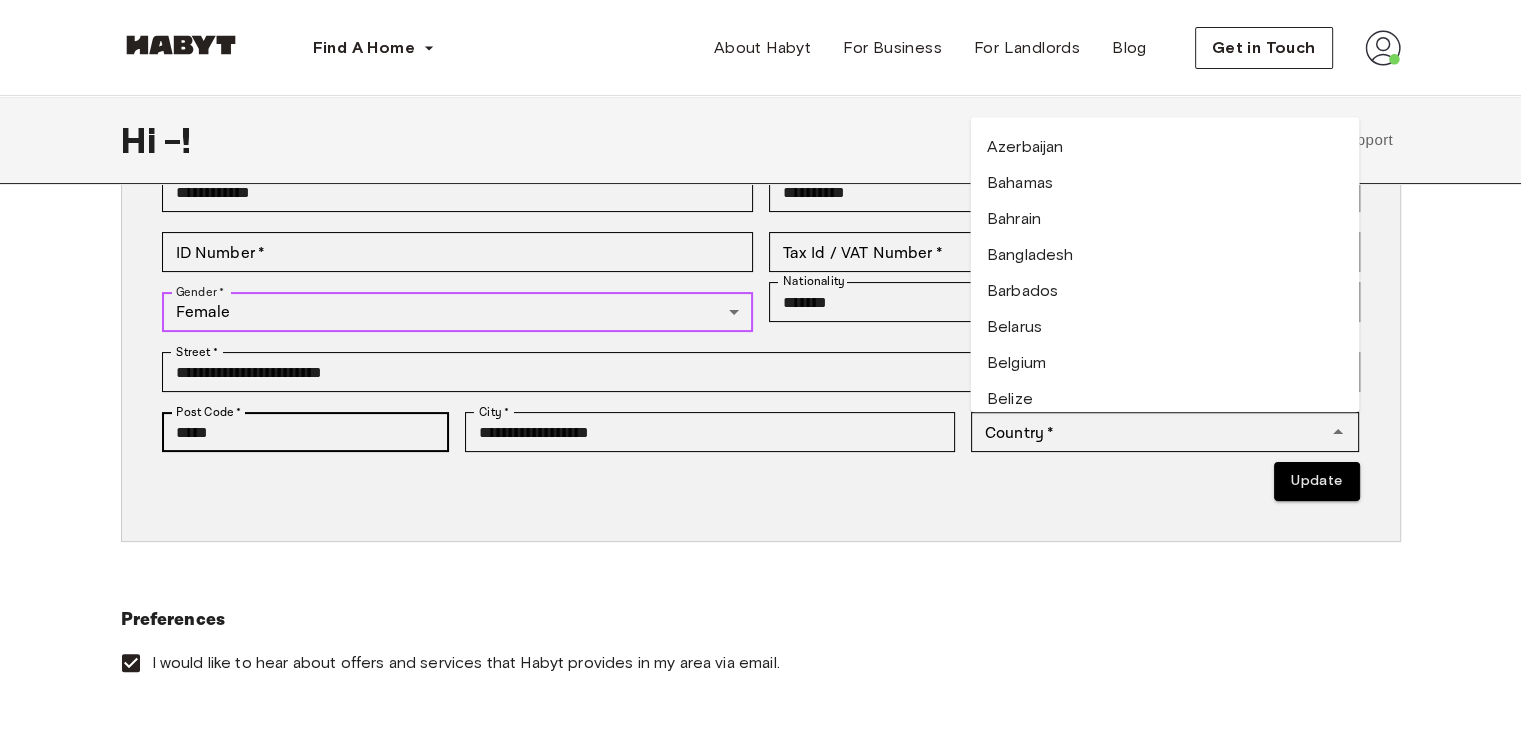scroll, scrollTop: 300, scrollLeft: 0, axis: vertical 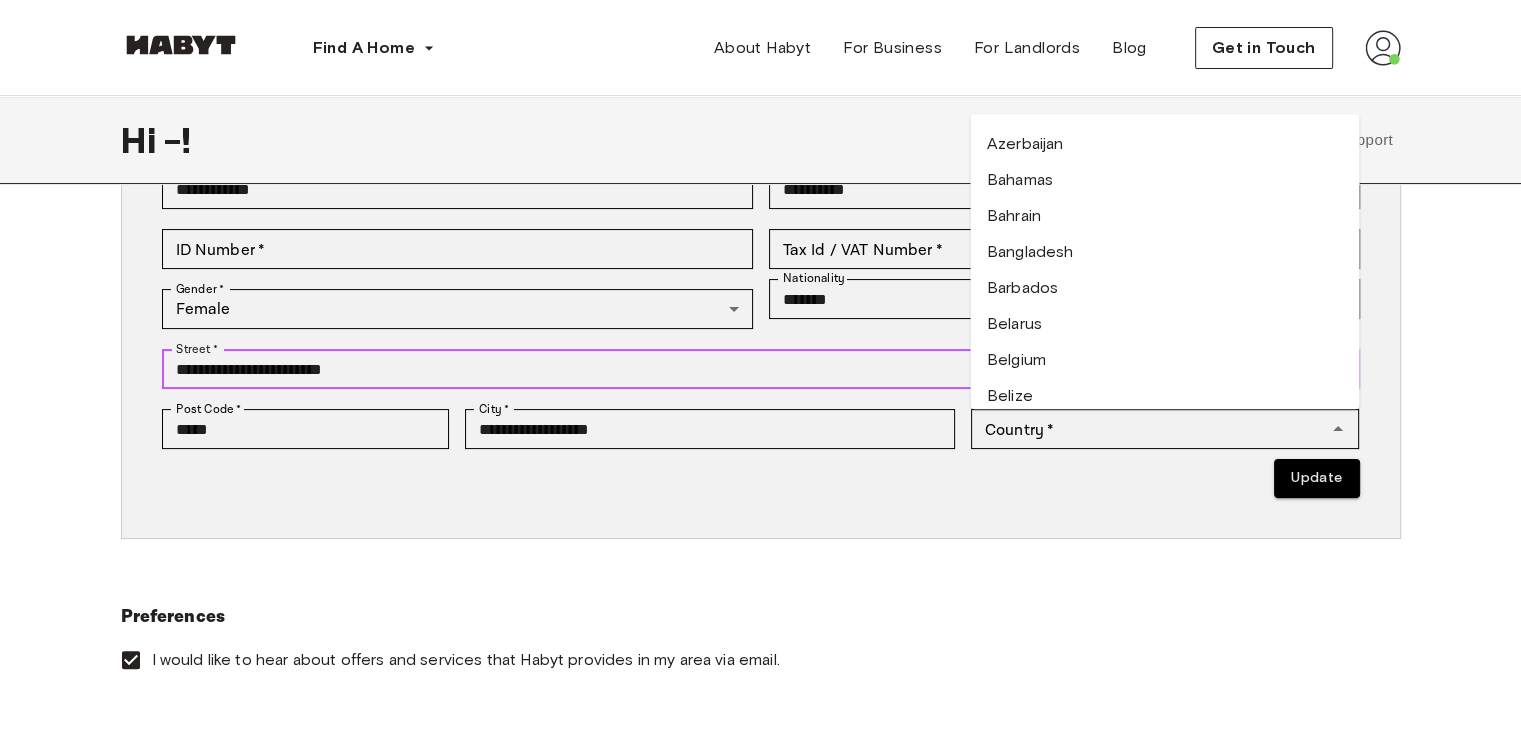 drag, startPoint x: 384, startPoint y: 377, endPoint x: 140, endPoint y: 375, distance: 244.0082 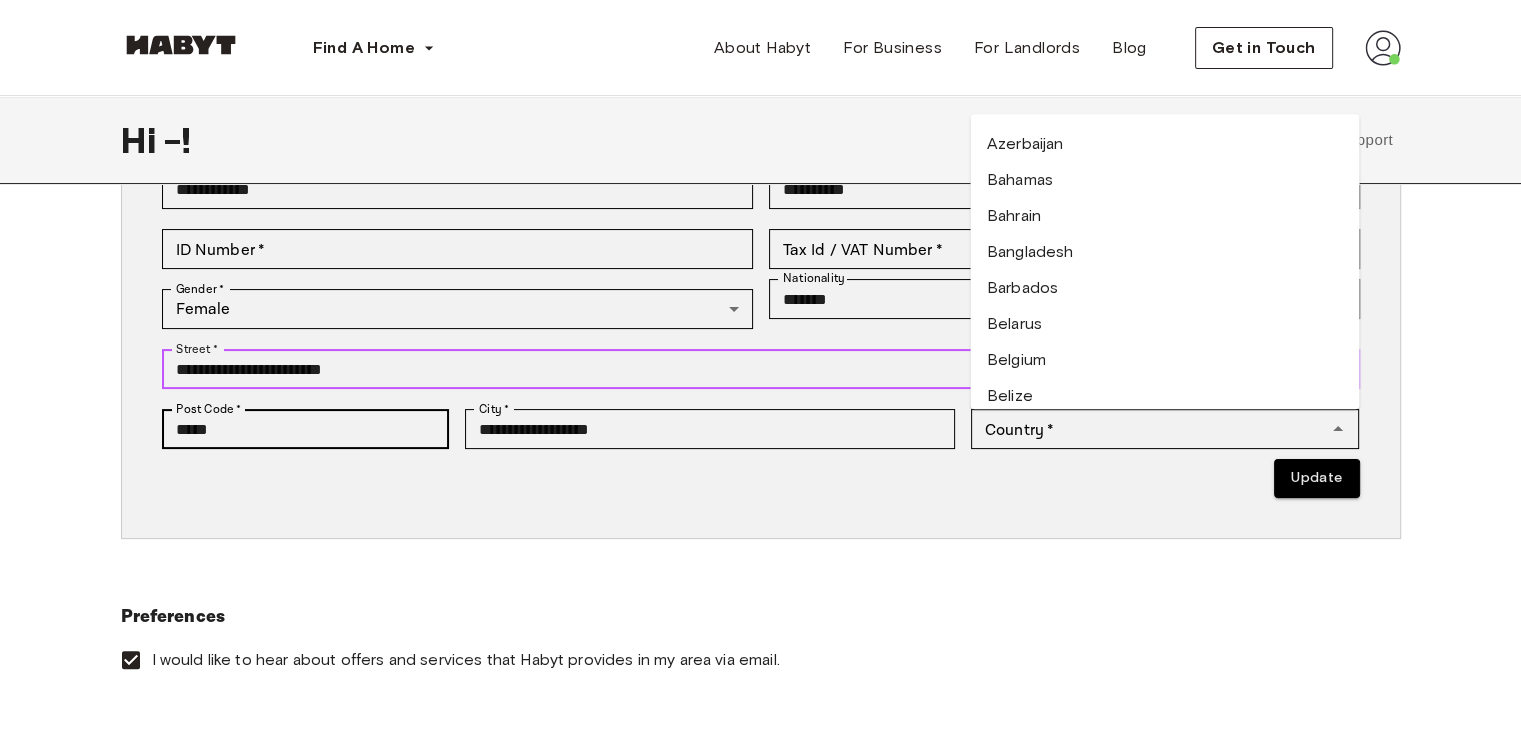 type on "**********" 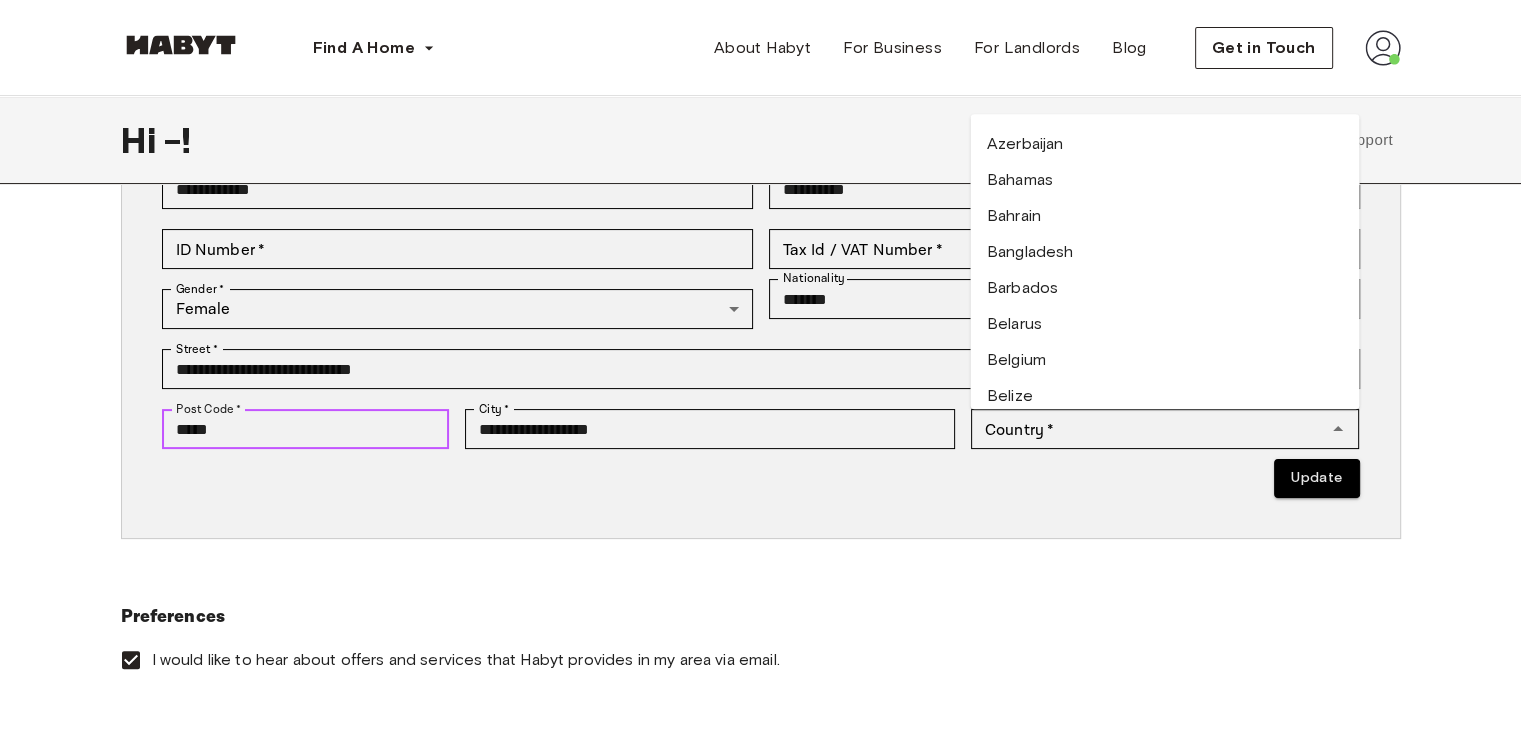 drag, startPoint x: 320, startPoint y: 433, endPoint x: 128, endPoint y: 431, distance: 192.01042 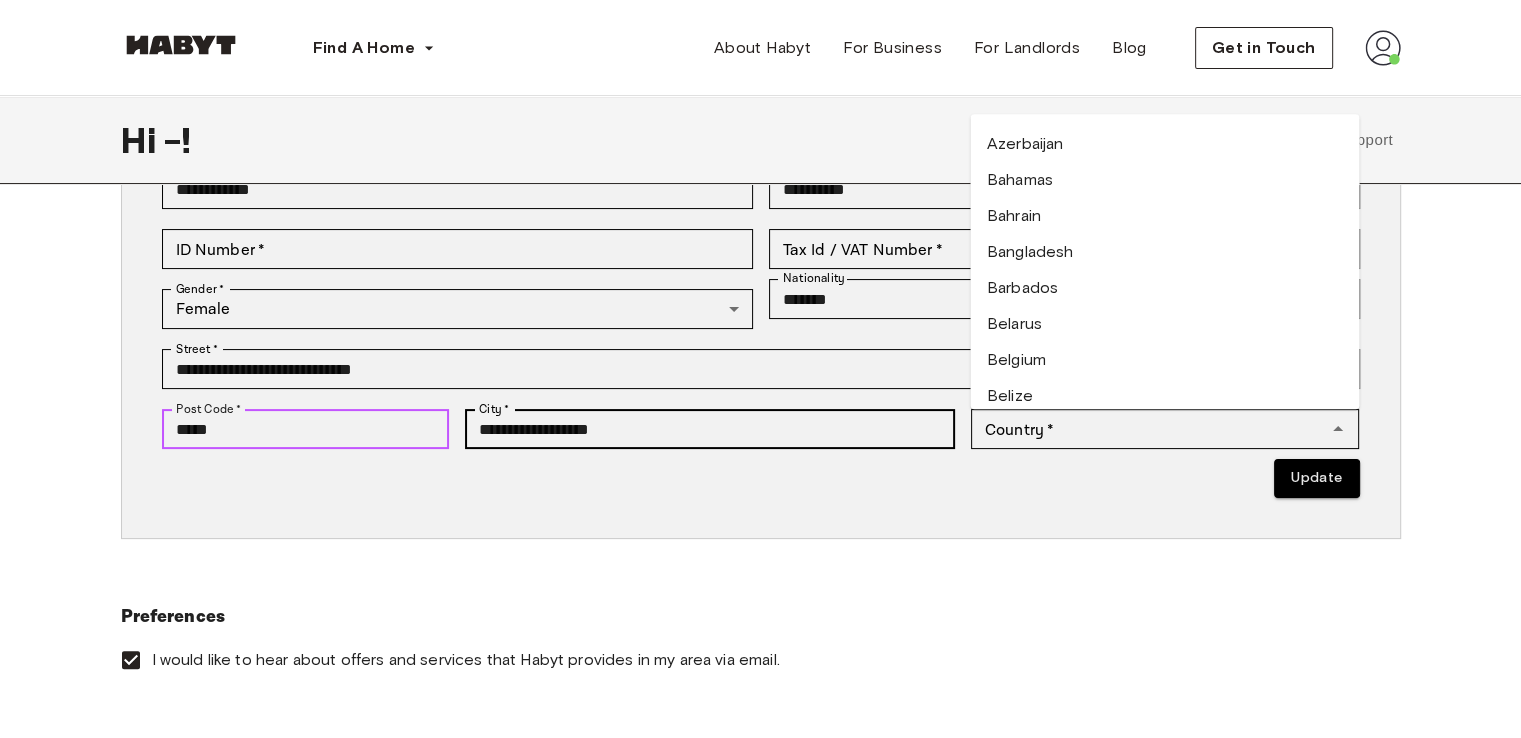 type on "*****" 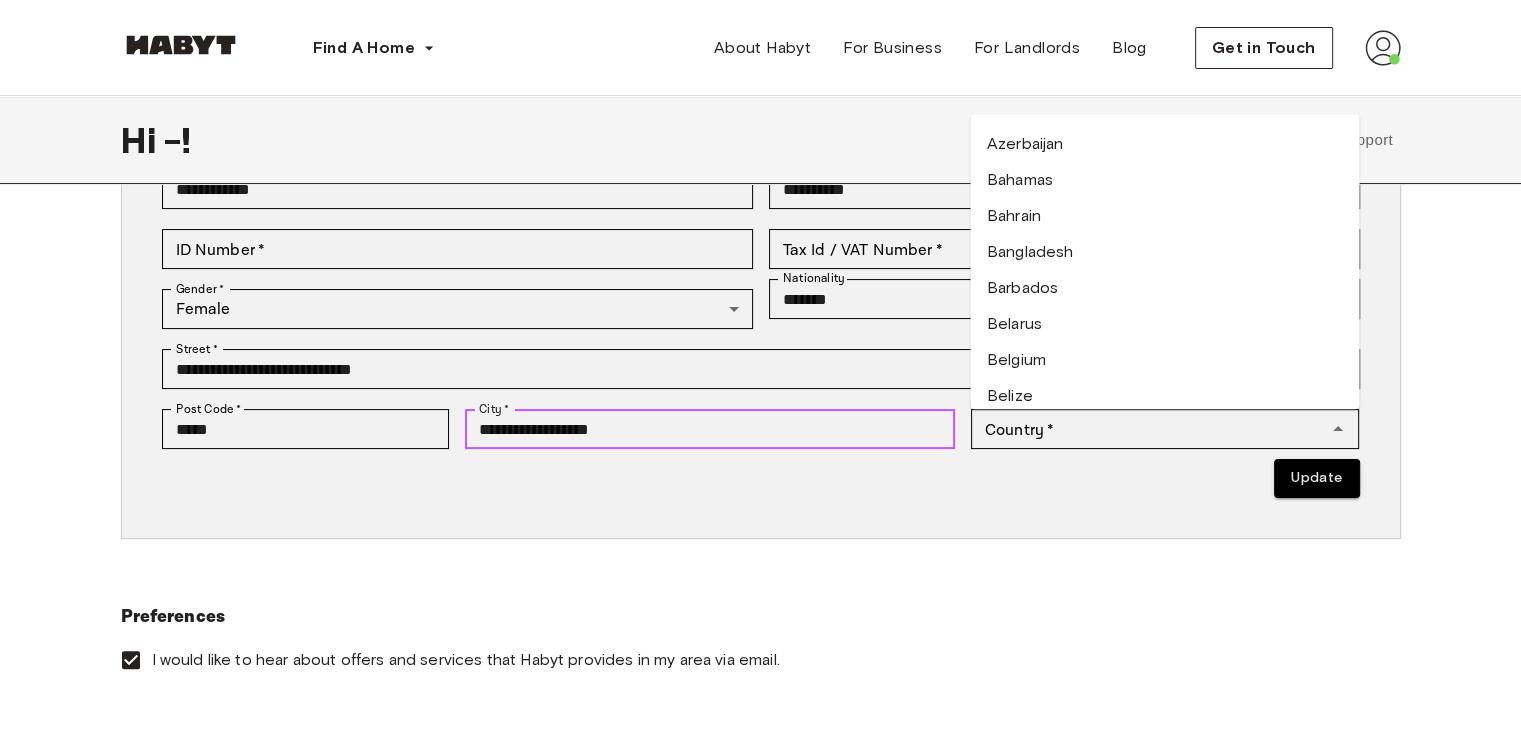 drag, startPoint x: 660, startPoint y: 440, endPoint x: 372, endPoint y: 397, distance: 291.19238 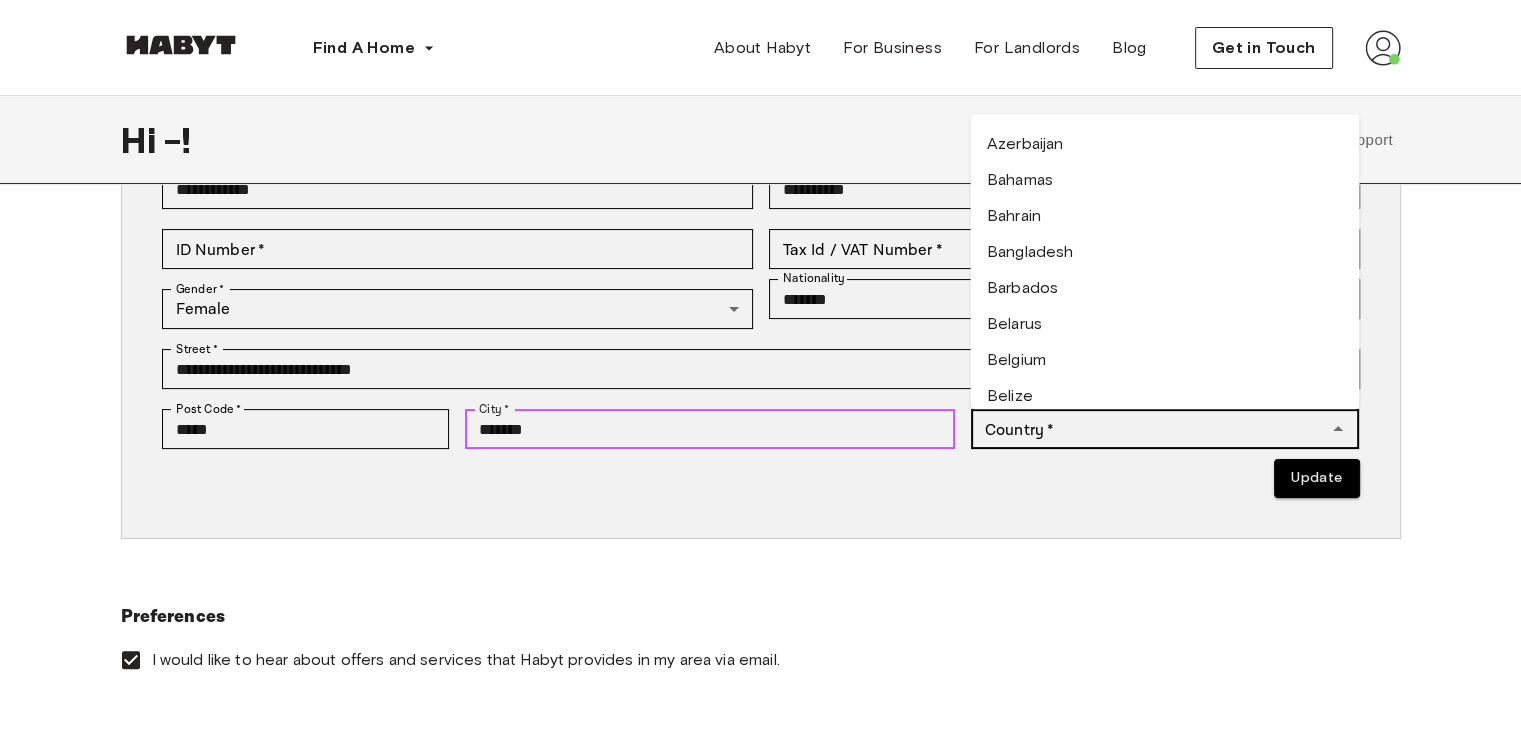 click on "Country   * Country   *" at bounding box center [1165, 429] 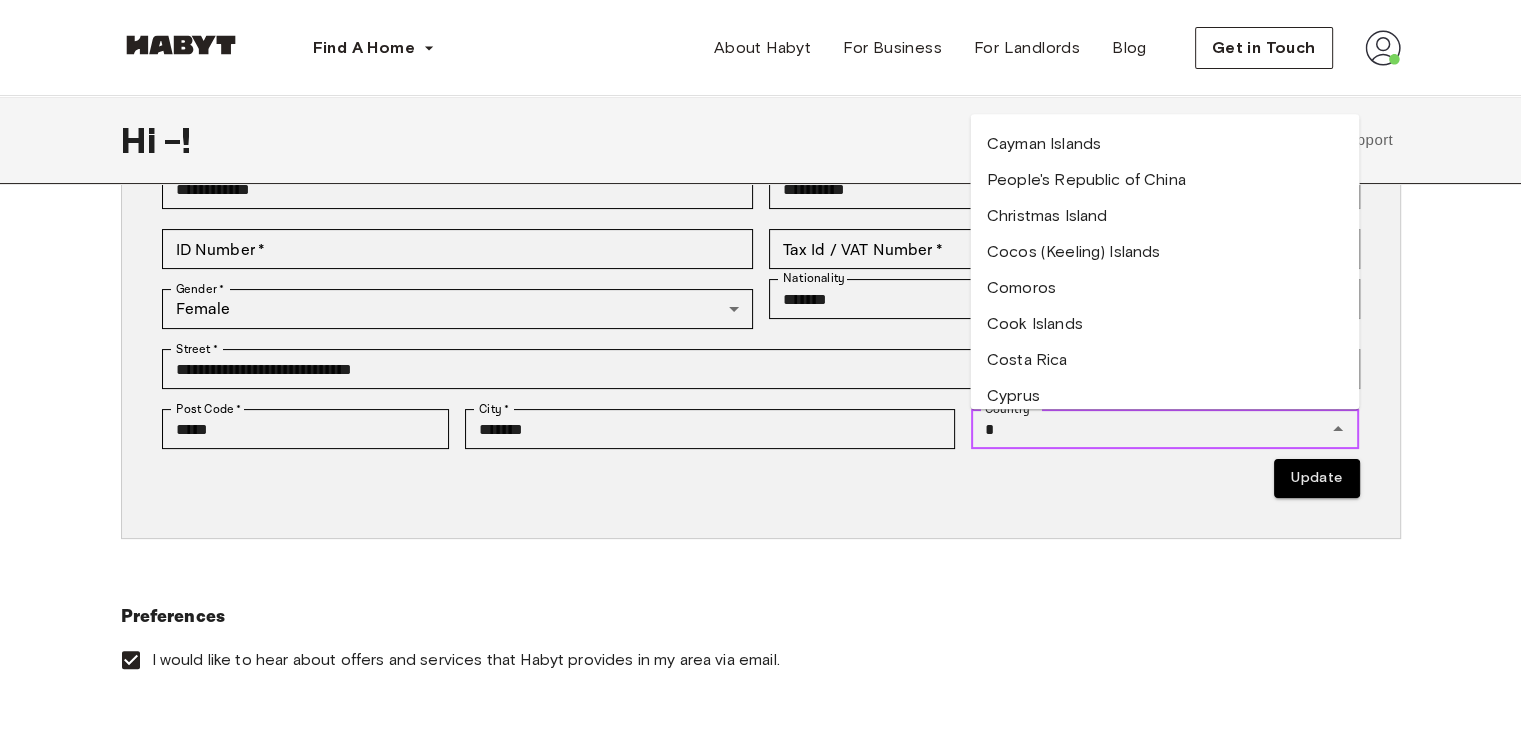 scroll, scrollTop: 0, scrollLeft: 0, axis: both 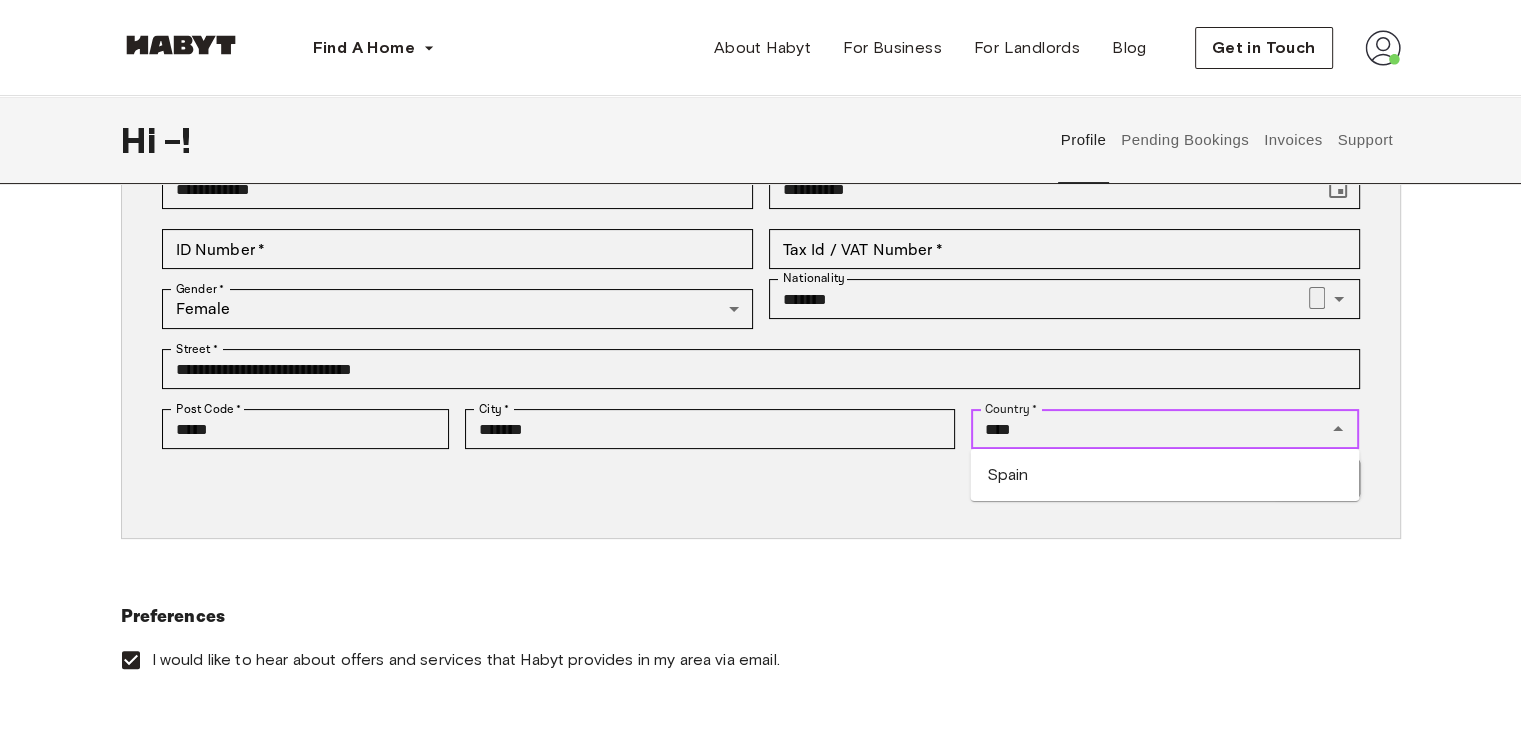 click on "Spain" at bounding box center [1164, 475] 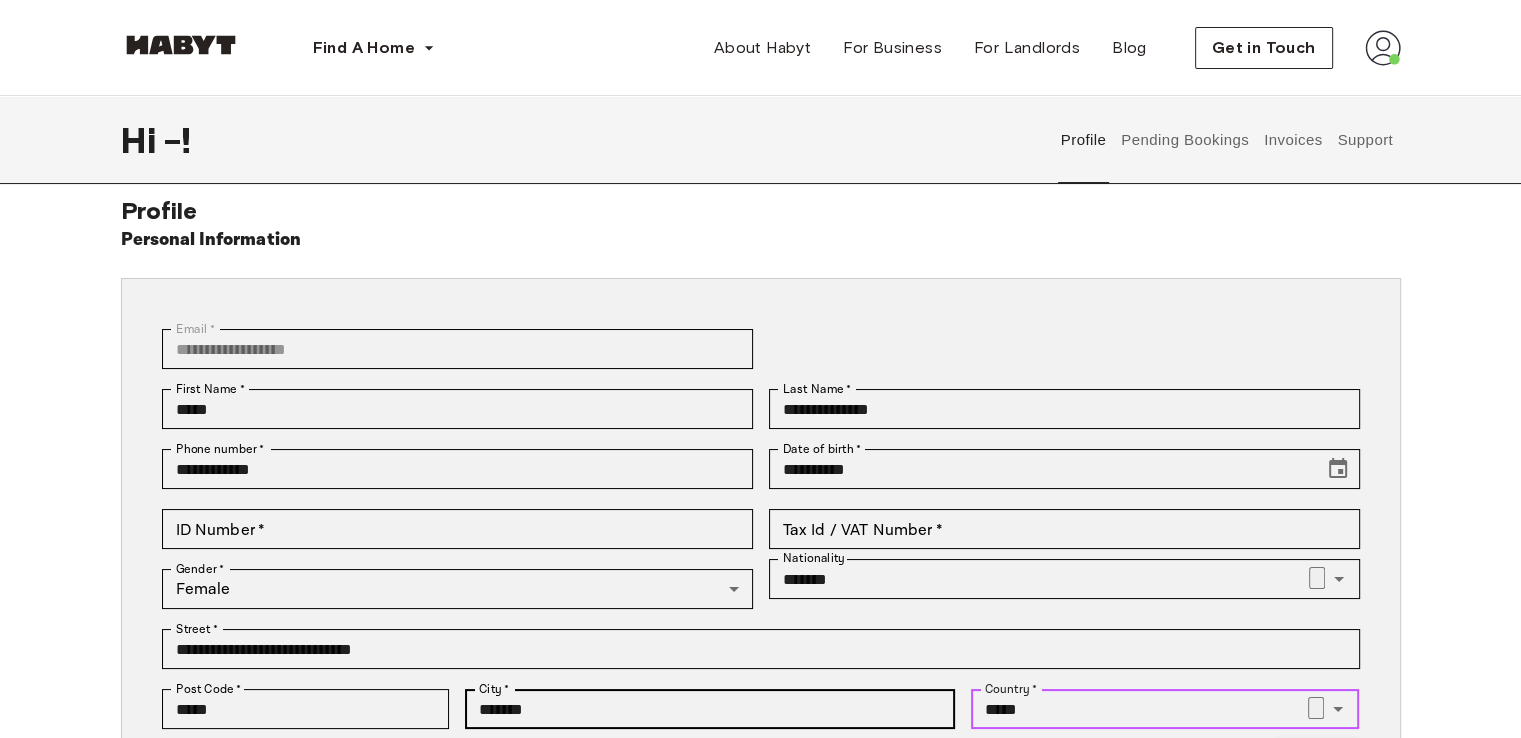 scroll, scrollTop: 0, scrollLeft: 0, axis: both 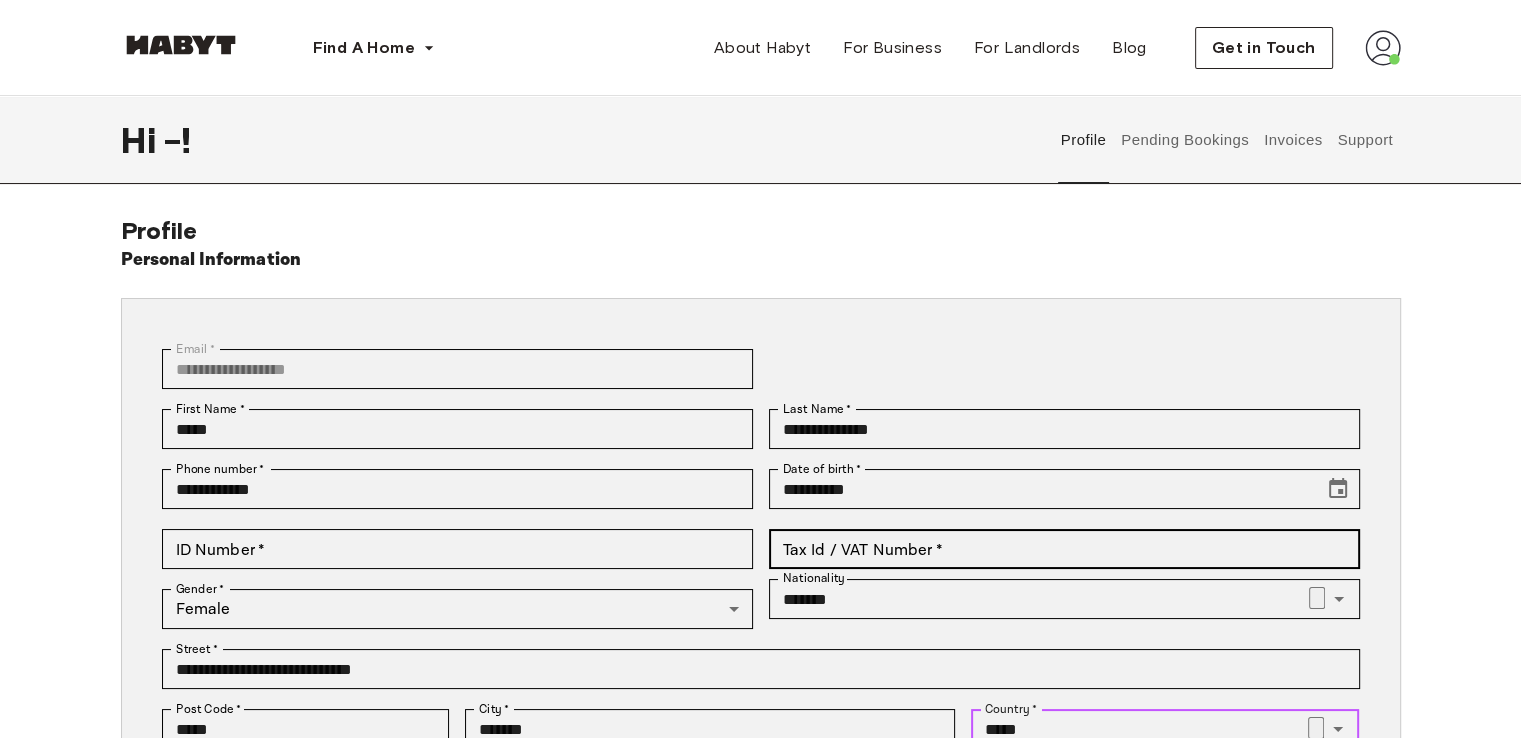 type on "*****" 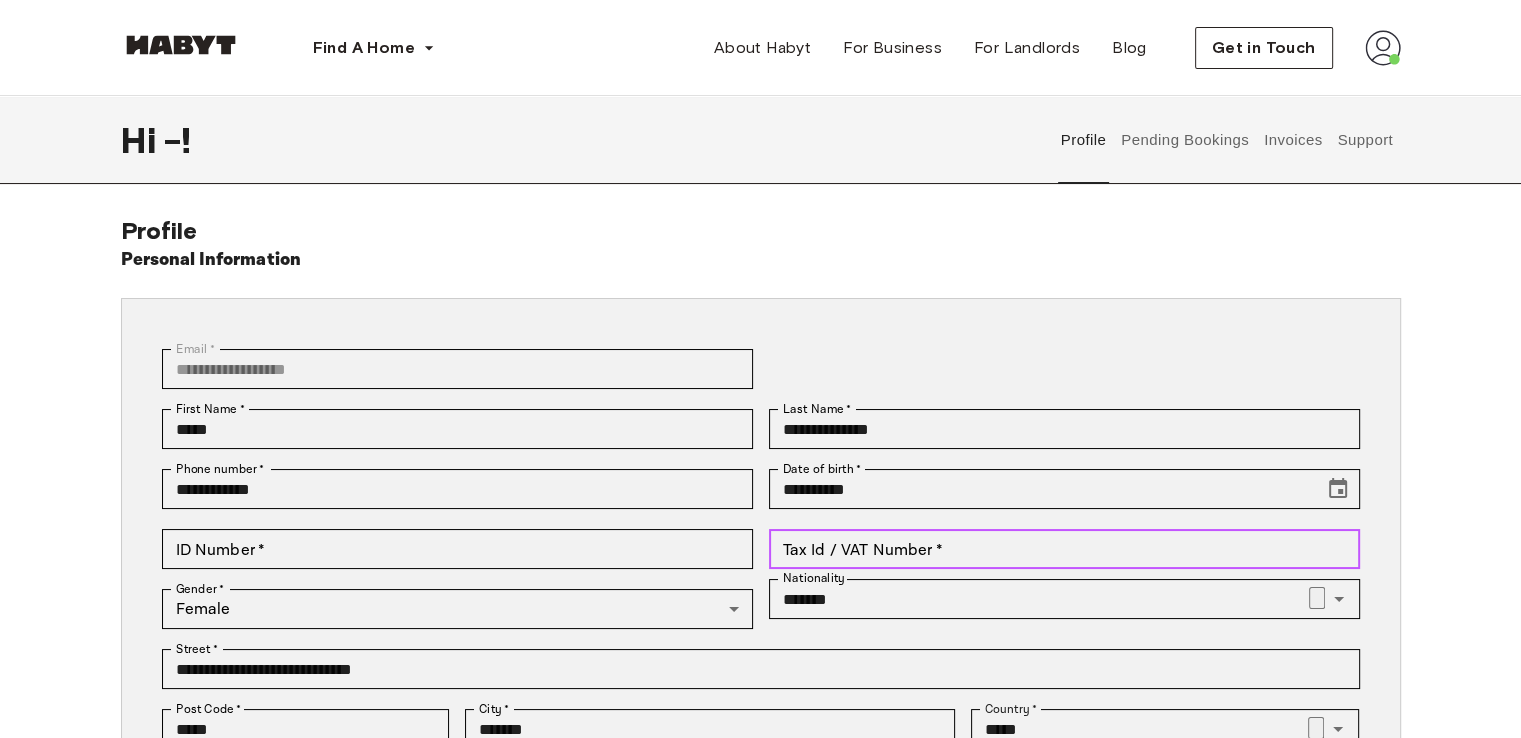 click on "Tax Id / VAT Number   *" at bounding box center (1064, 549) 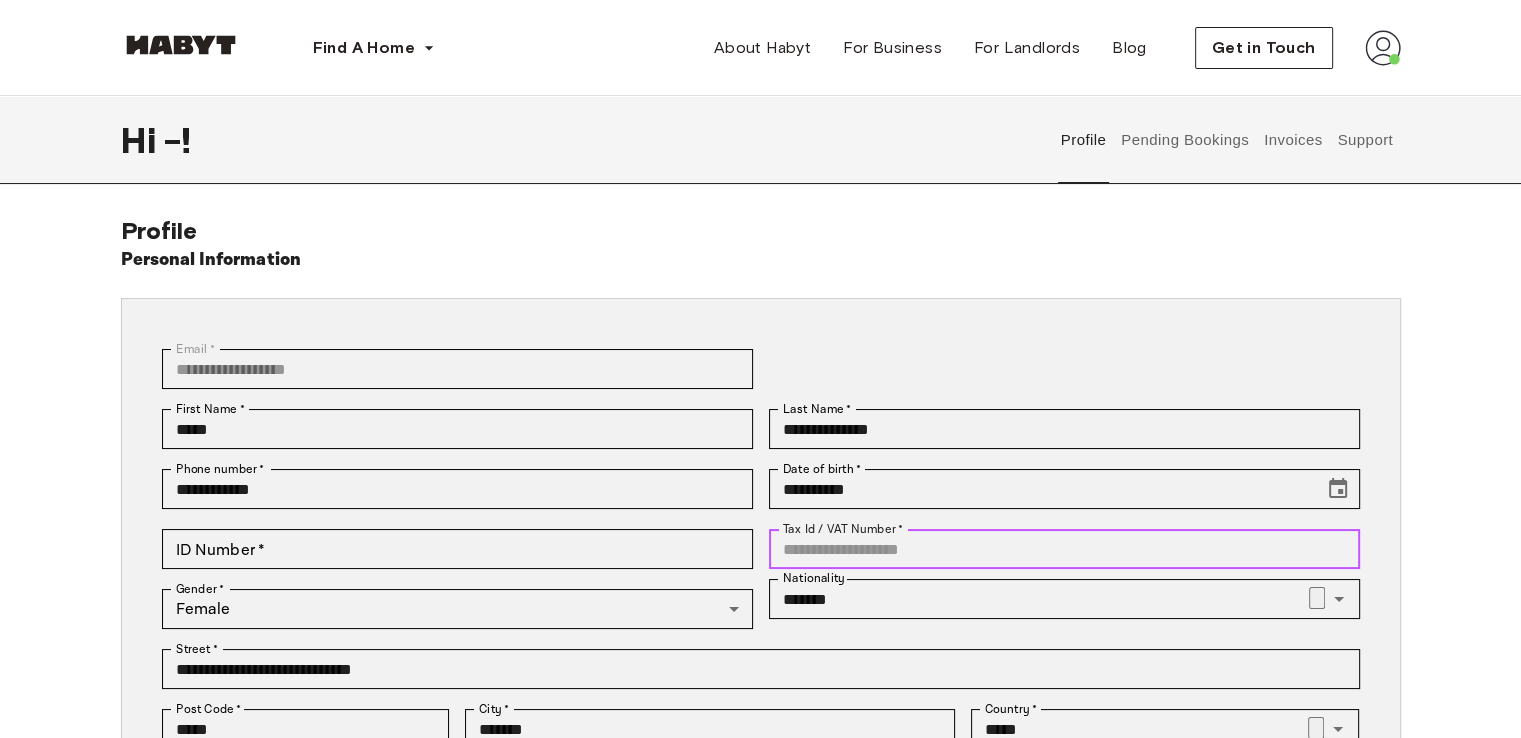 drag, startPoint x: 788, startPoint y: 529, endPoint x: 870, endPoint y: 525, distance: 82.0975 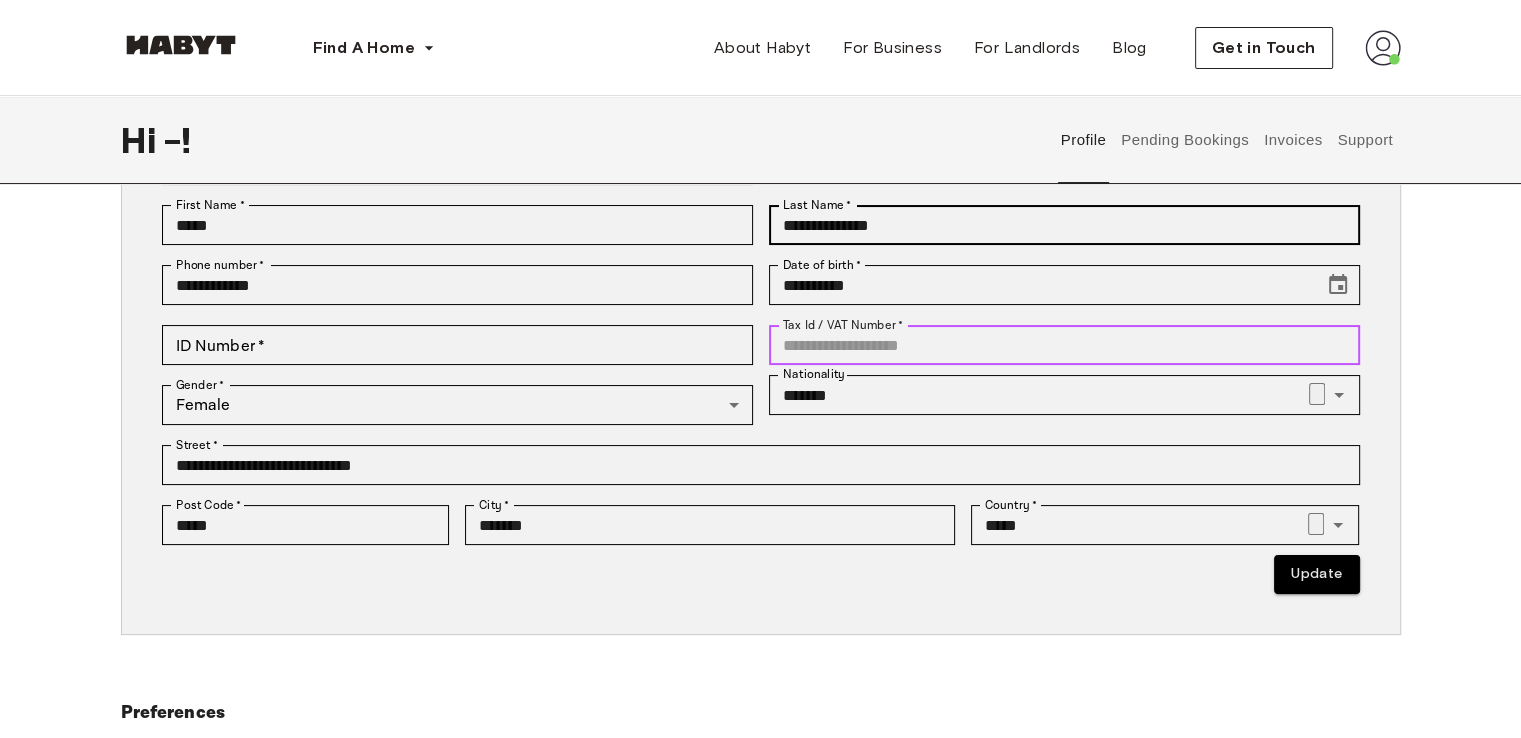 scroll, scrollTop: 400, scrollLeft: 0, axis: vertical 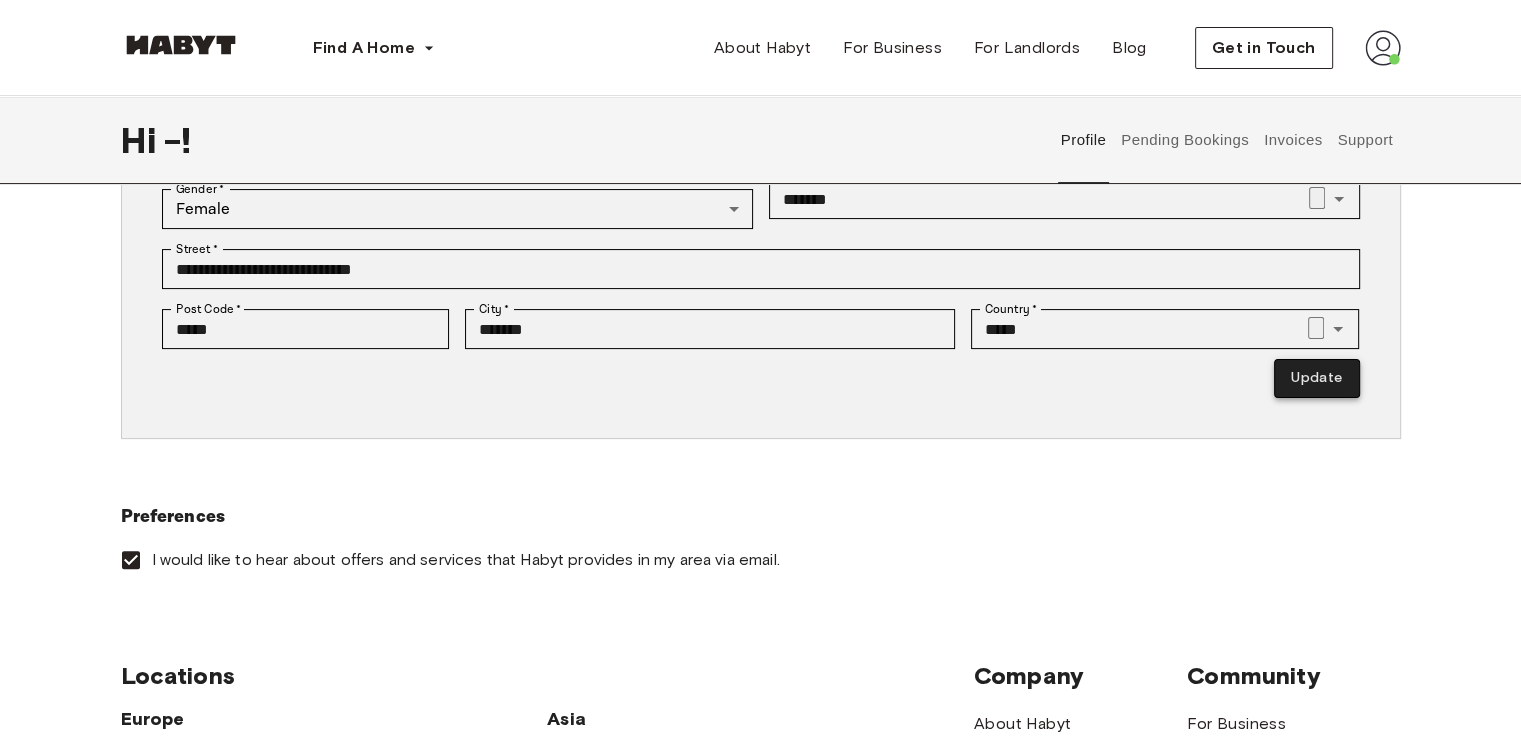 click on "Update" at bounding box center [1316, 378] 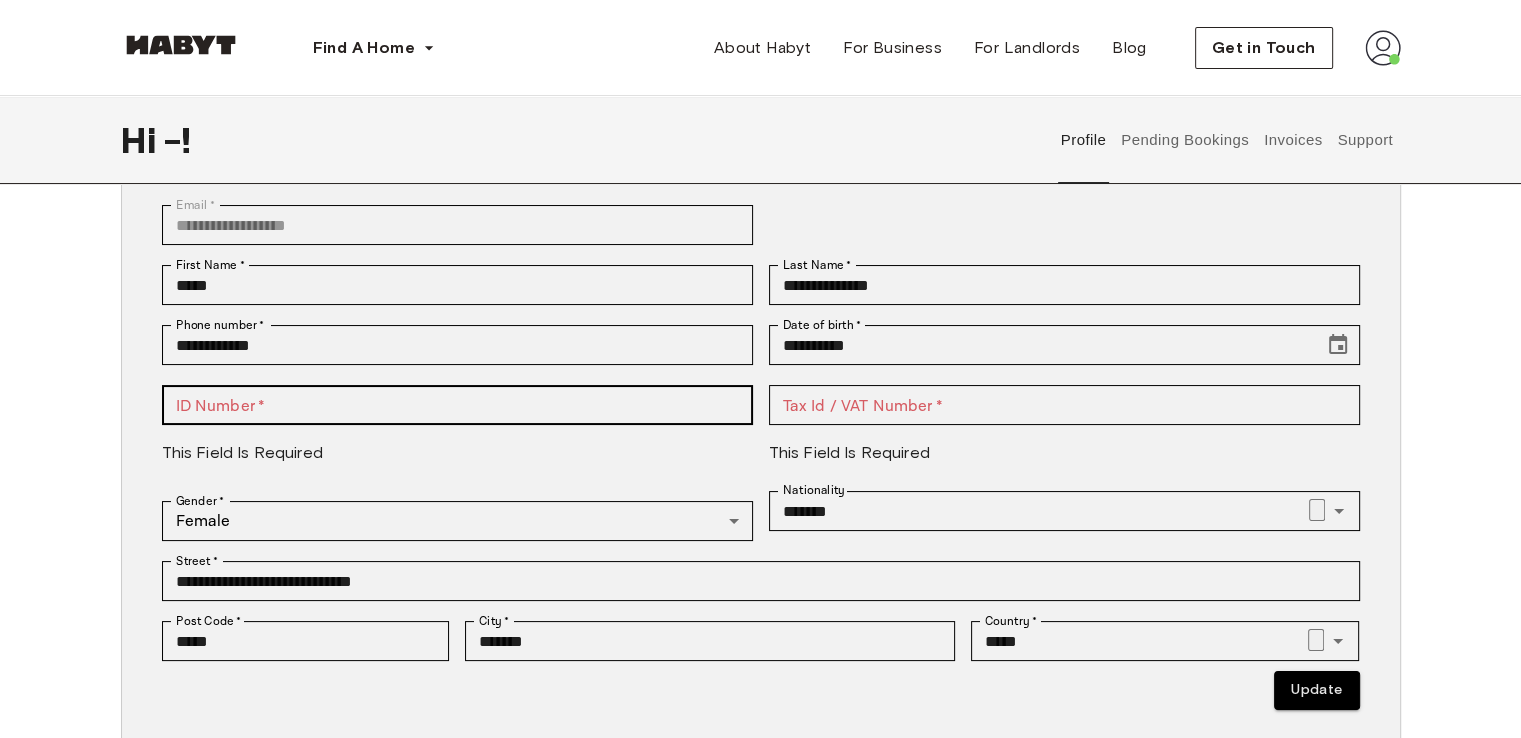 scroll, scrollTop: 100, scrollLeft: 0, axis: vertical 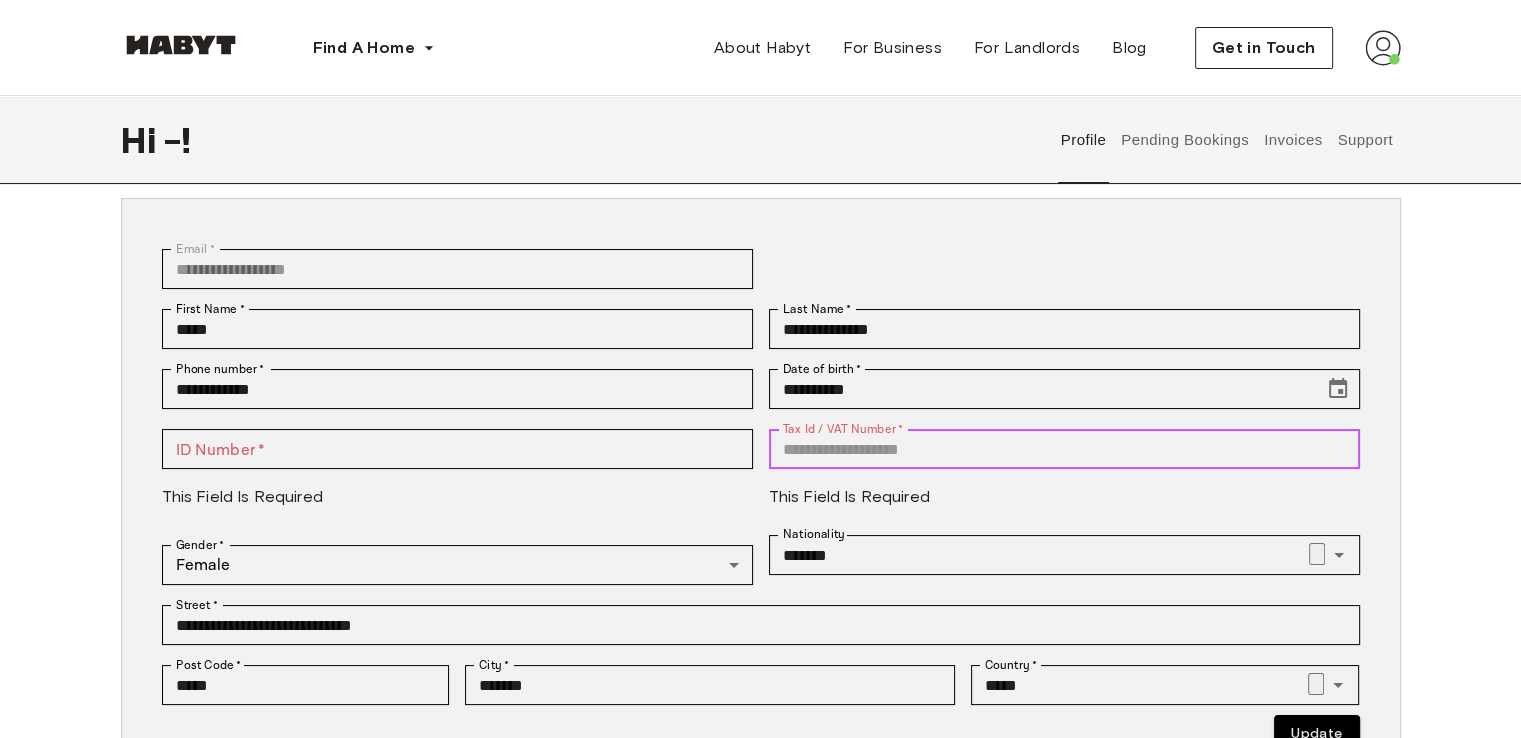 click on "Tax Id / VAT Number   *" at bounding box center (1064, 449) 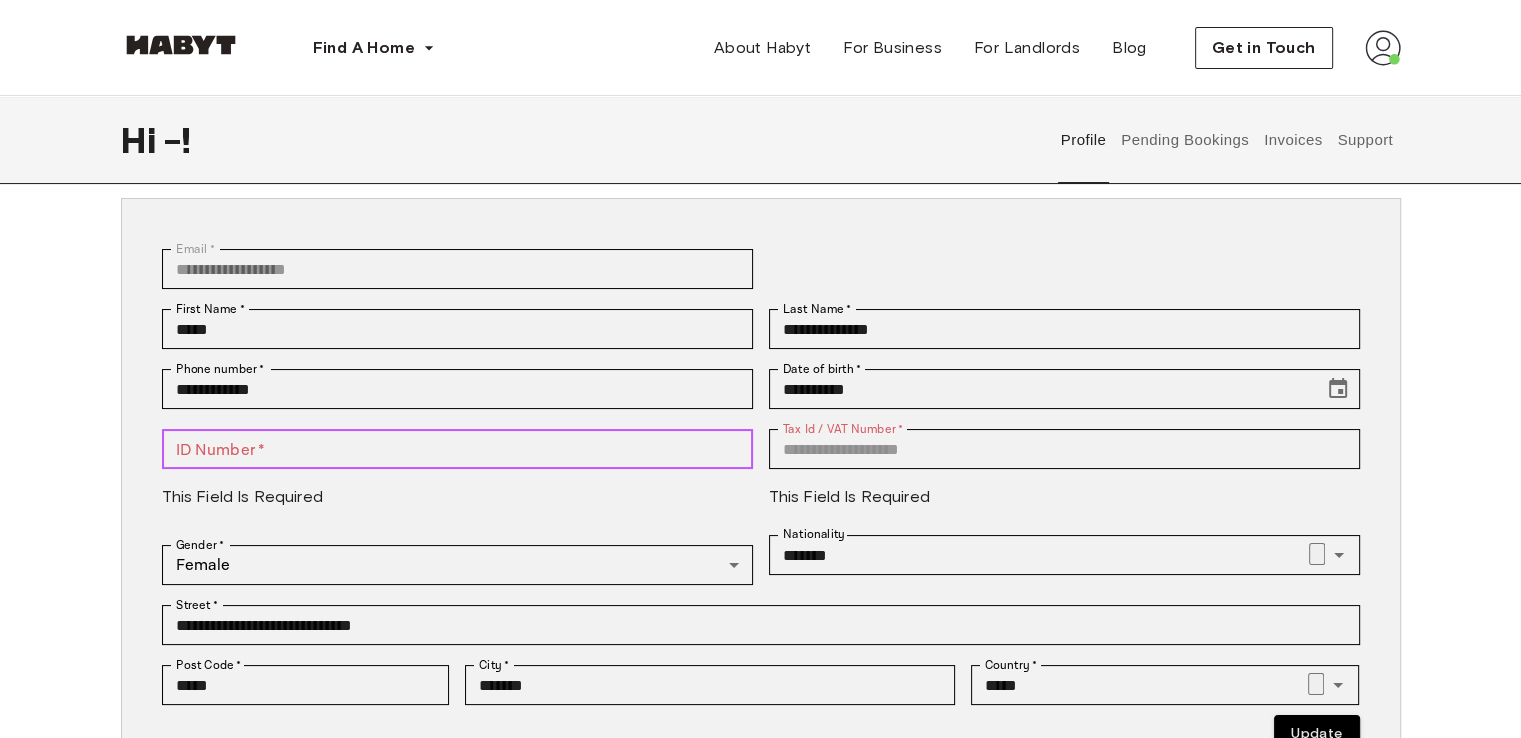 click on "ID Number   *" at bounding box center [457, 449] 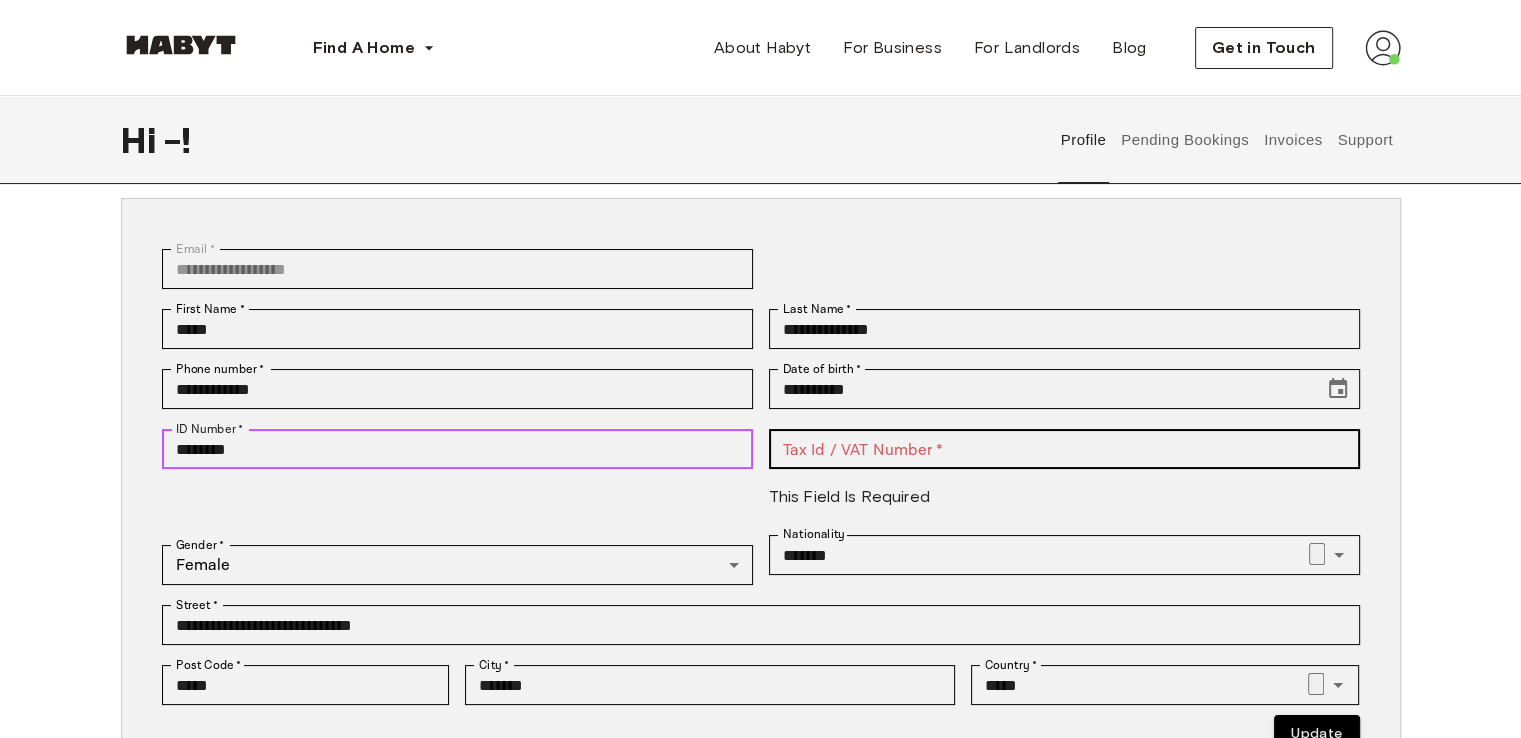 type on "********" 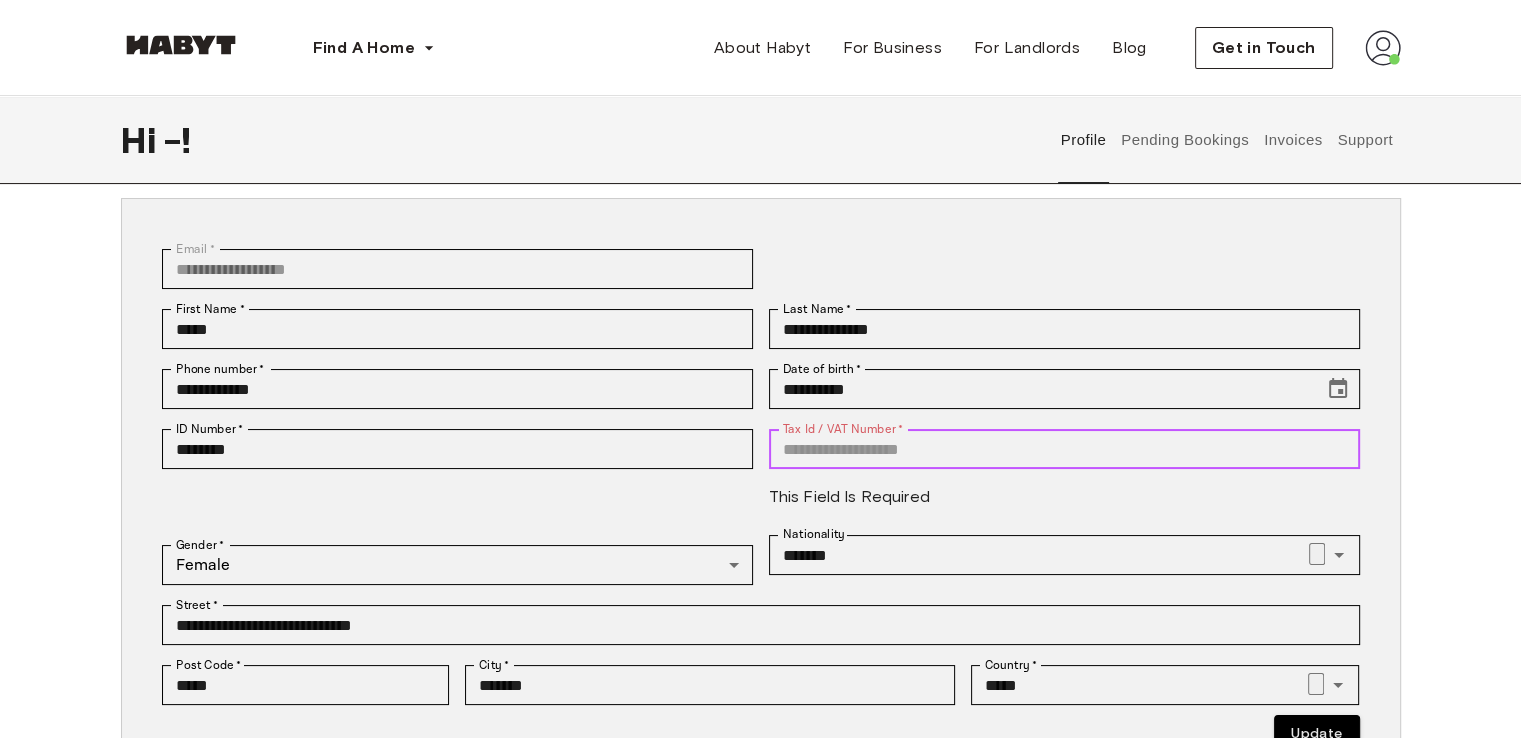 click on "Tax Id / VAT Number   *" at bounding box center (1064, 449) 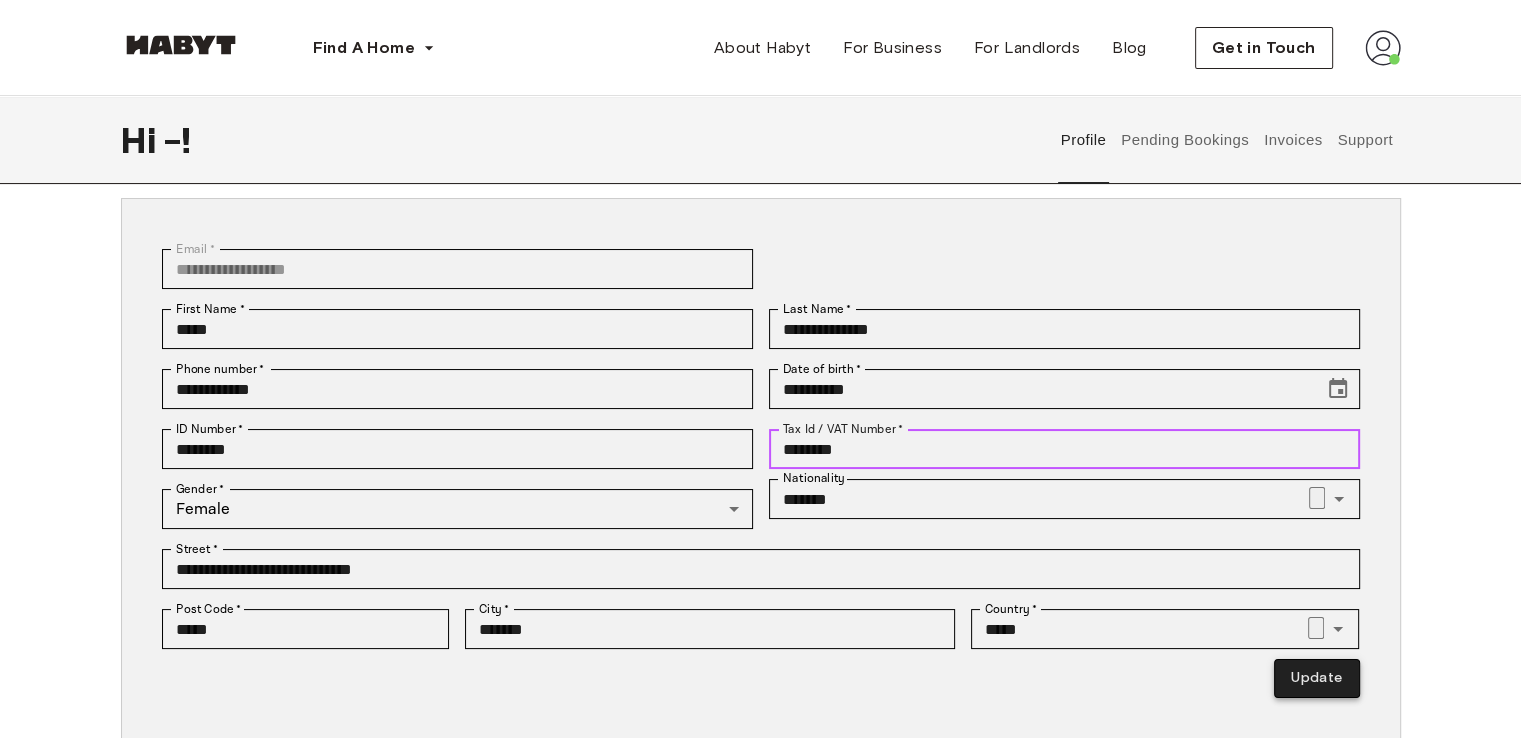 type on "********" 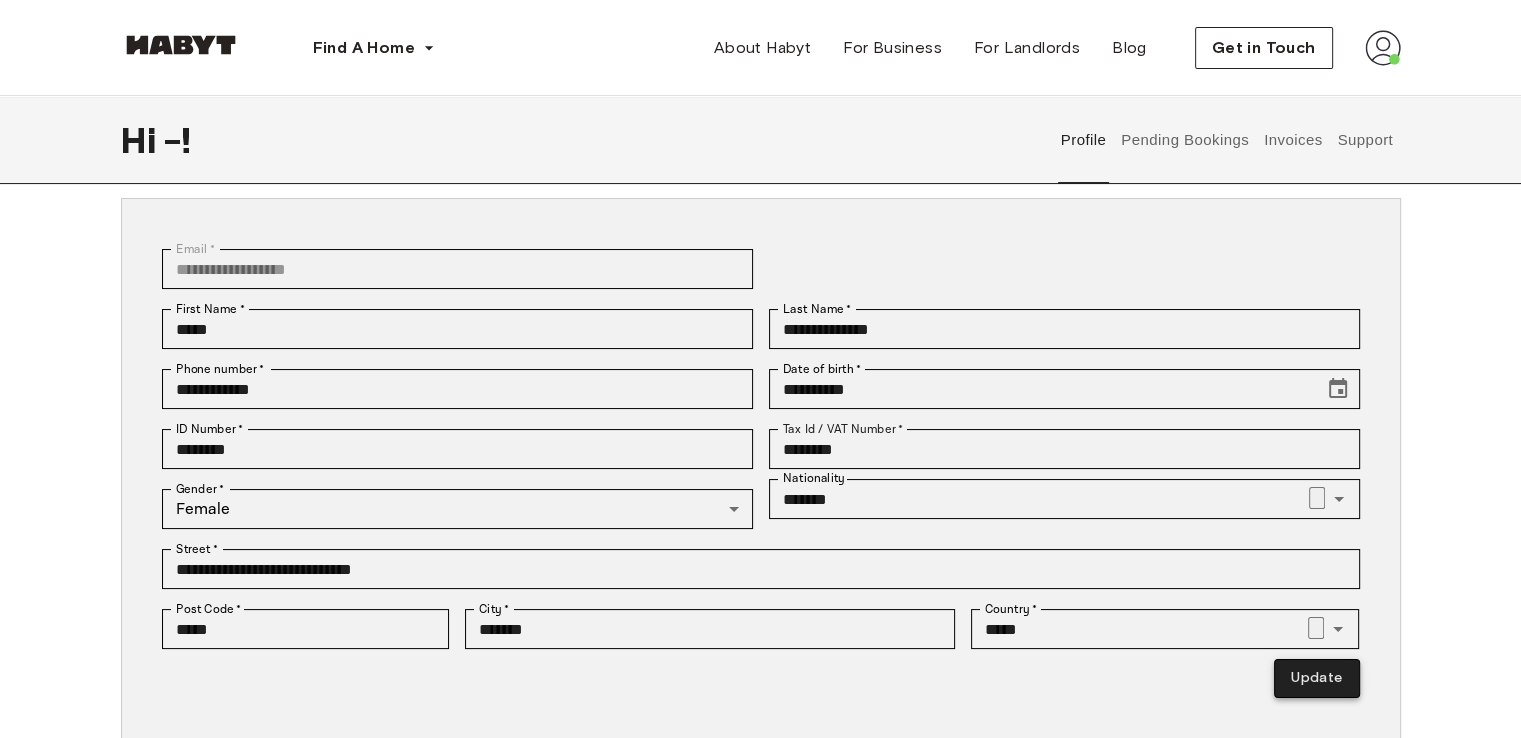click on "Update" at bounding box center [1316, 678] 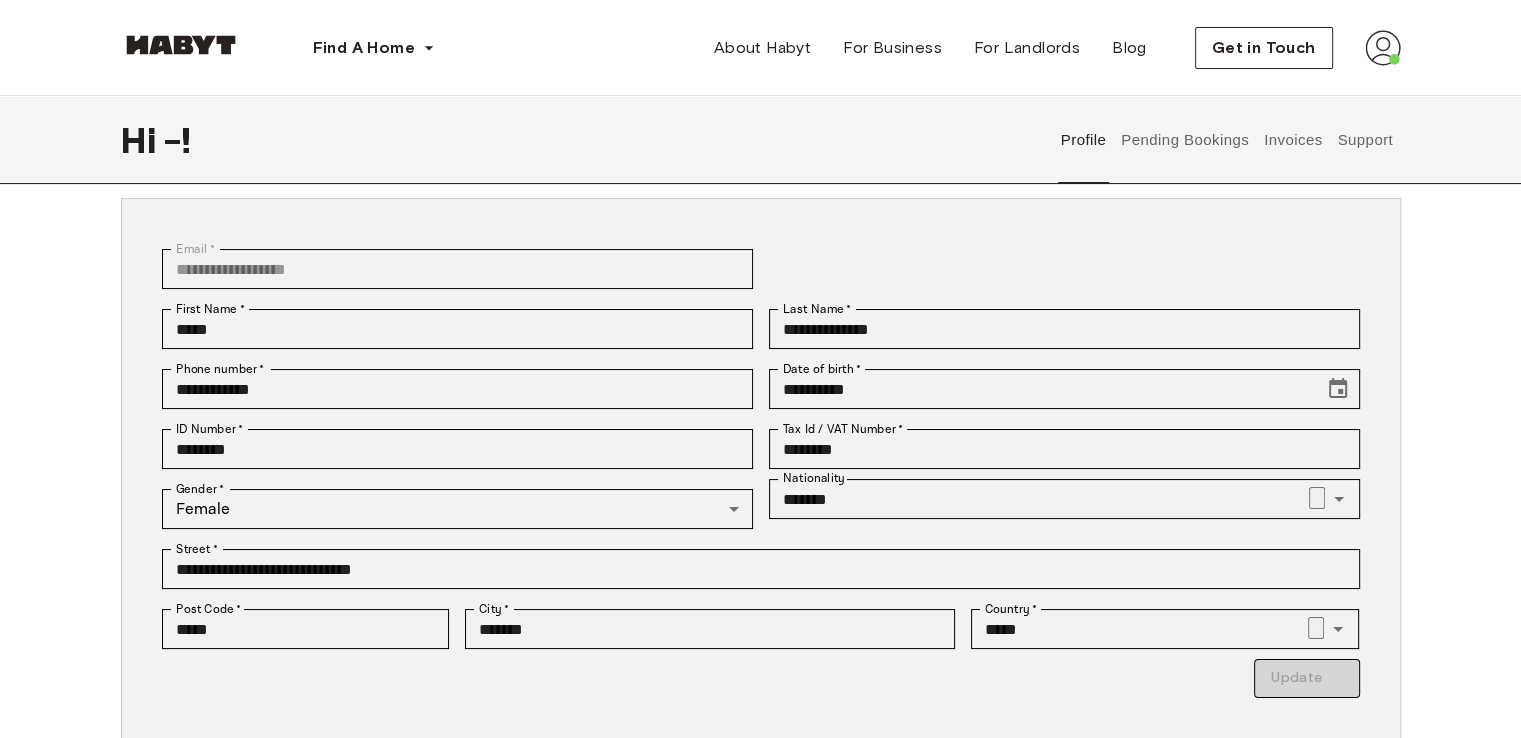 type on "*********" 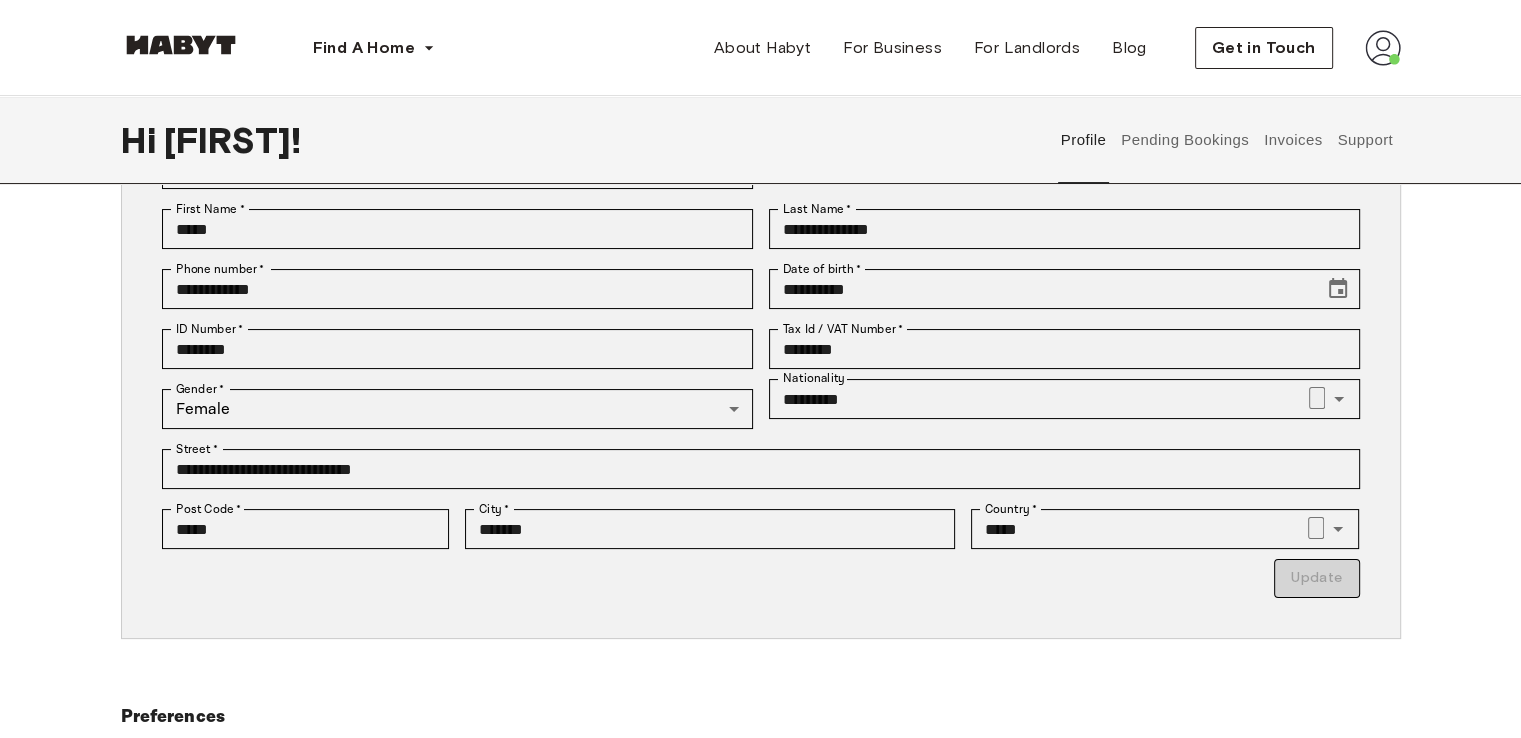 scroll, scrollTop: 0, scrollLeft: 0, axis: both 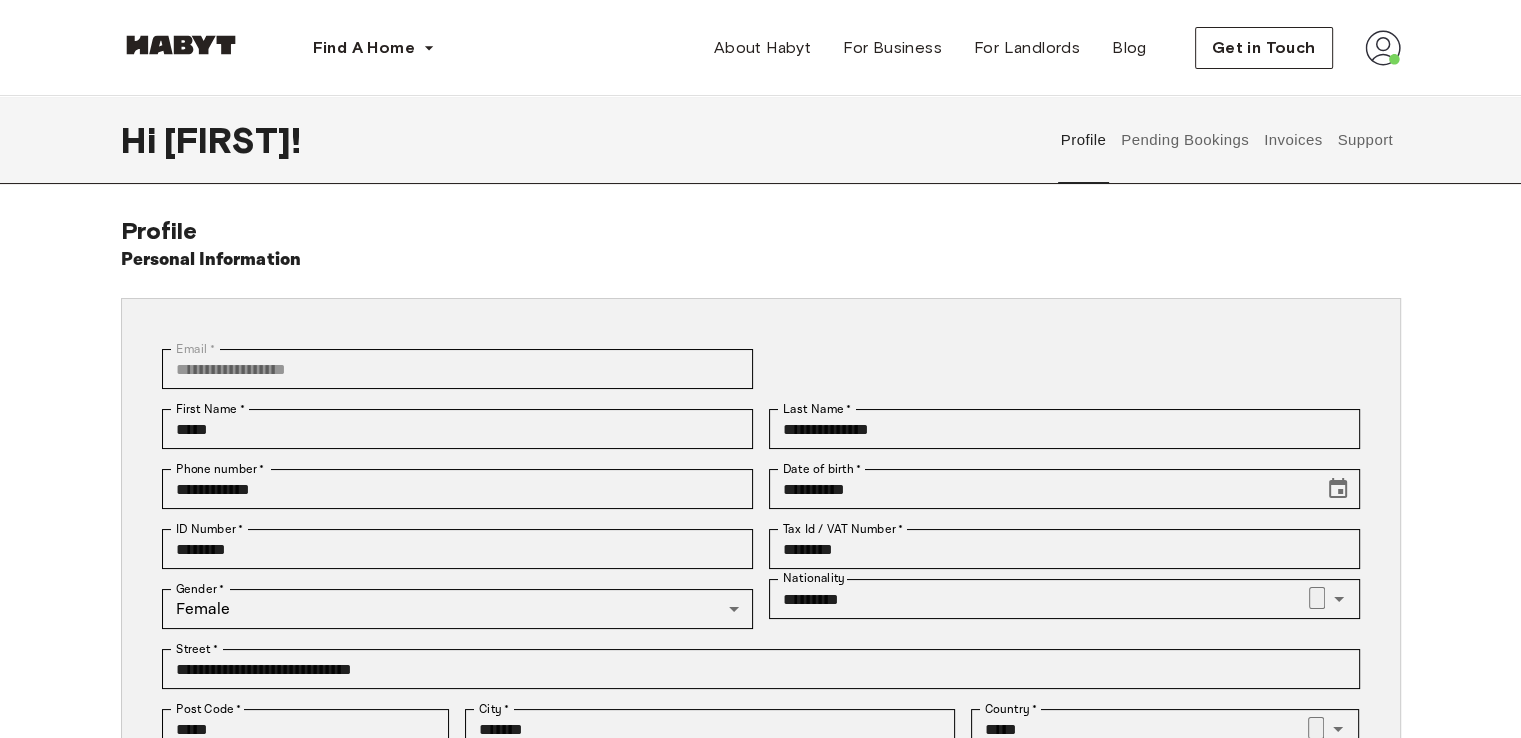 click on "Profile" at bounding box center [1083, 140] 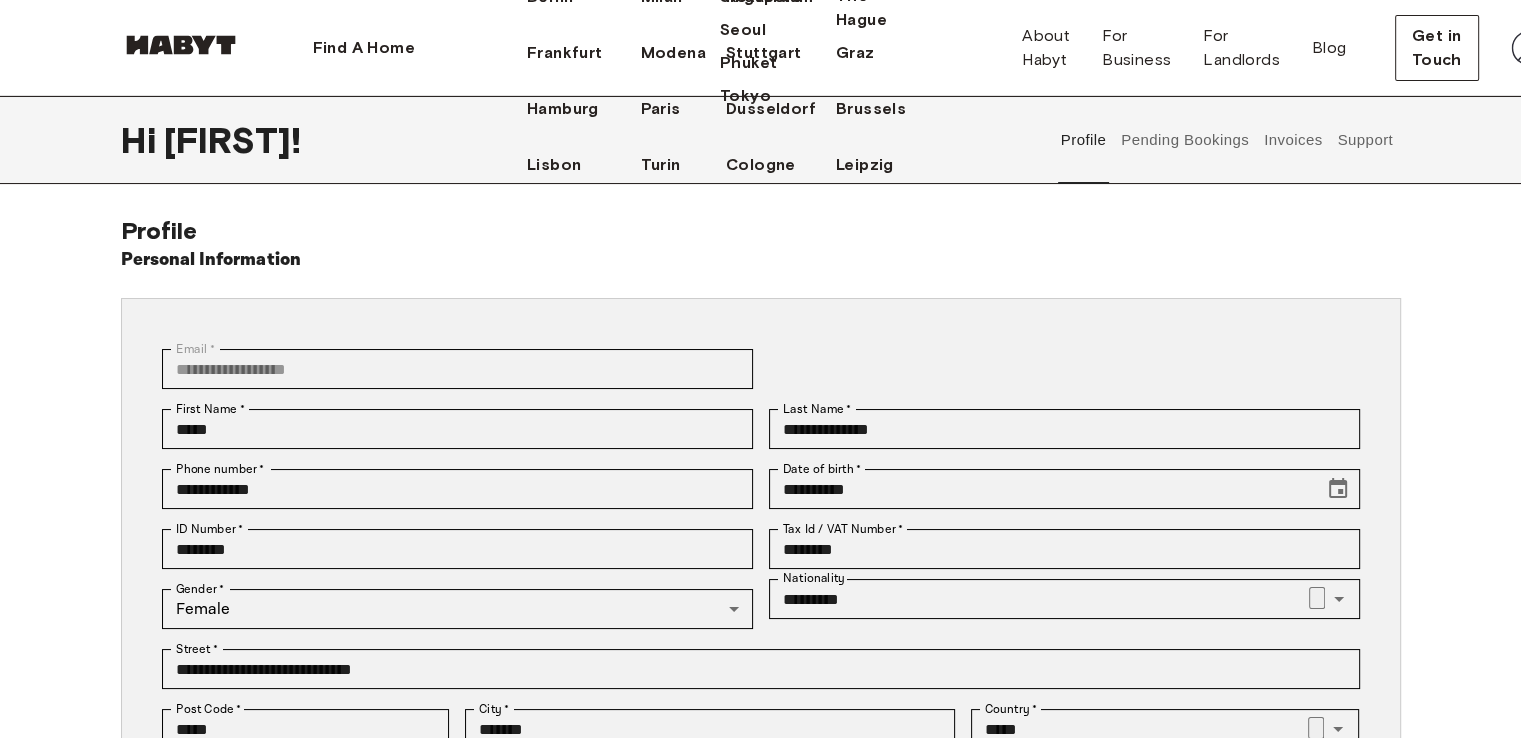 click on "Munich" at bounding box center (758, -59) 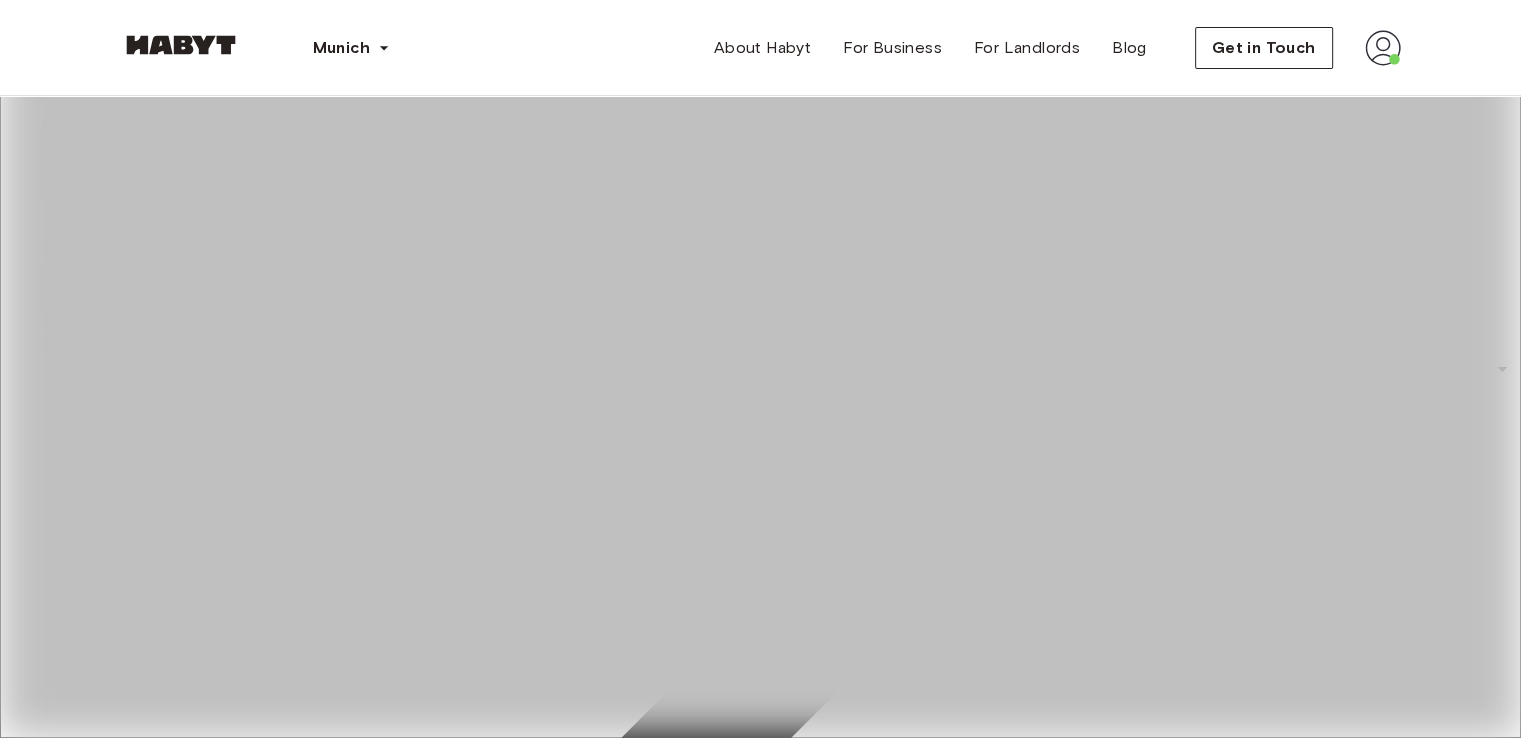 click on "**********" at bounding box center [112, 186] 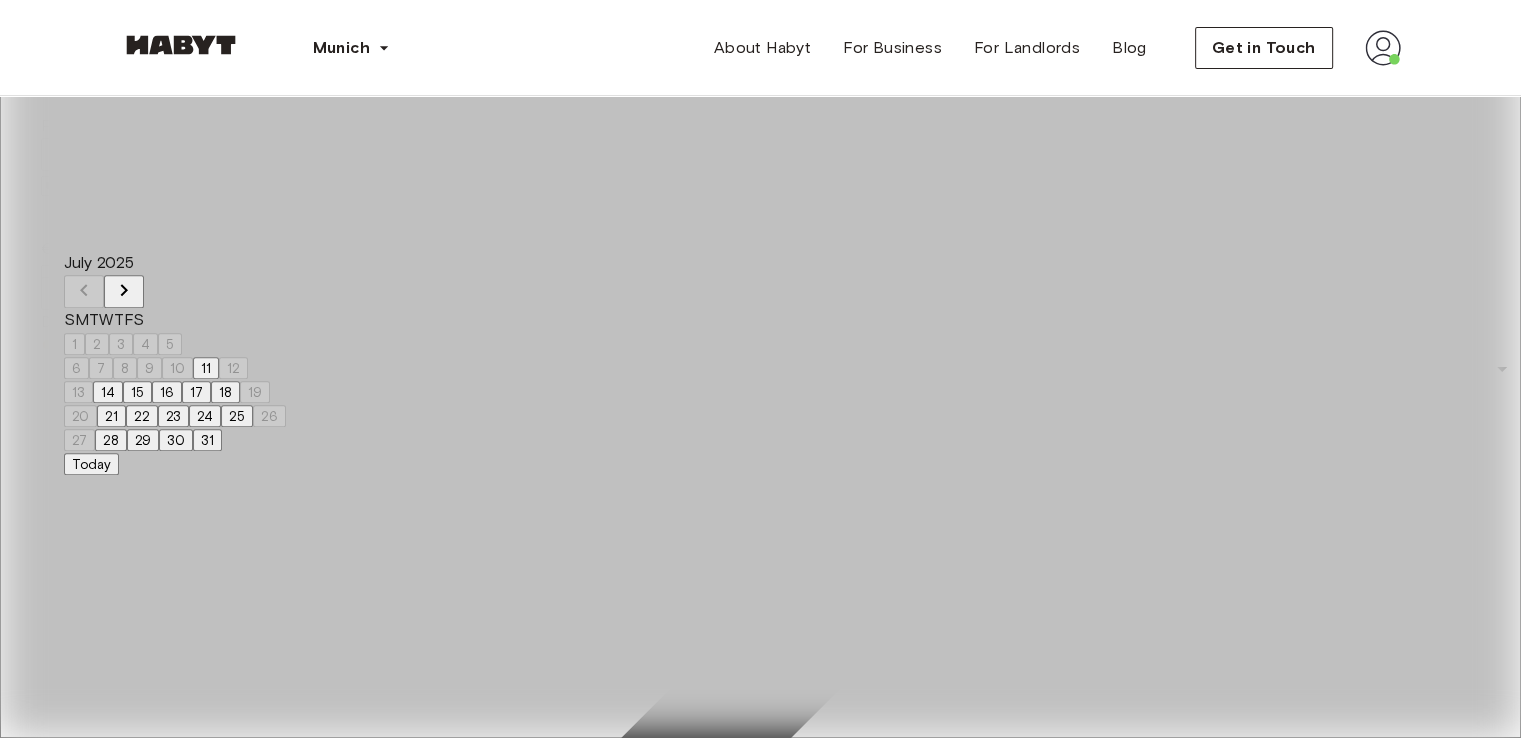 click at bounding box center (124, 291) 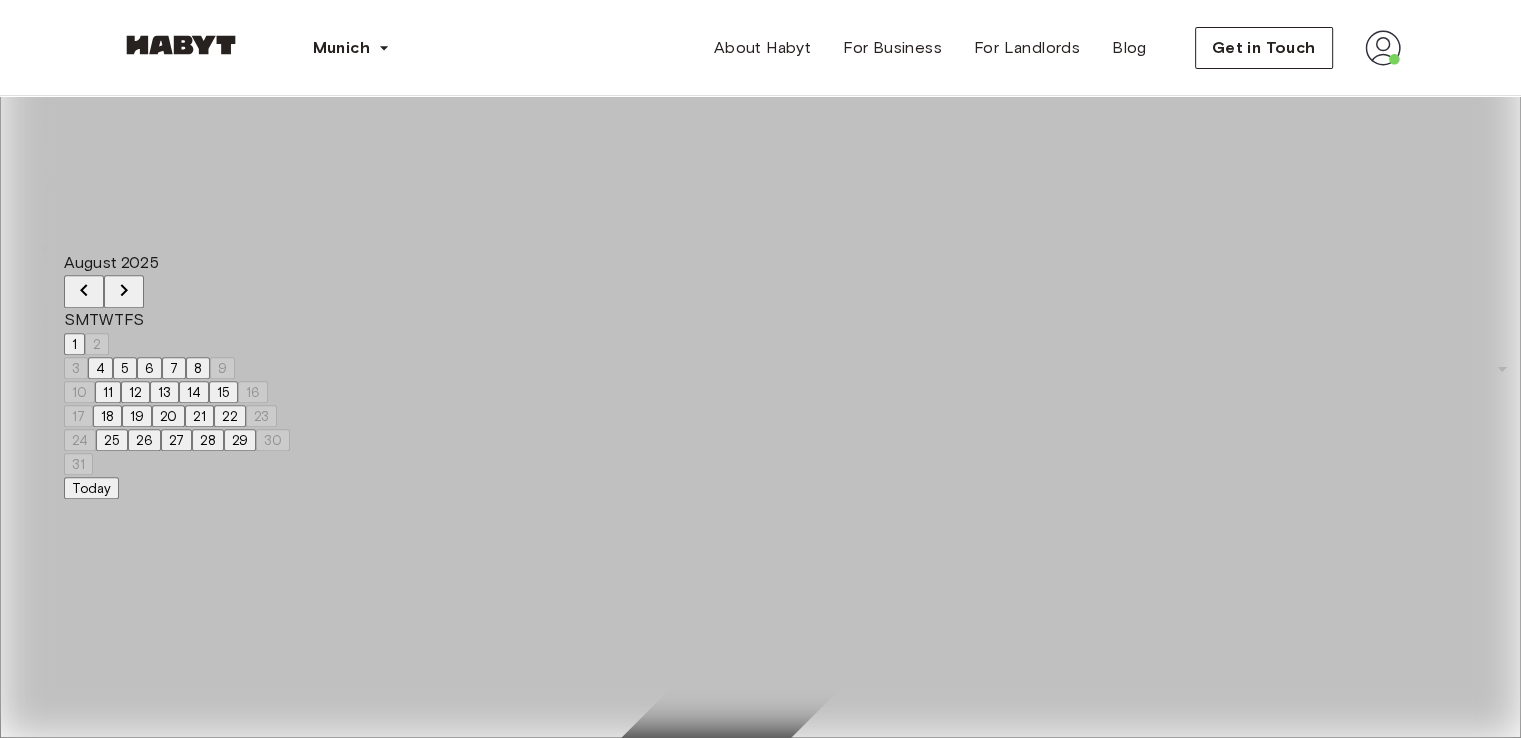 click on "14" at bounding box center (194, 392) 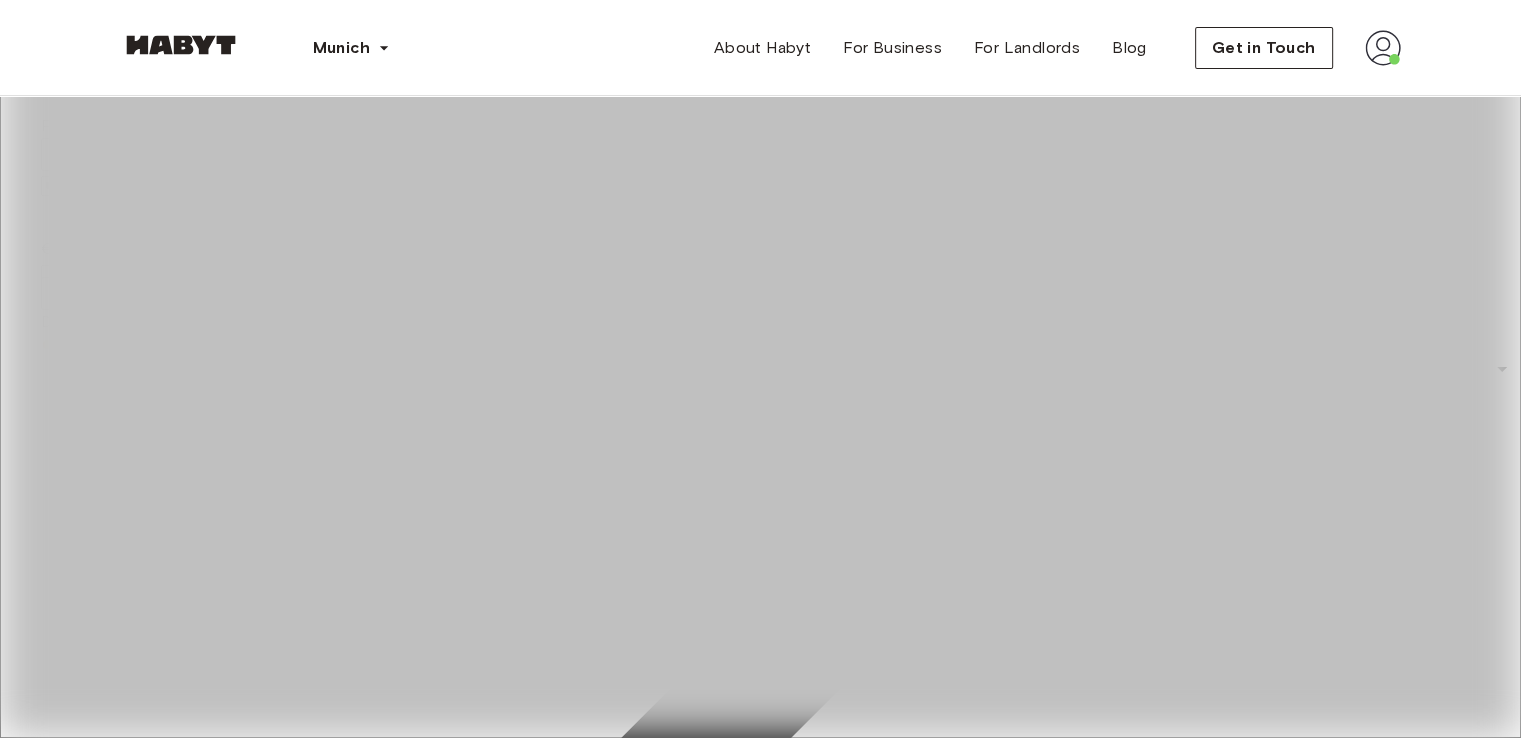 type on "**********" 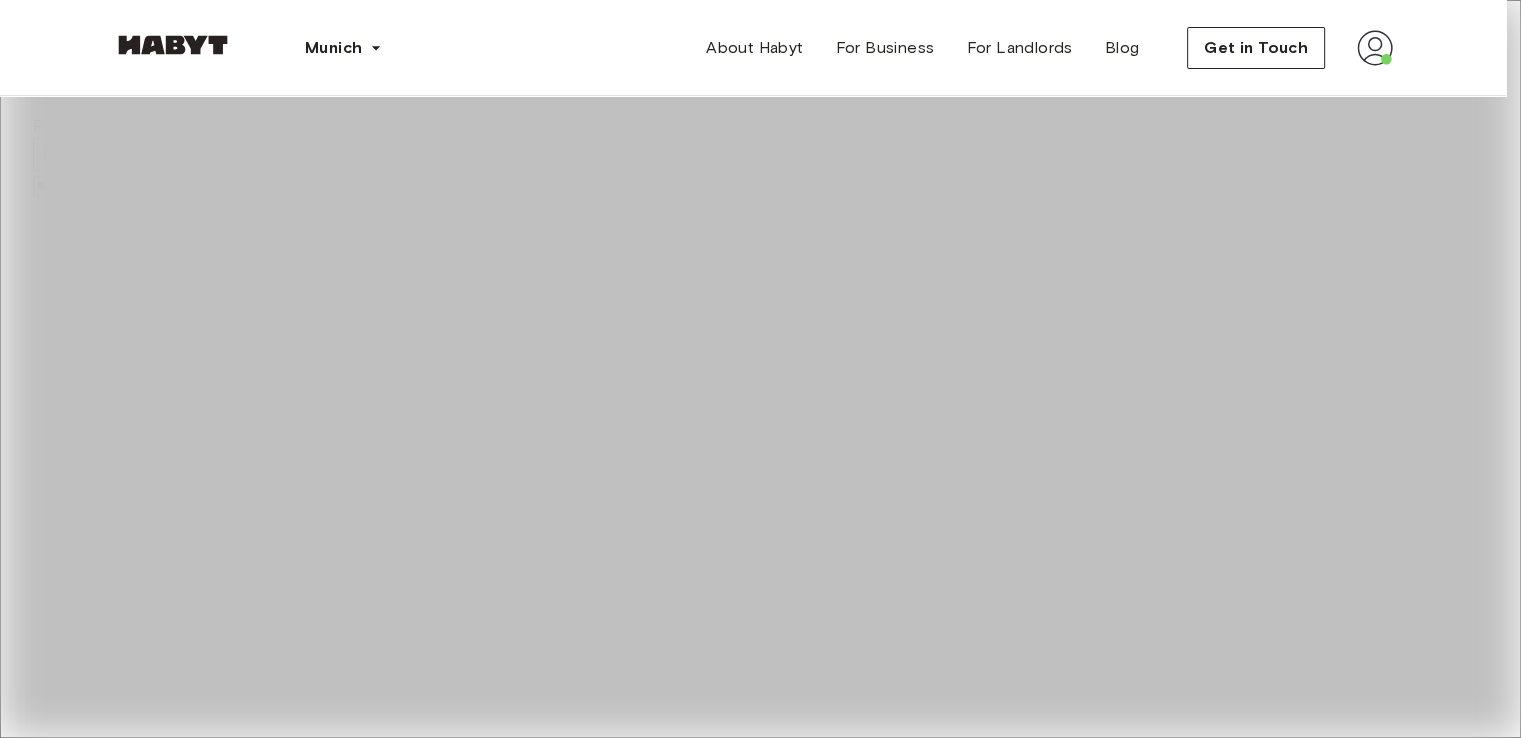 click on "**********" at bounding box center (760, 34484) 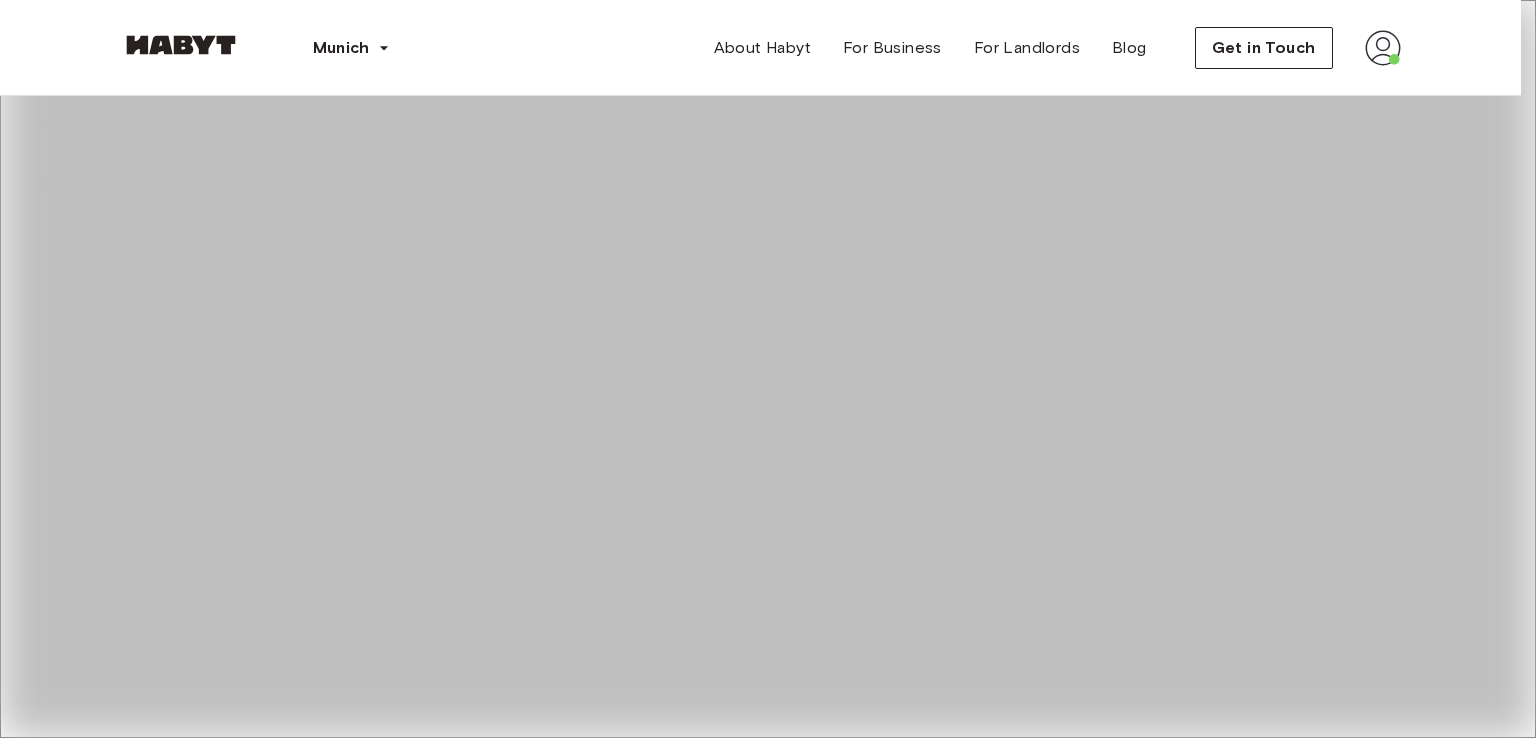 click on "Private Room" at bounding box center (780, 68696) 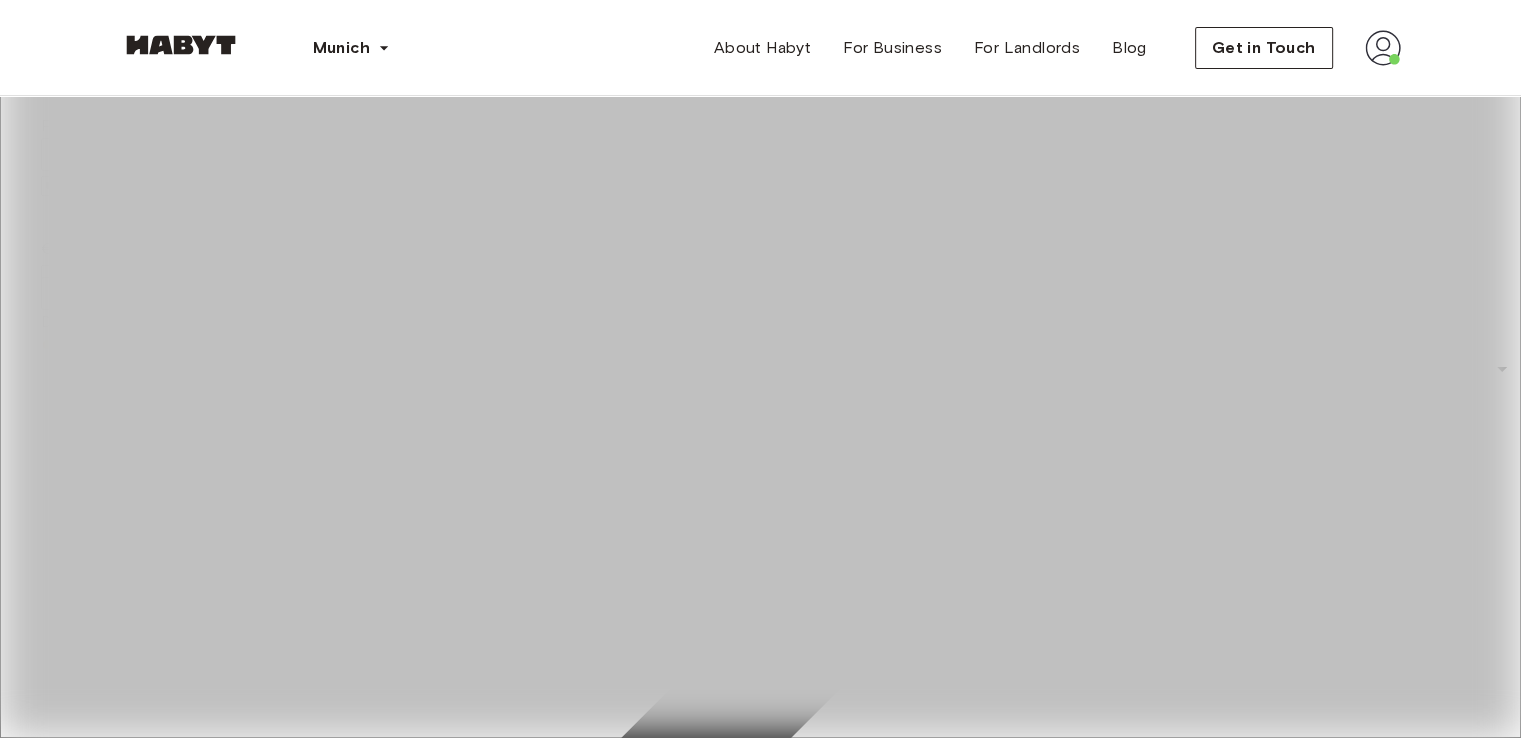 click on "Price" at bounding box center (112, 275) 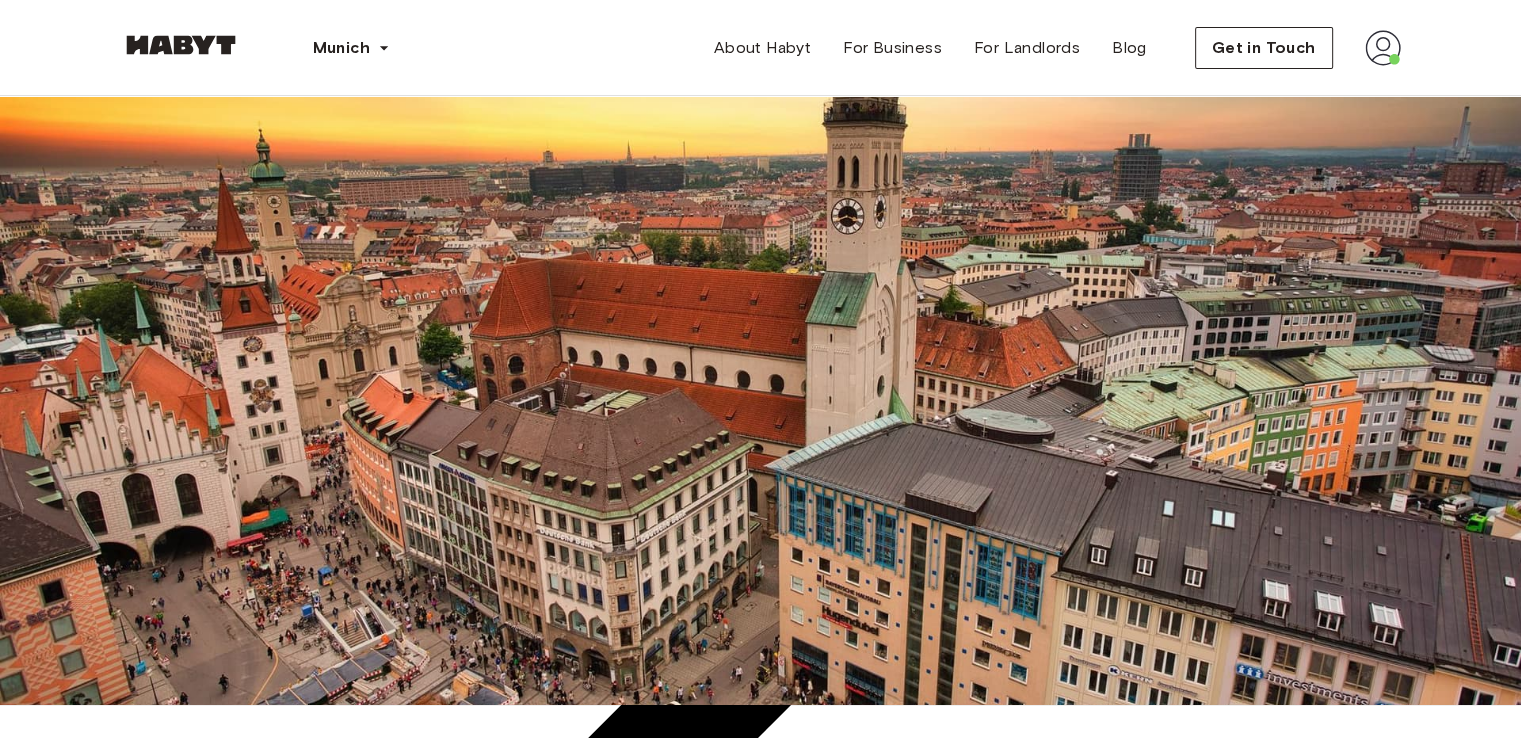 scroll, scrollTop: 0, scrollLeft: 0, axis: both 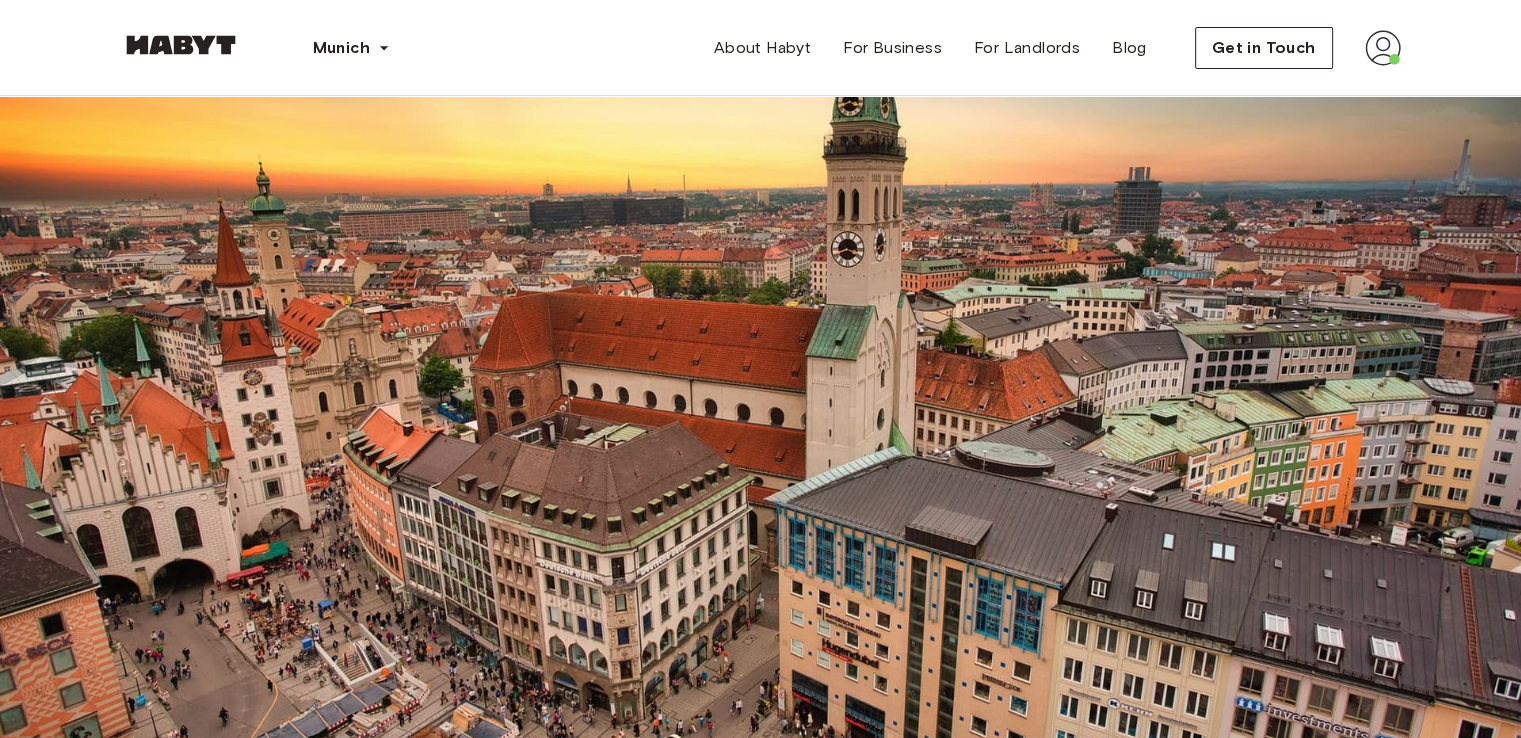 click at bounding box center (1456, 63452) 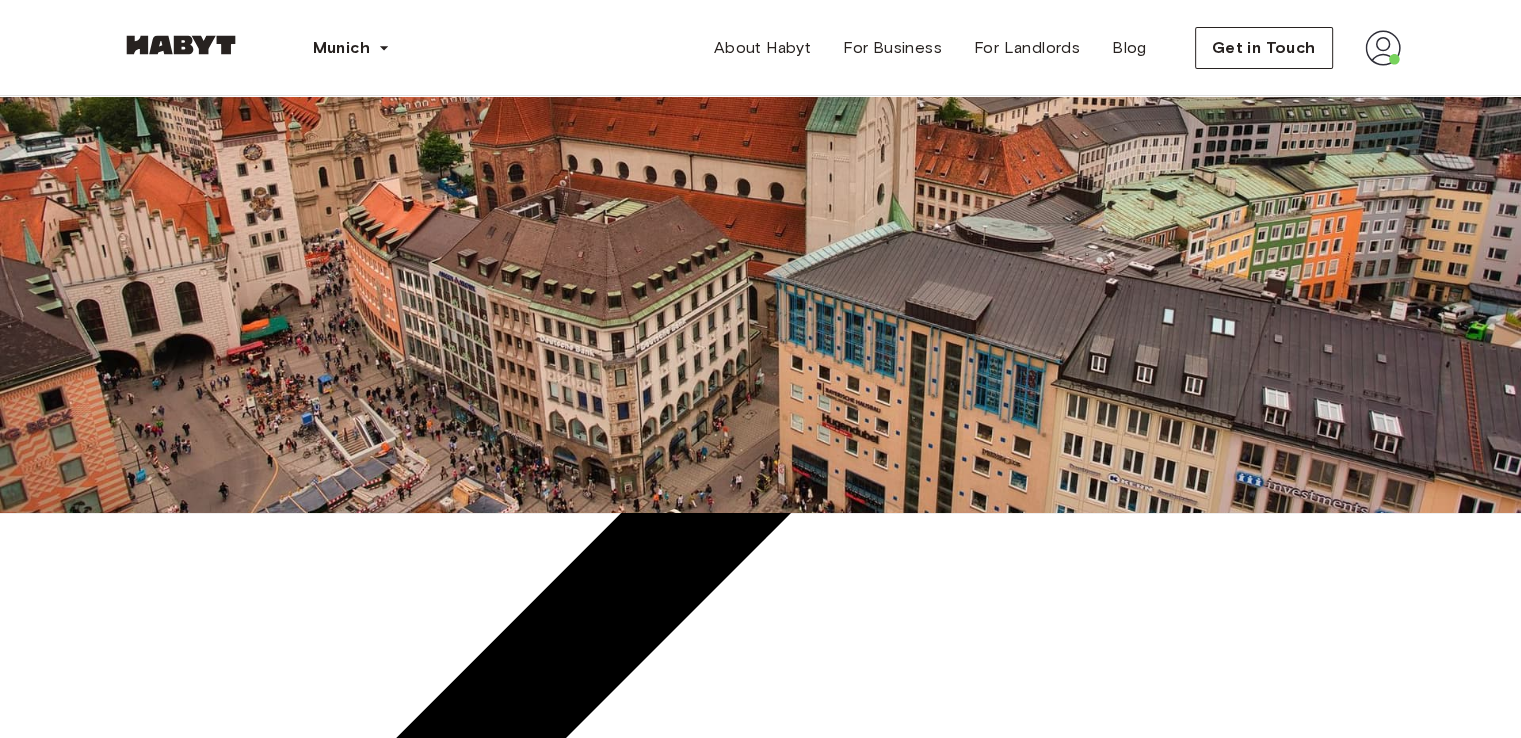 scroll, scrollTop: 300, scrollLeft: 0, axis: vertical 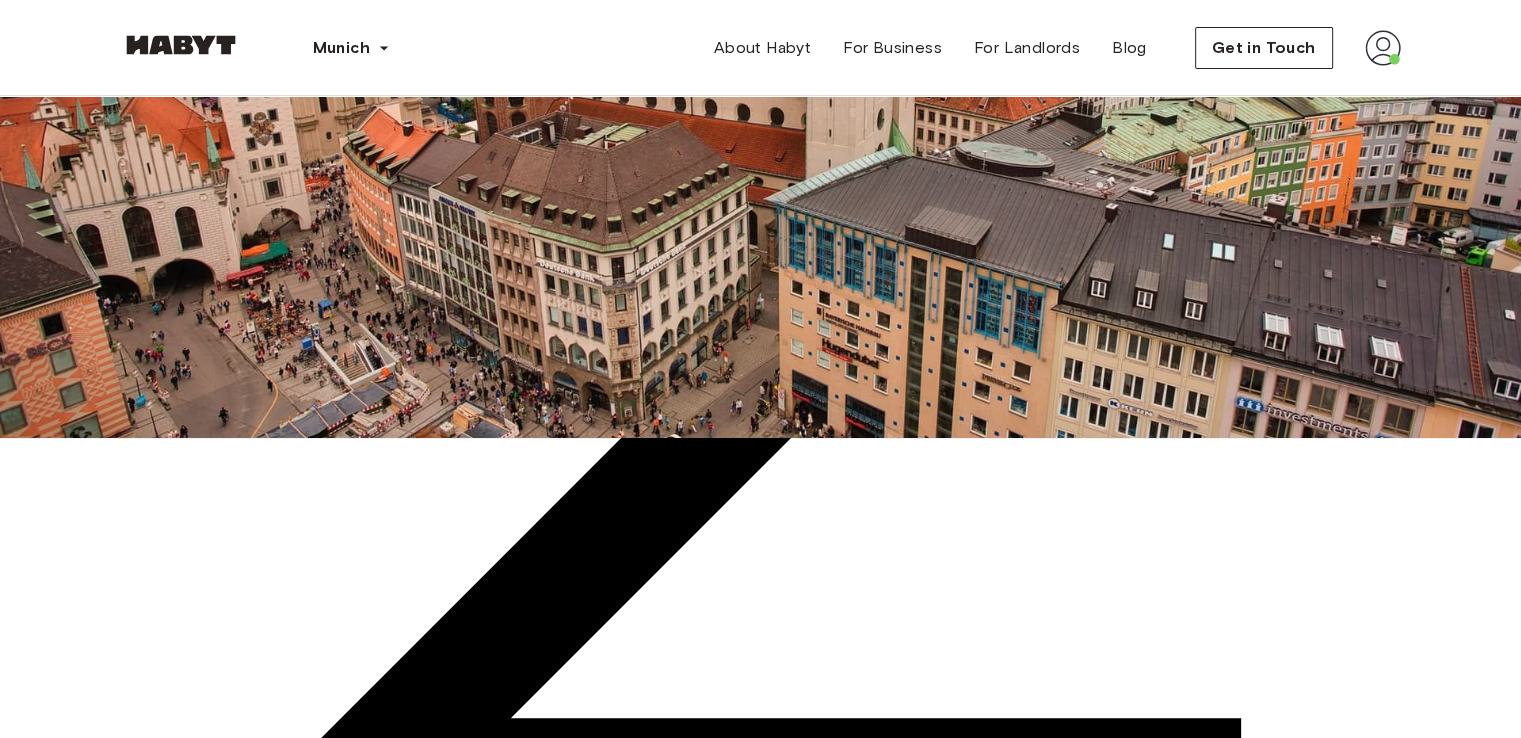 click on "2 listings" at bounding box center [373, 63499] 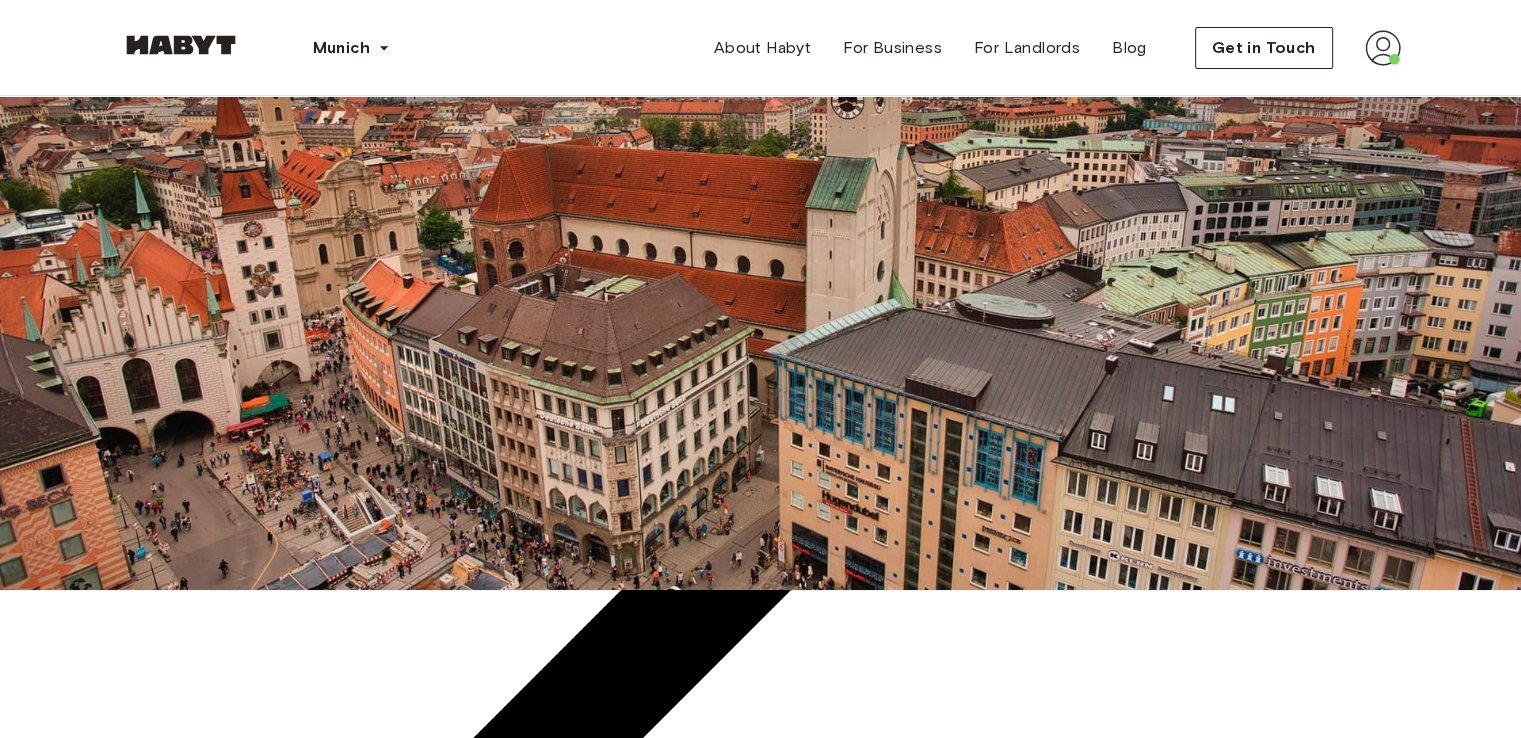 scroll, scrollTop: 100, scrollLeft: 0, axis: vertical 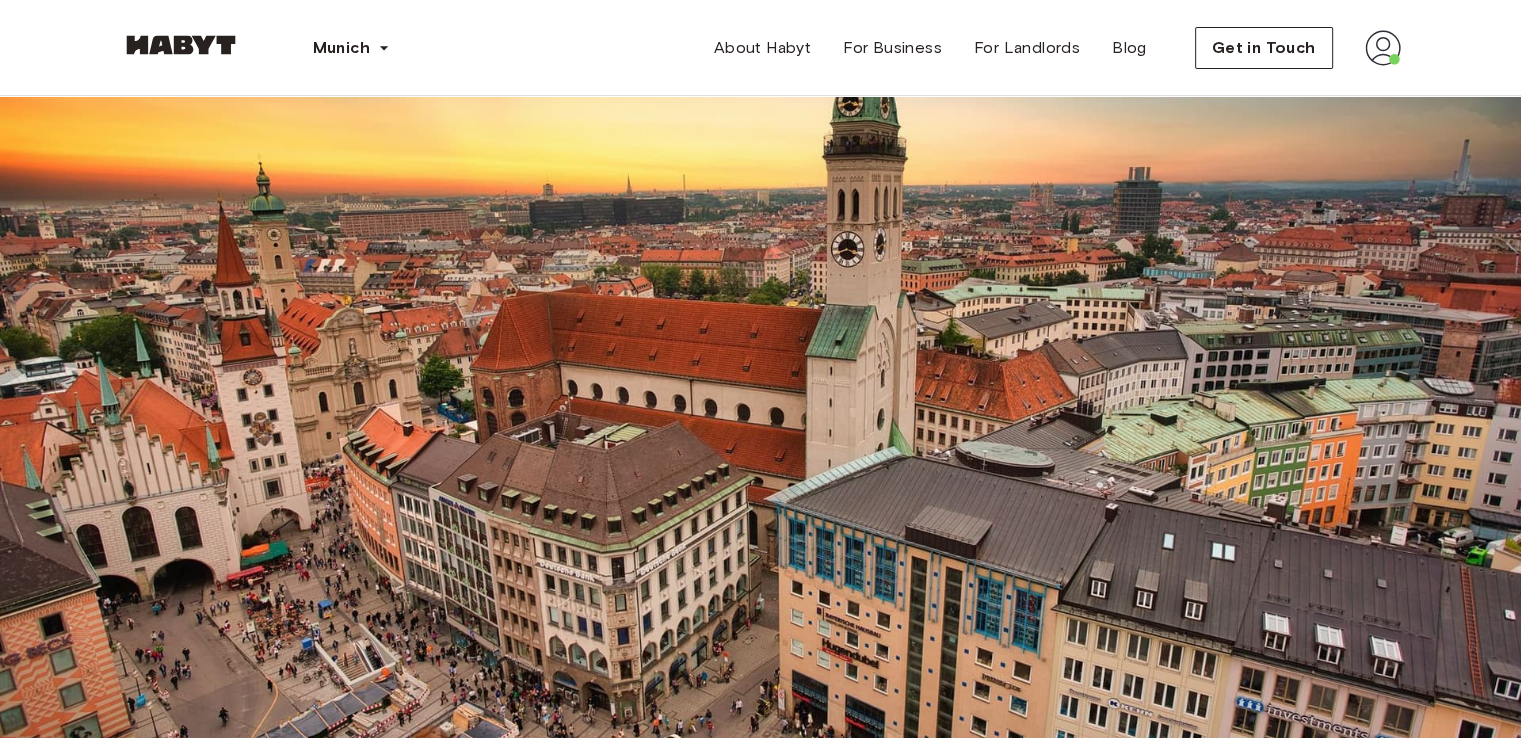 click at bounding box center (1456, 63452) 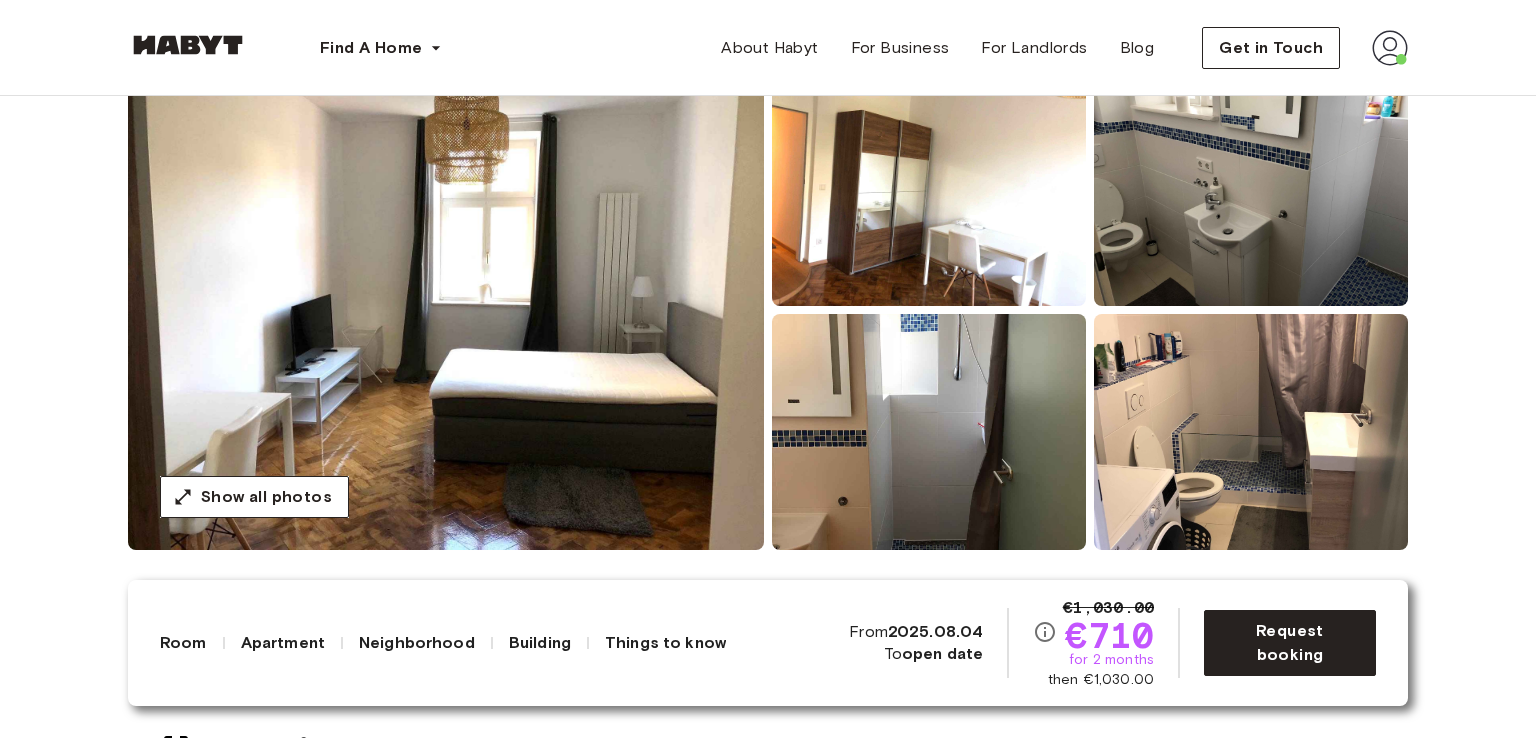 scroll, scrollTop: 200, scrollLeft: 0, axis: vertical 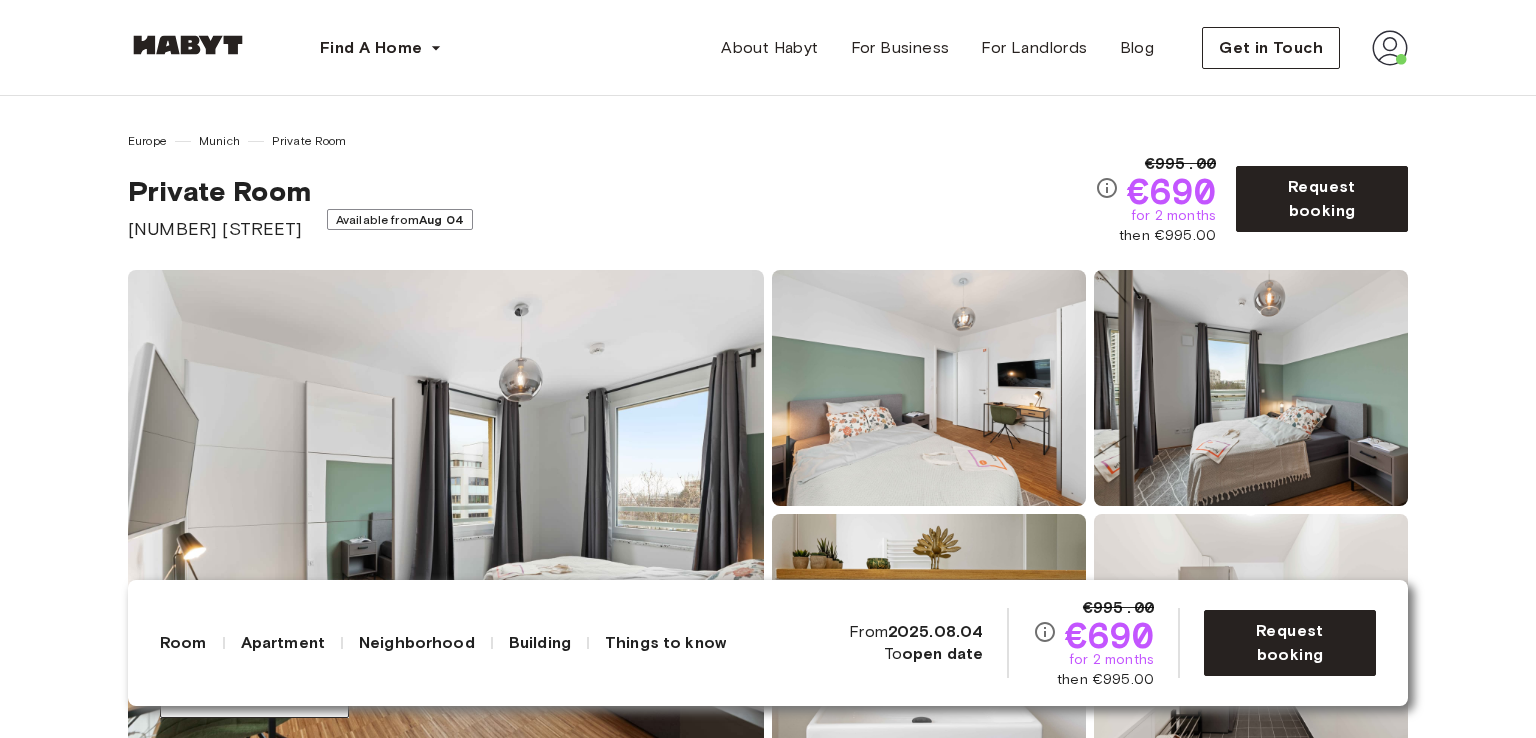 click at bounding box center [929, 388] 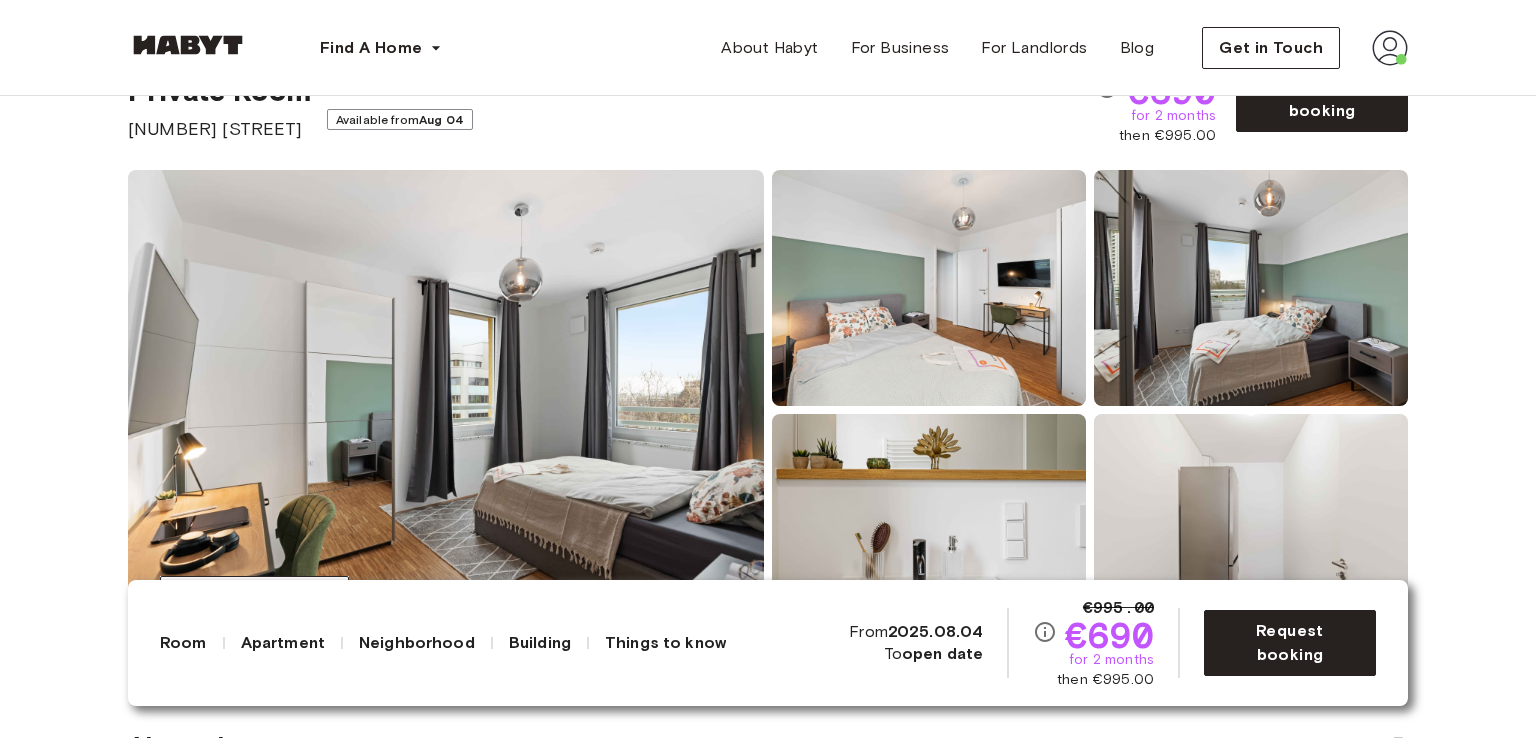 scroll, scrollTop: 100, scrollLeft: 0, axis: vertical 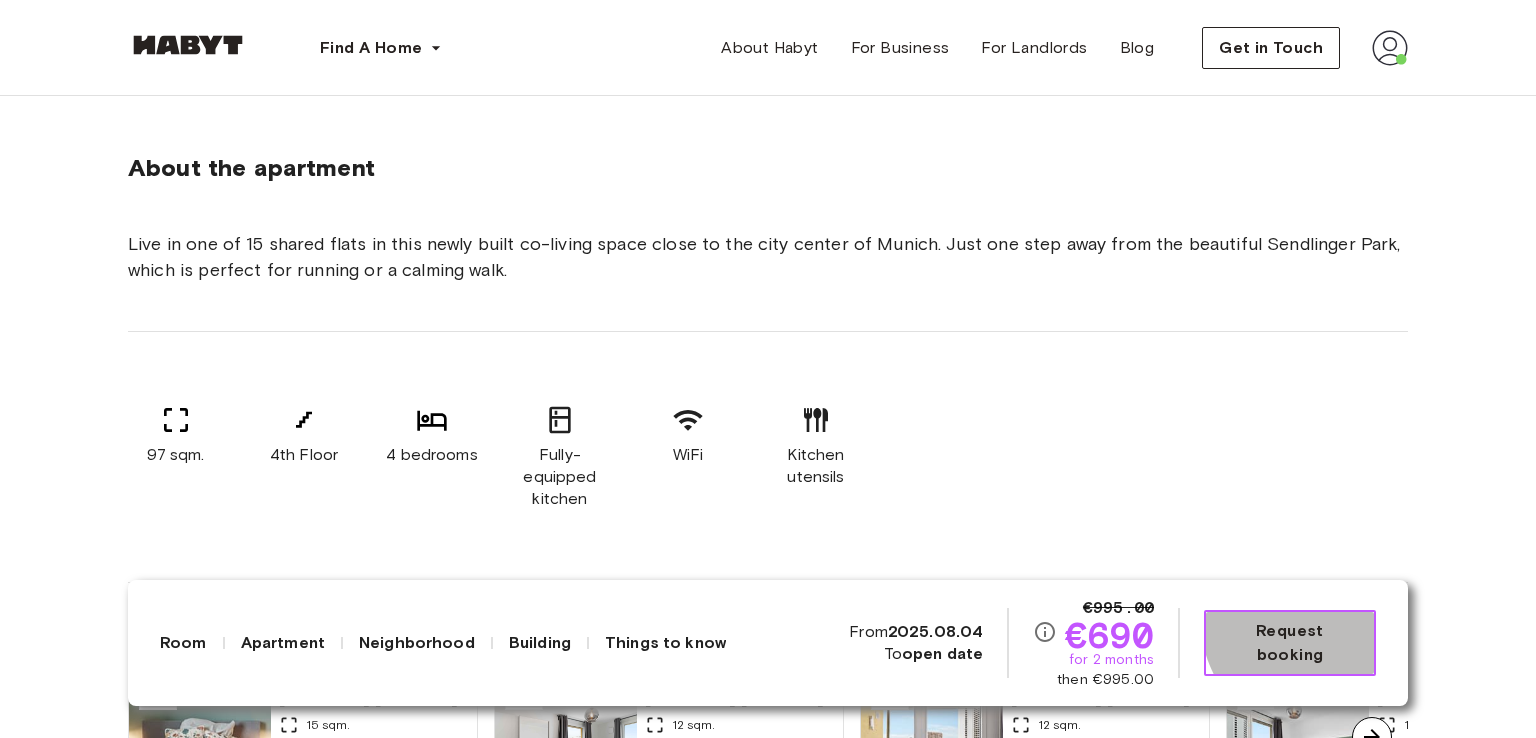 click on "Request booking" at bounding box center [1290, 643] 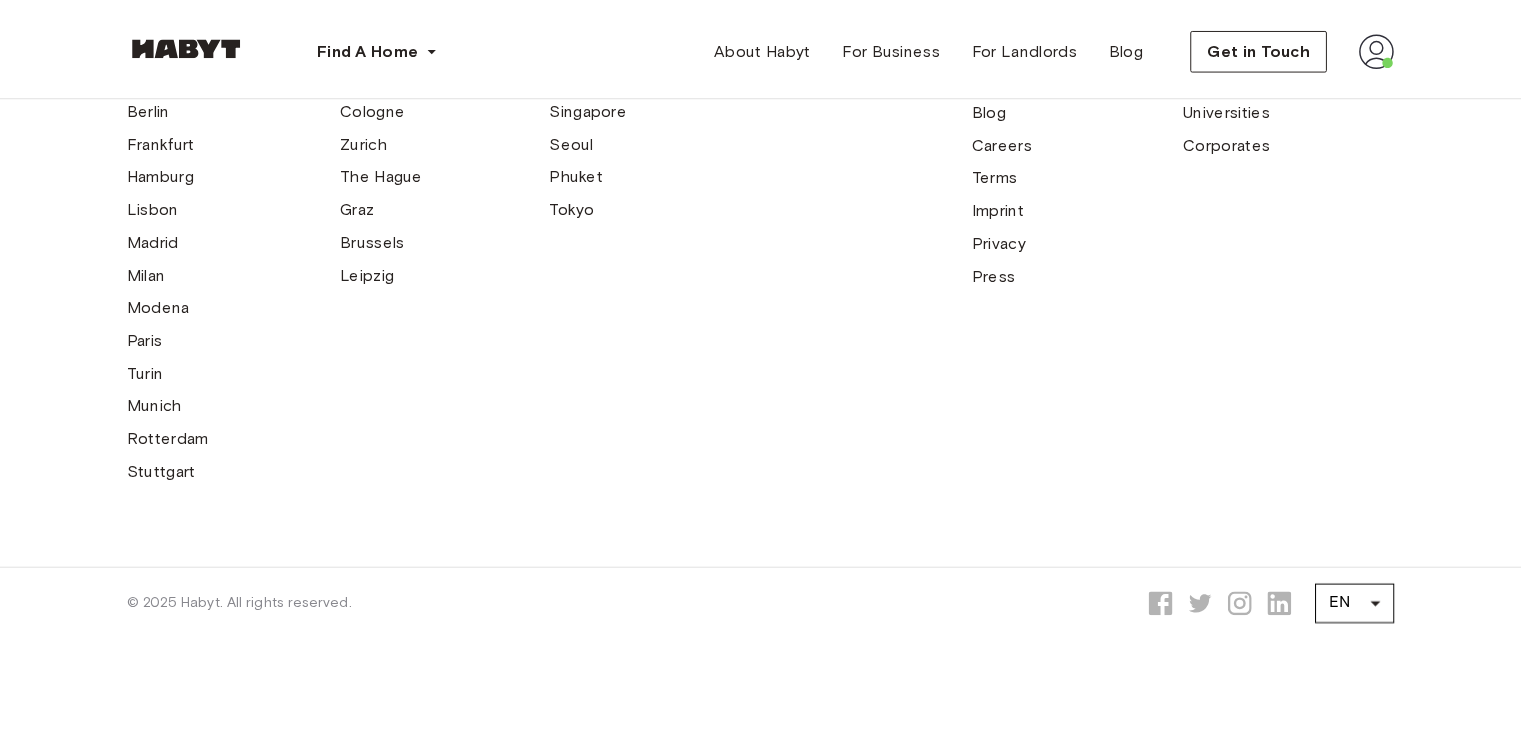 scroll, scrollTop: 0, scrollLeft: 0, axis: both 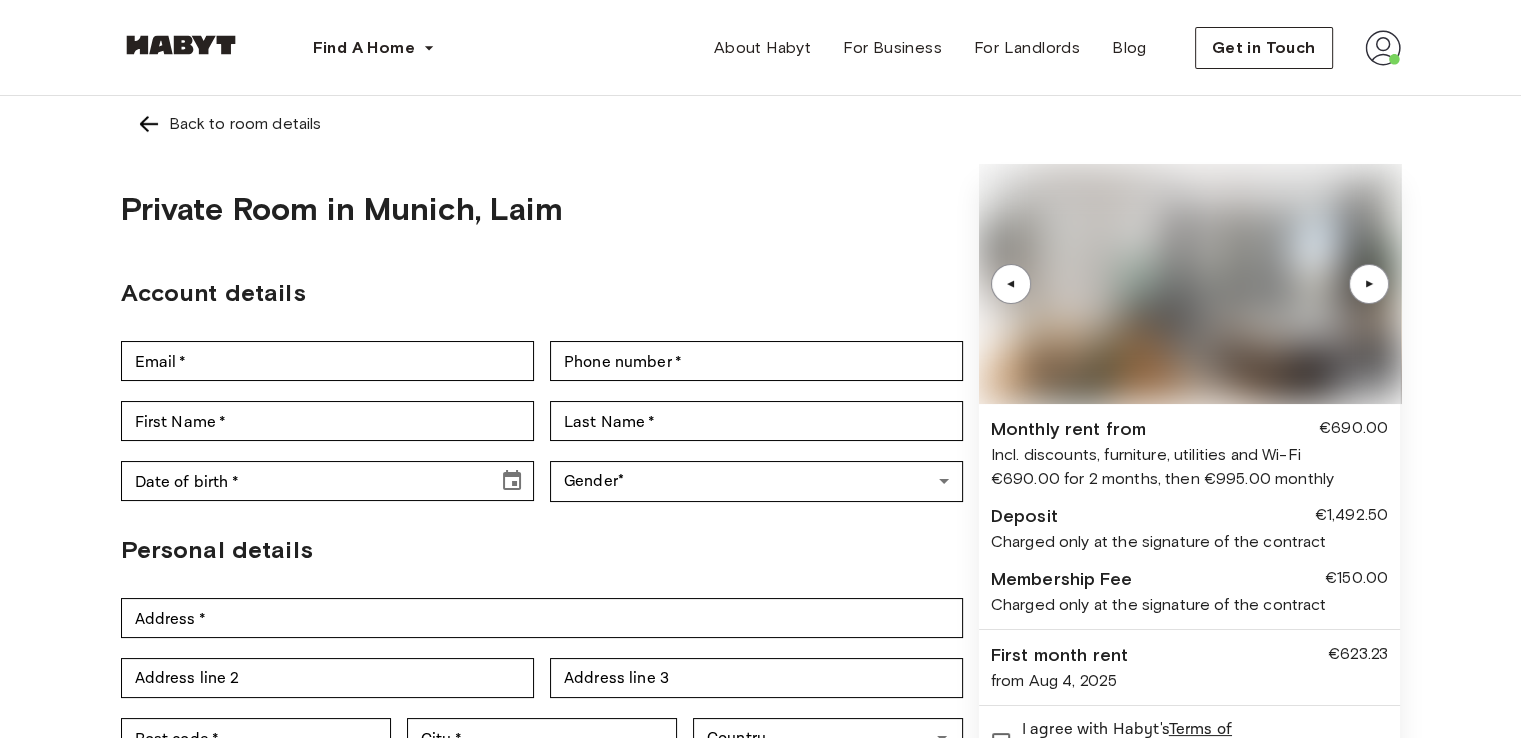 type on "**********" 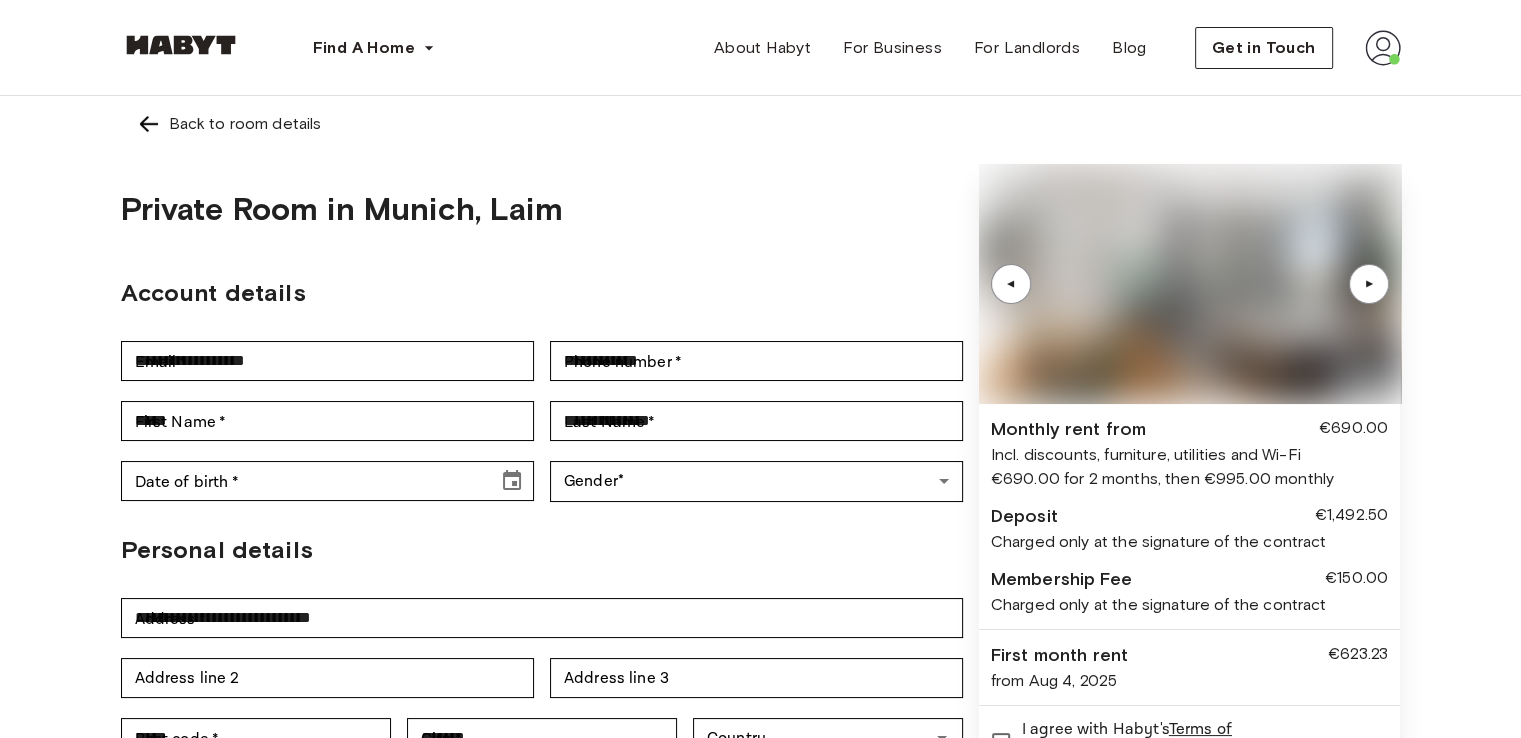 type on "**********" 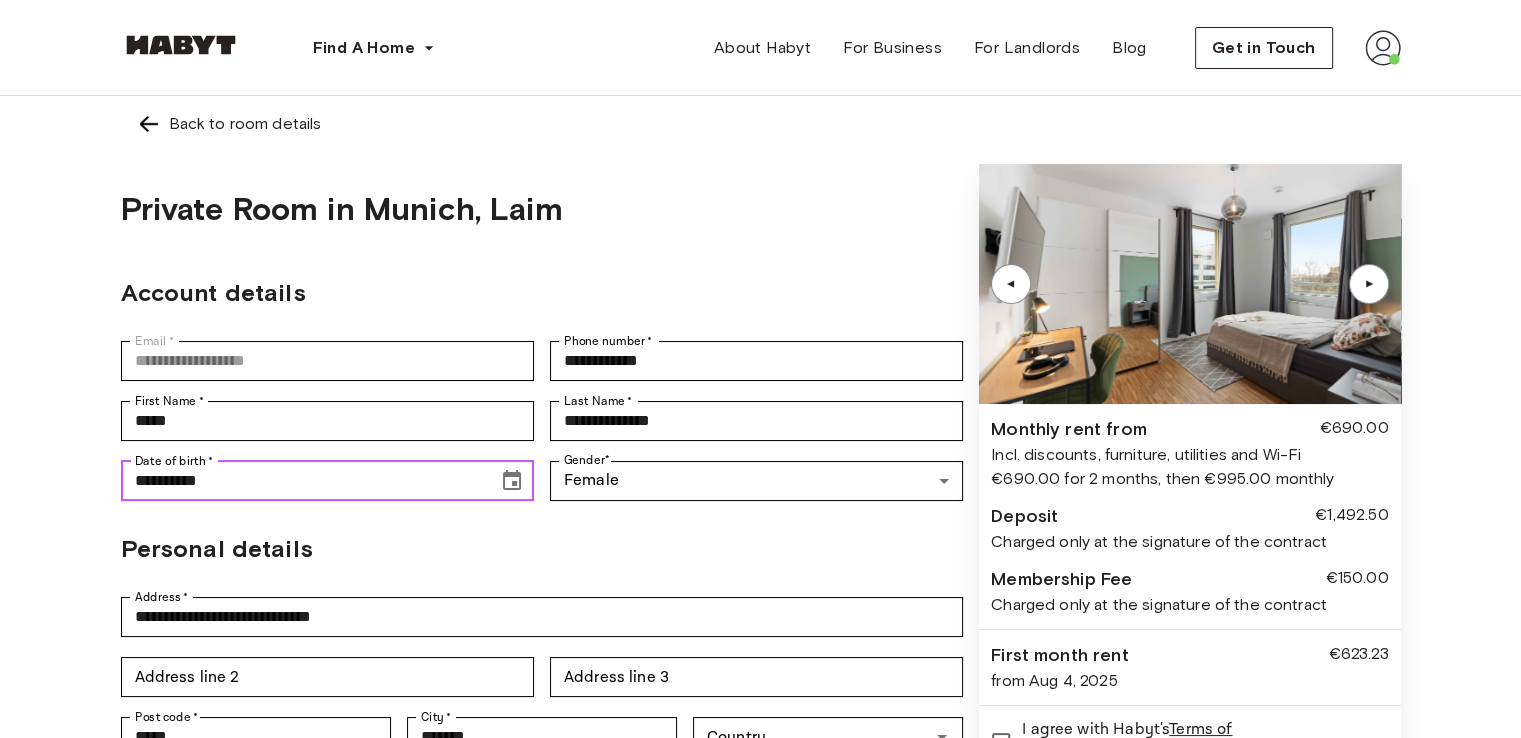 click on "**********" at bounding box center [302, 481] 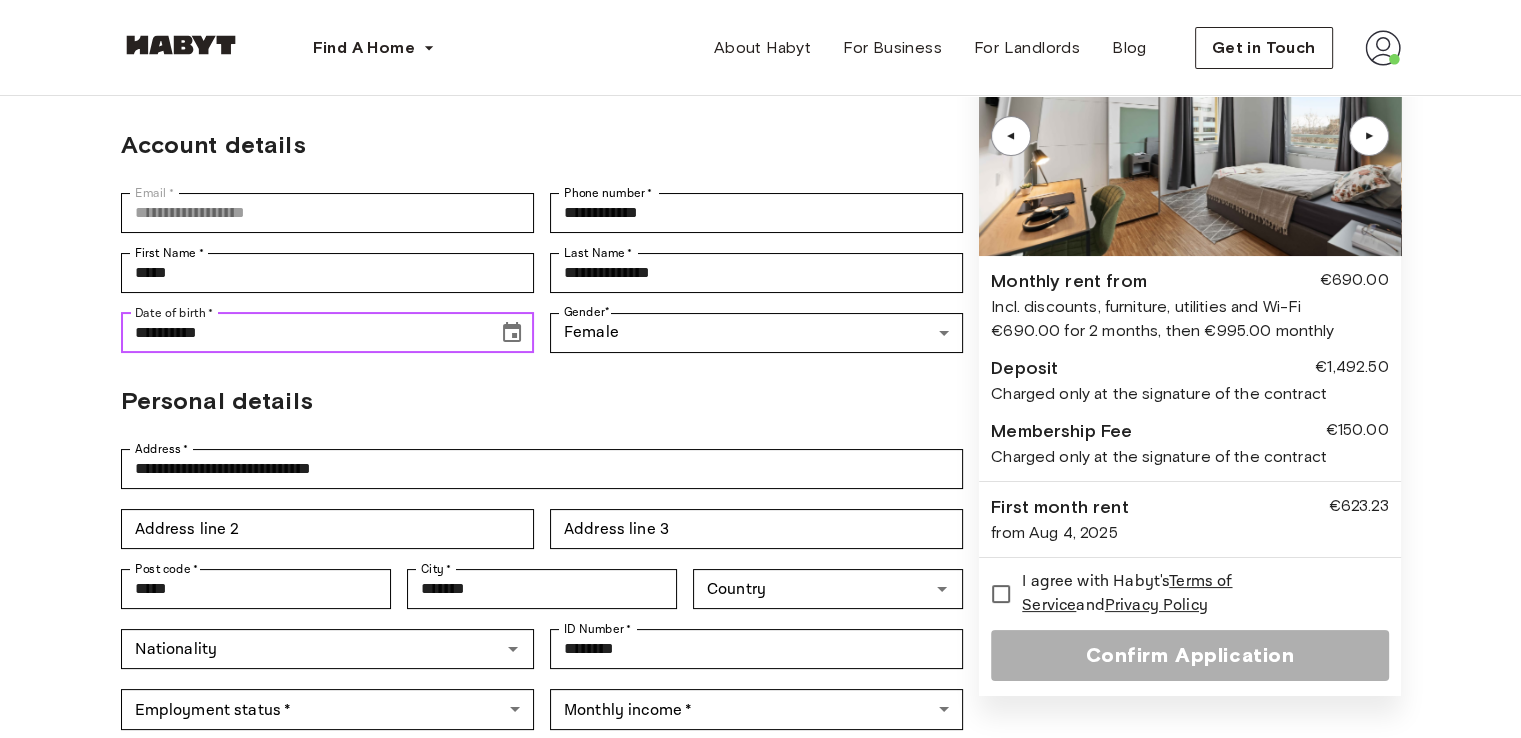 scroll, scrollTop: 300, scrollLeft: 0, axis: vertical 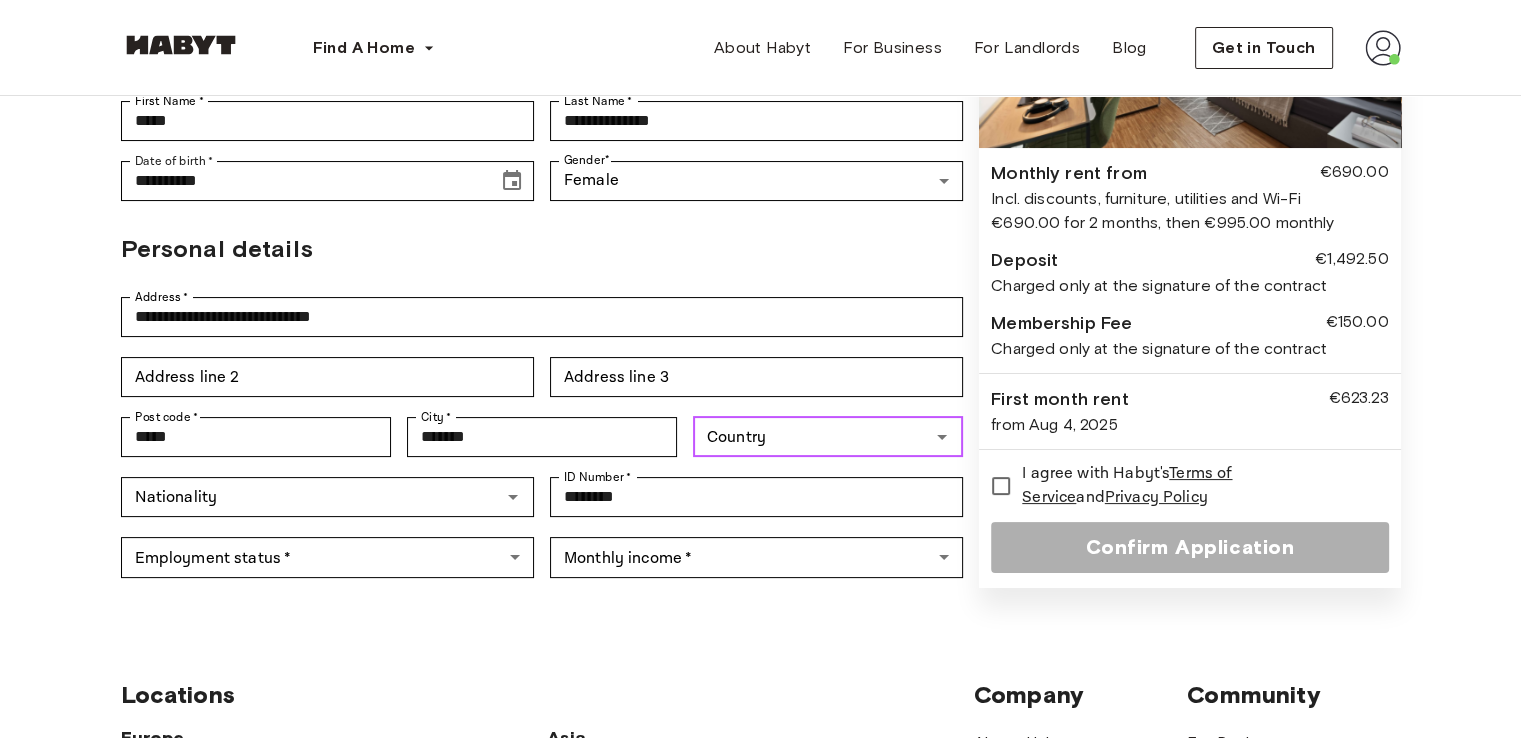 click on "Country" at bounding box center (811, 437) 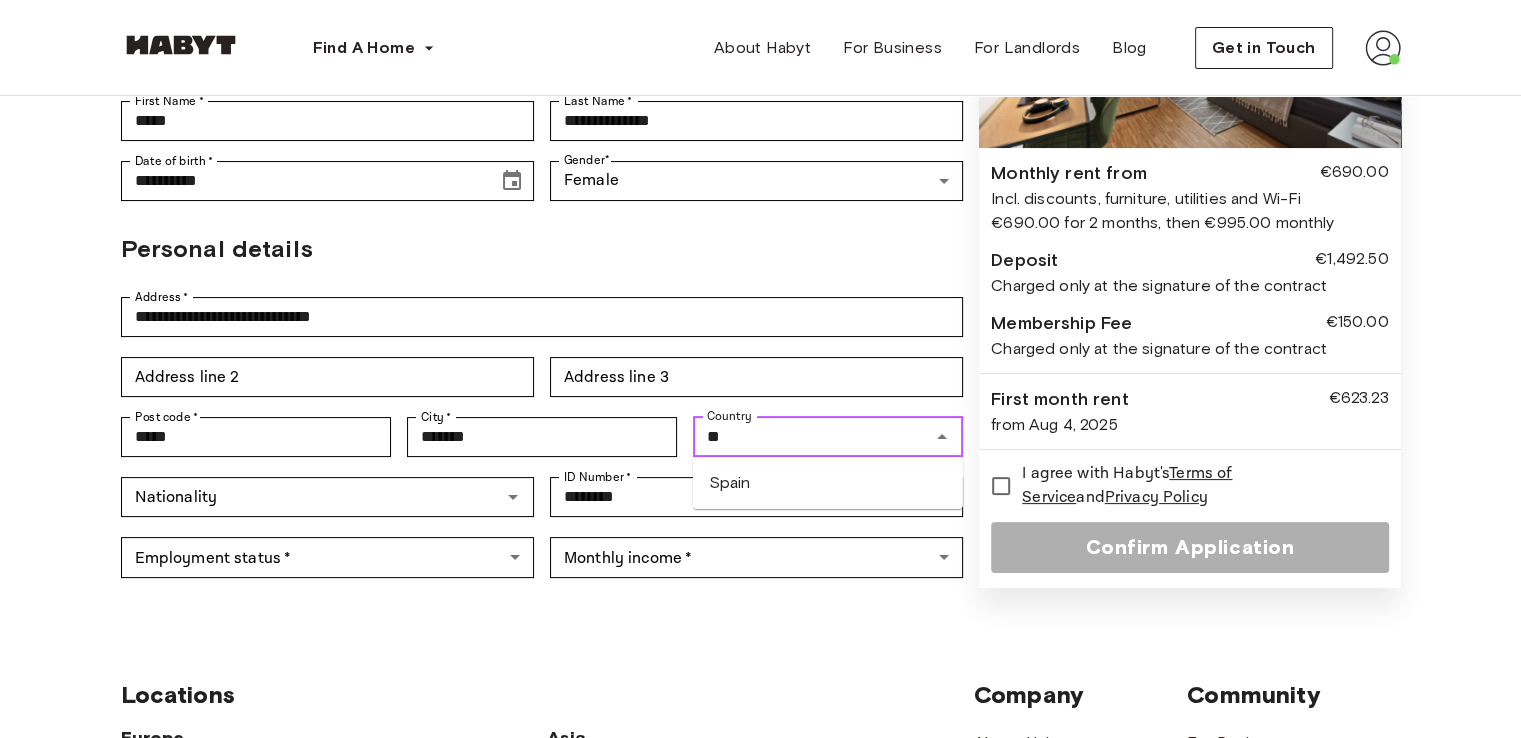 click on "Spain" at bounding box center (828, 483) 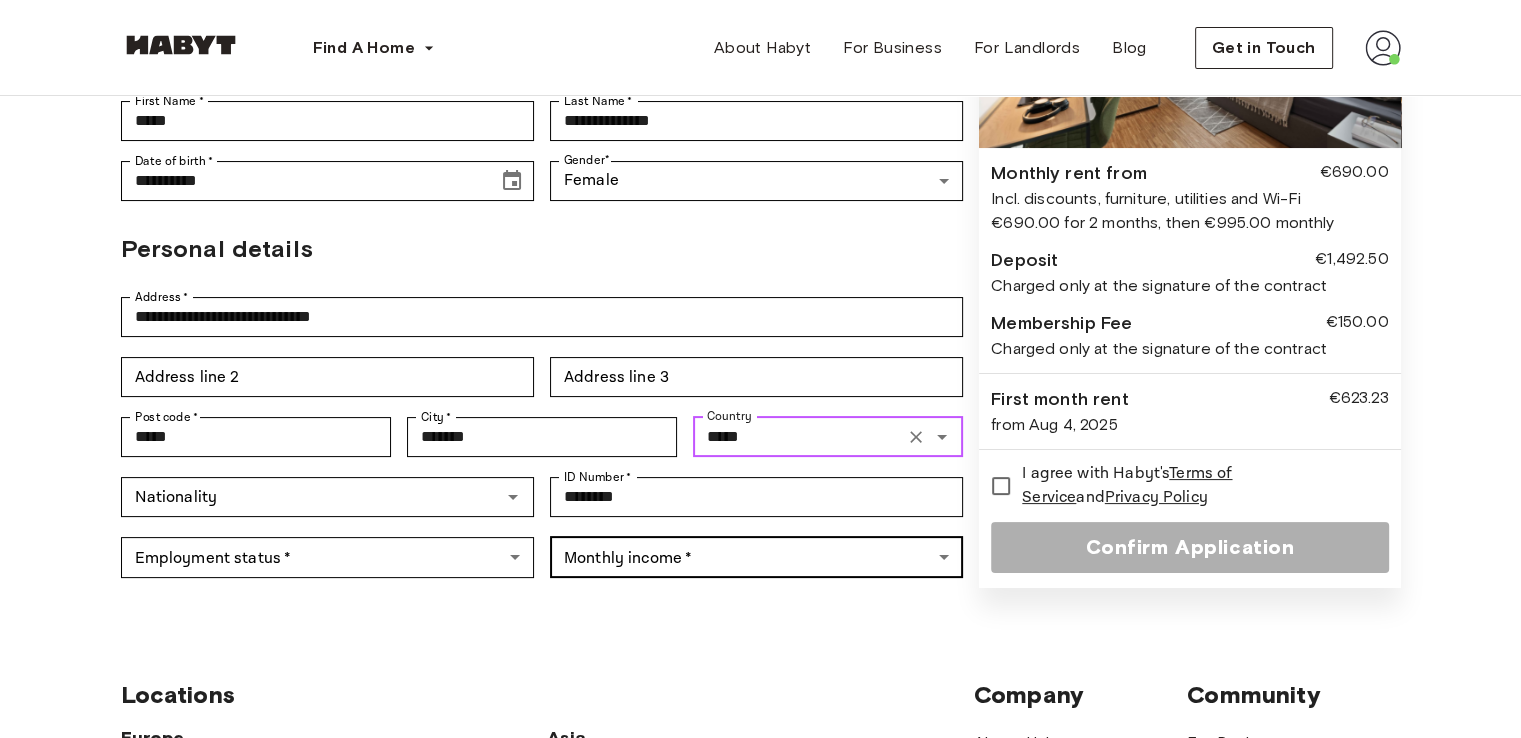 type on "*****" 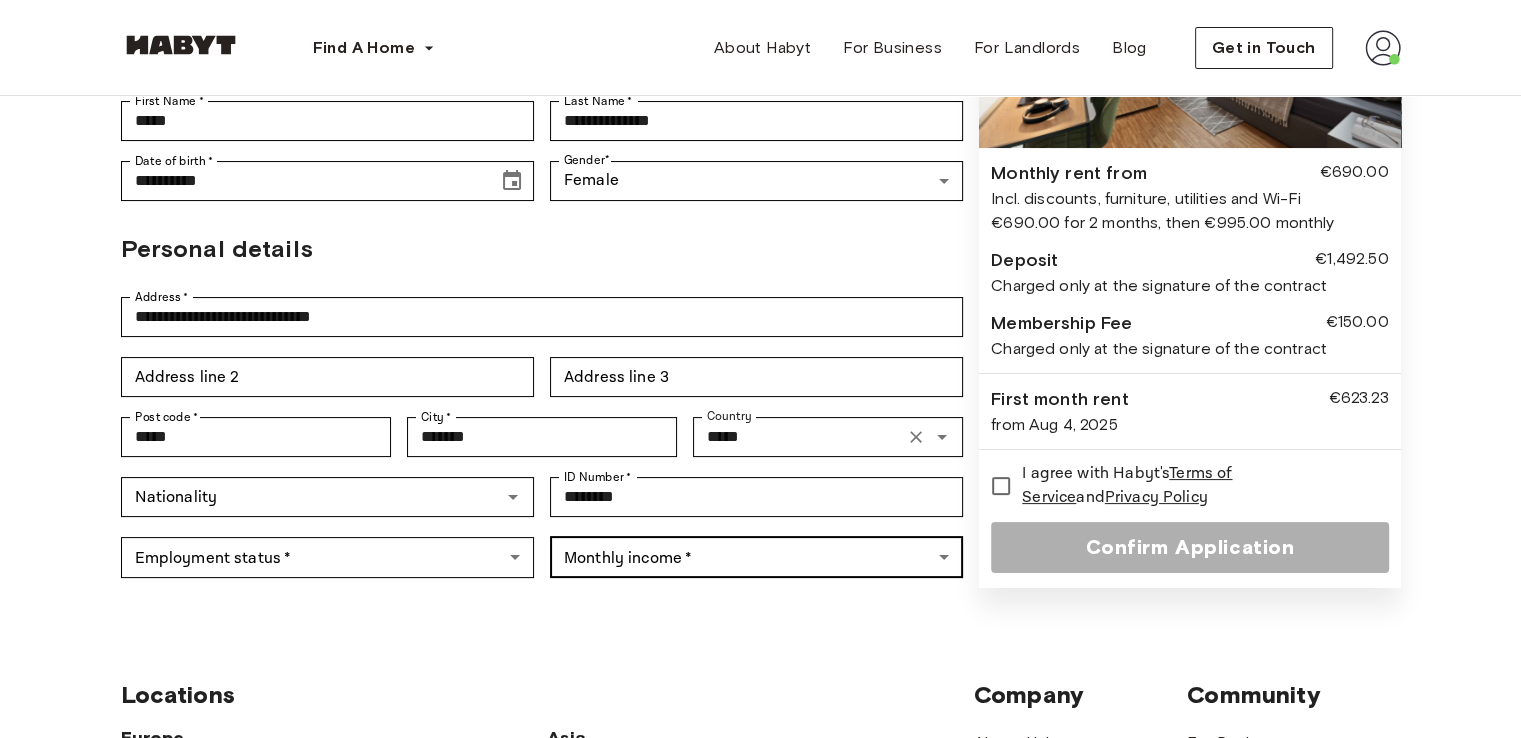 click on "**********" at bounding box center [760, 617] 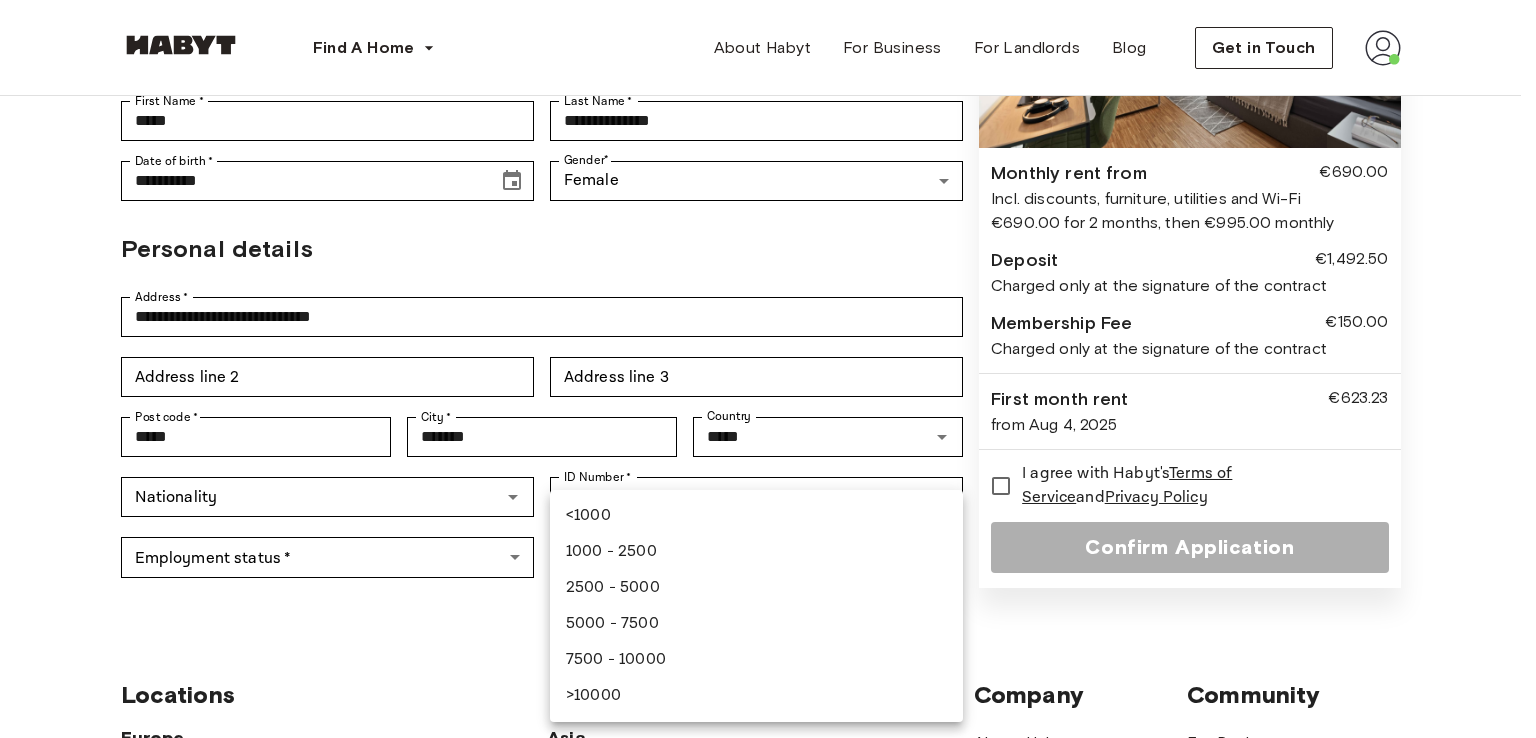 click at bounding box center [768, 369] 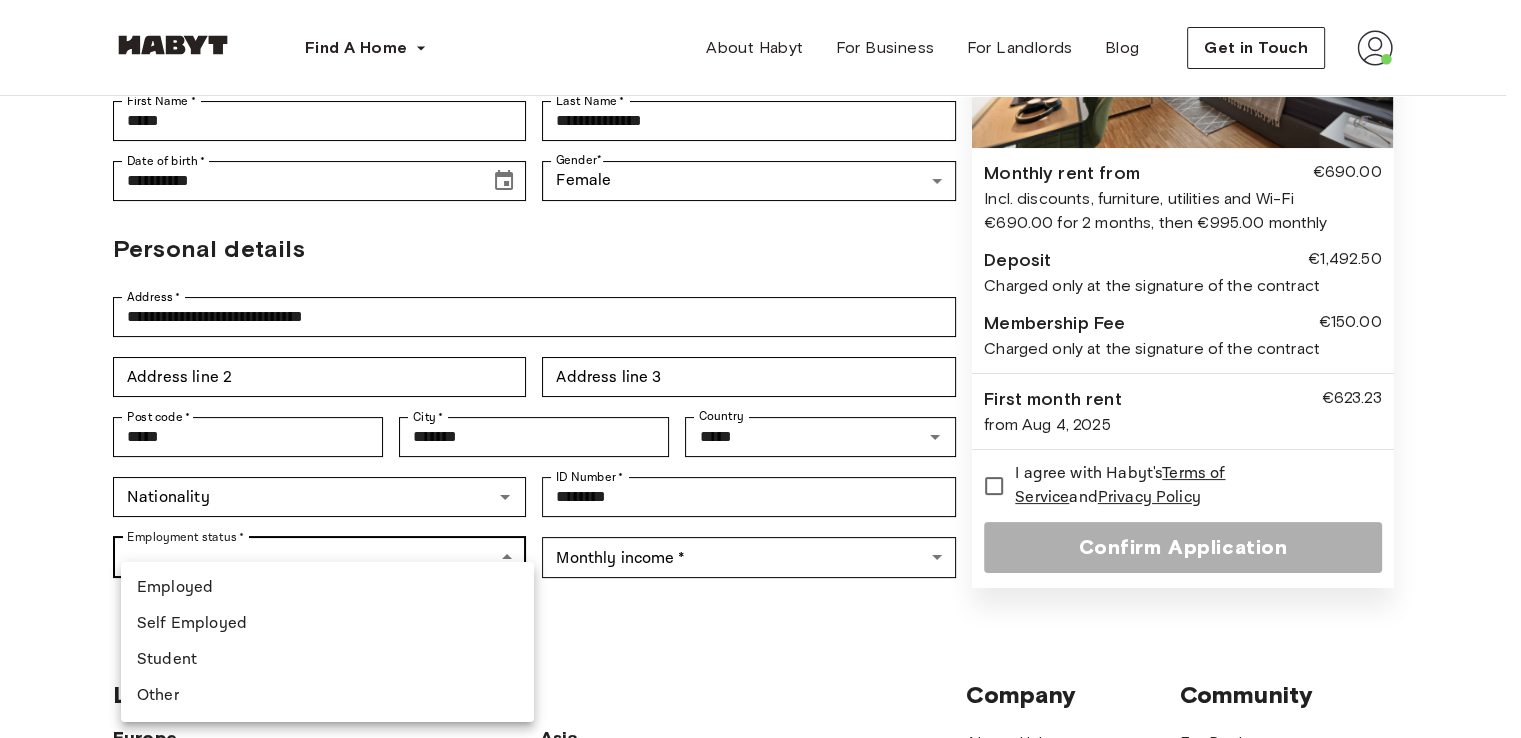 click on "**********" at bounding box center [760, 617] 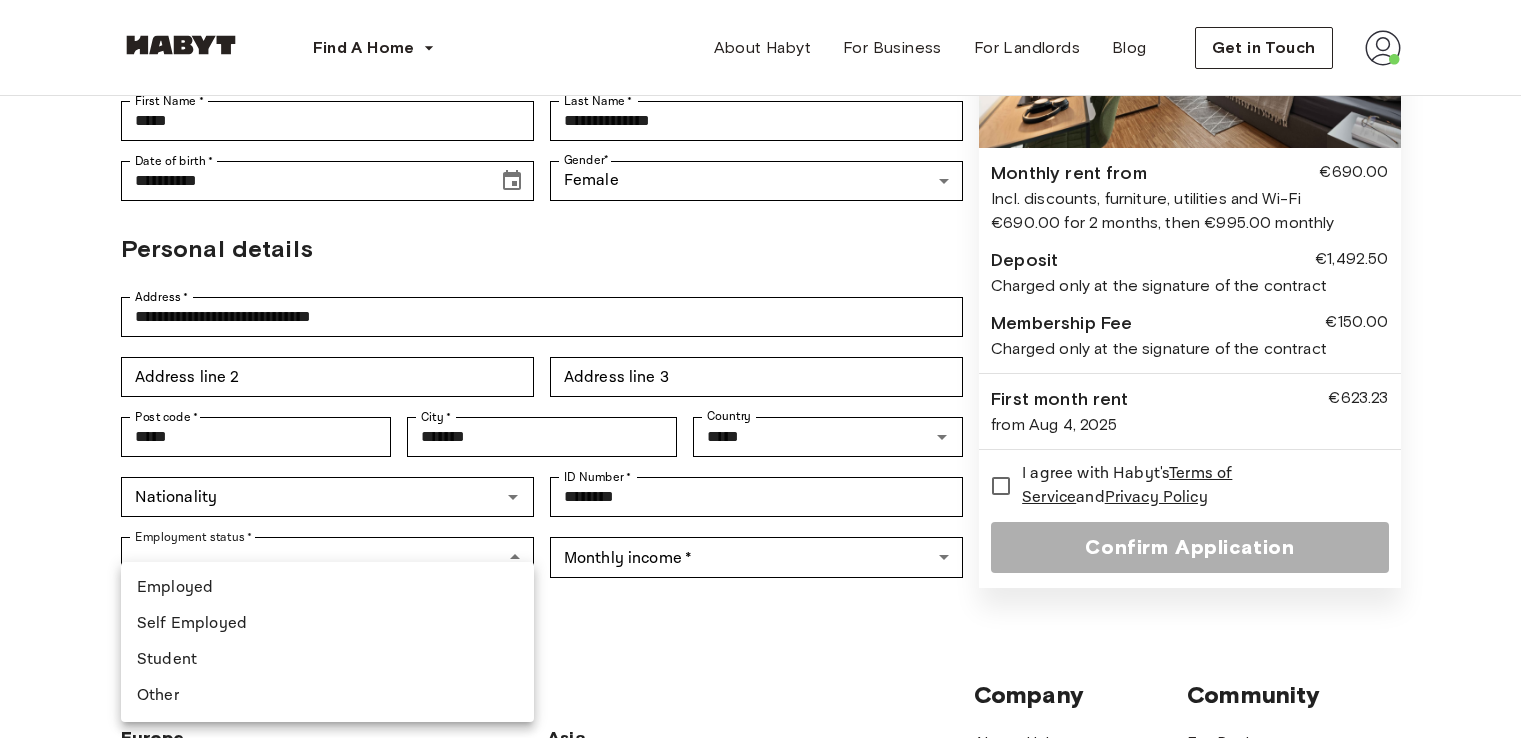 click on "Employed" at bounding box center [327, 588] 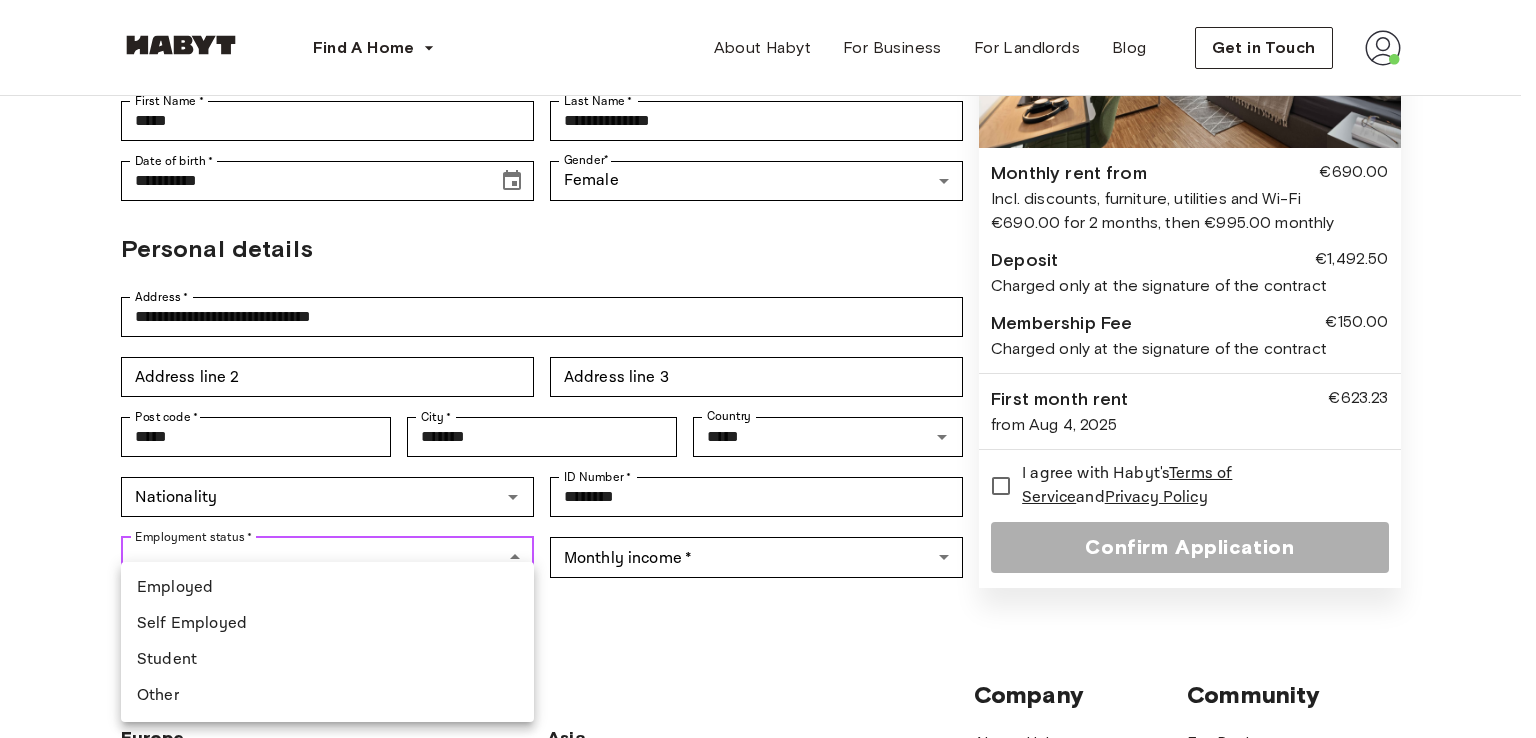 type on "********" 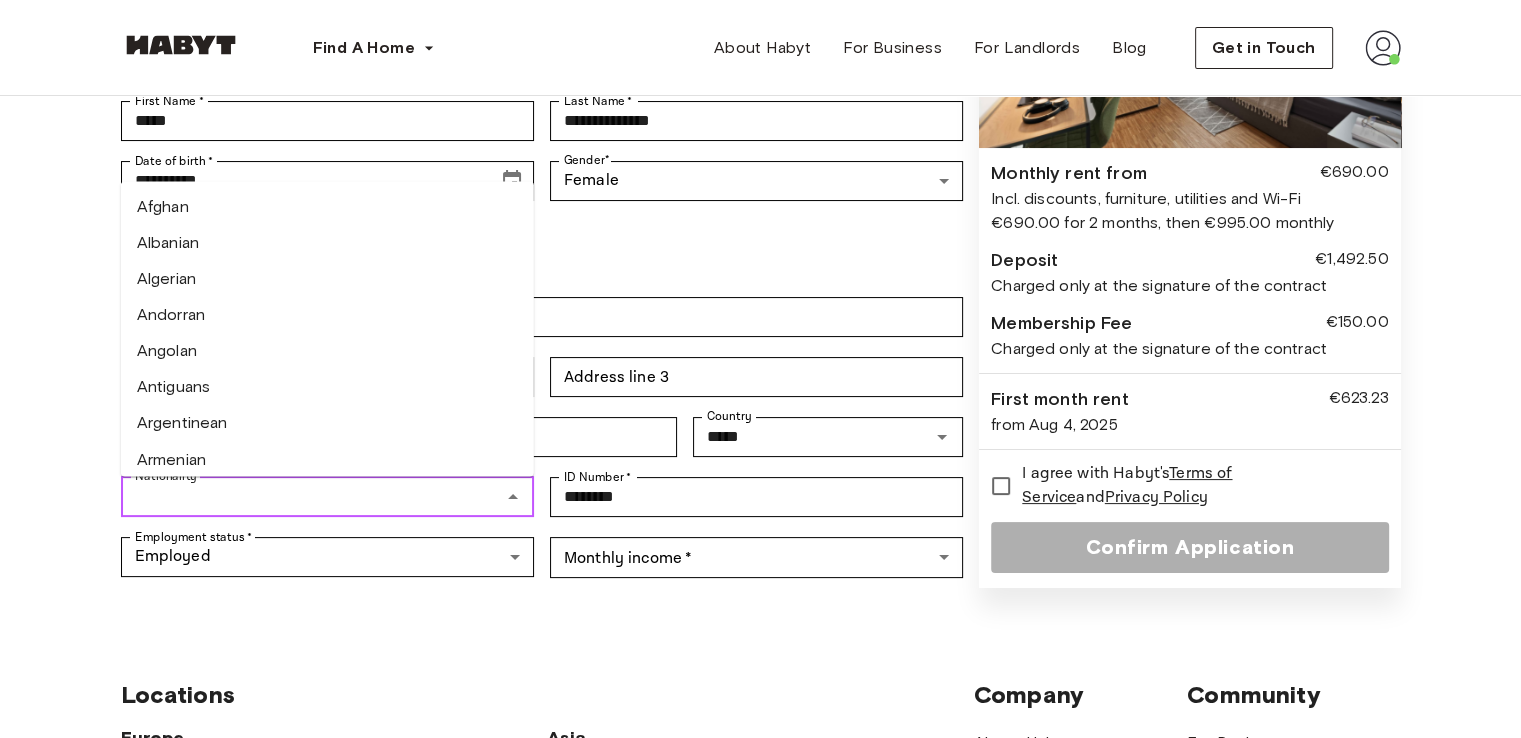 click on "Nationality" at bounding box center [311, 497] 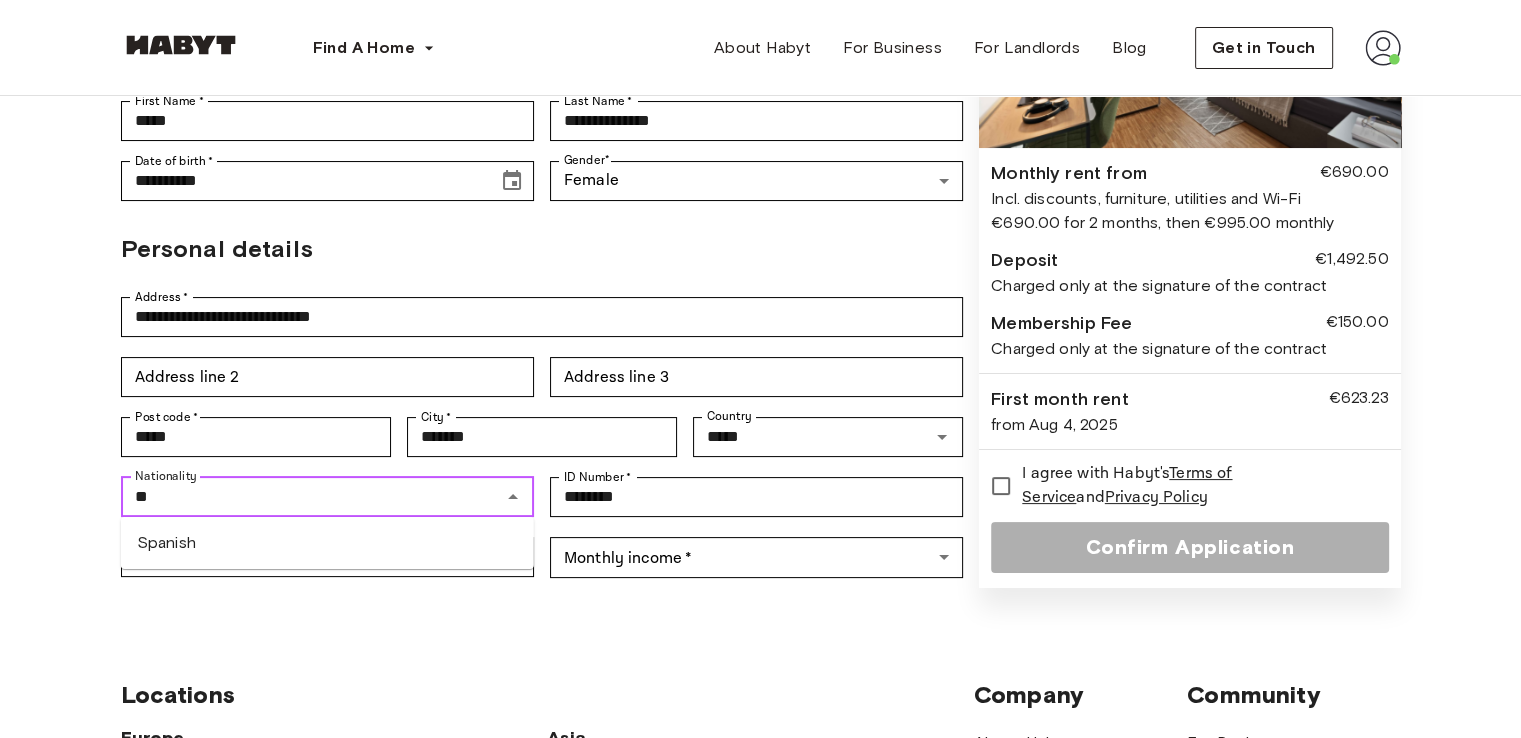 click on "Spanish" at bounding box center [327, 543] 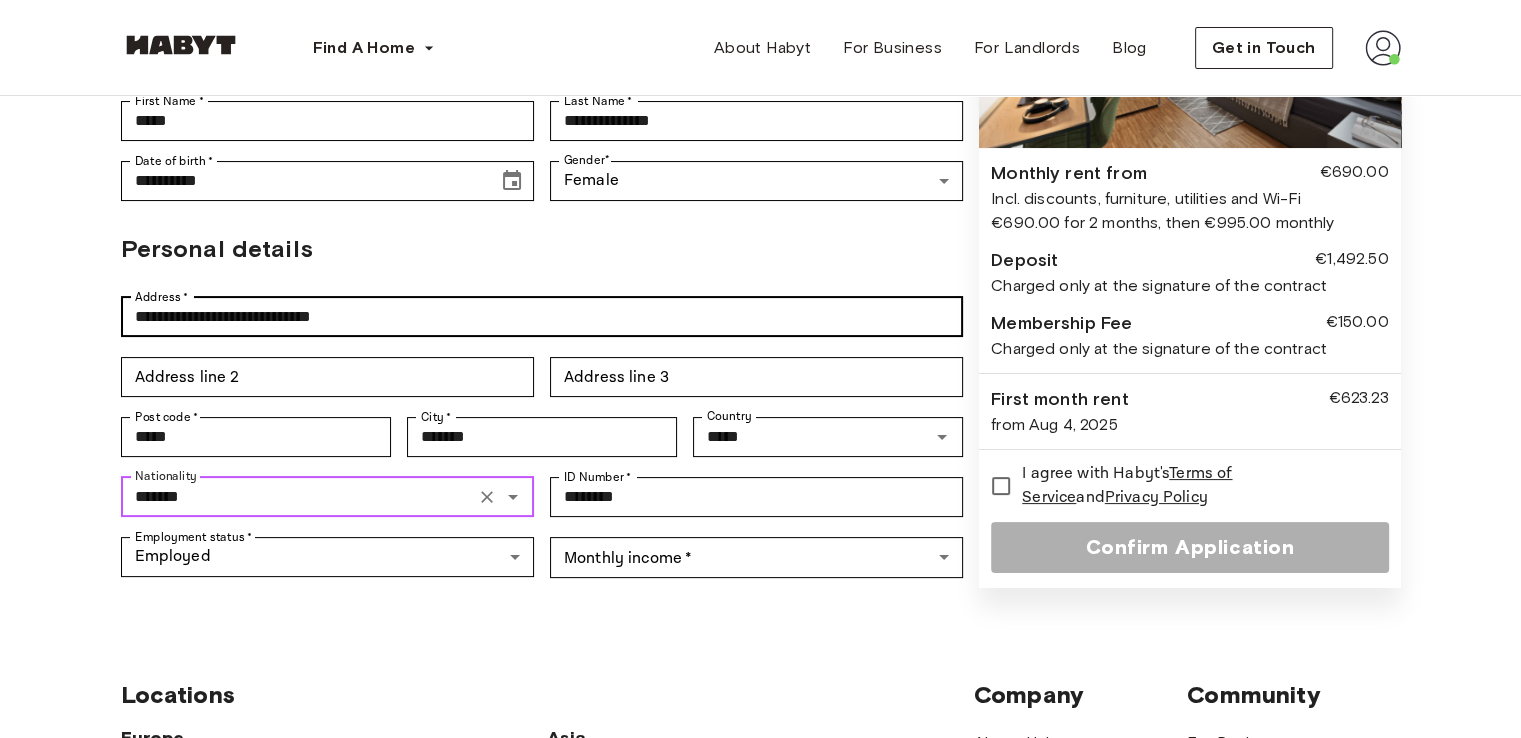 type on "*******" 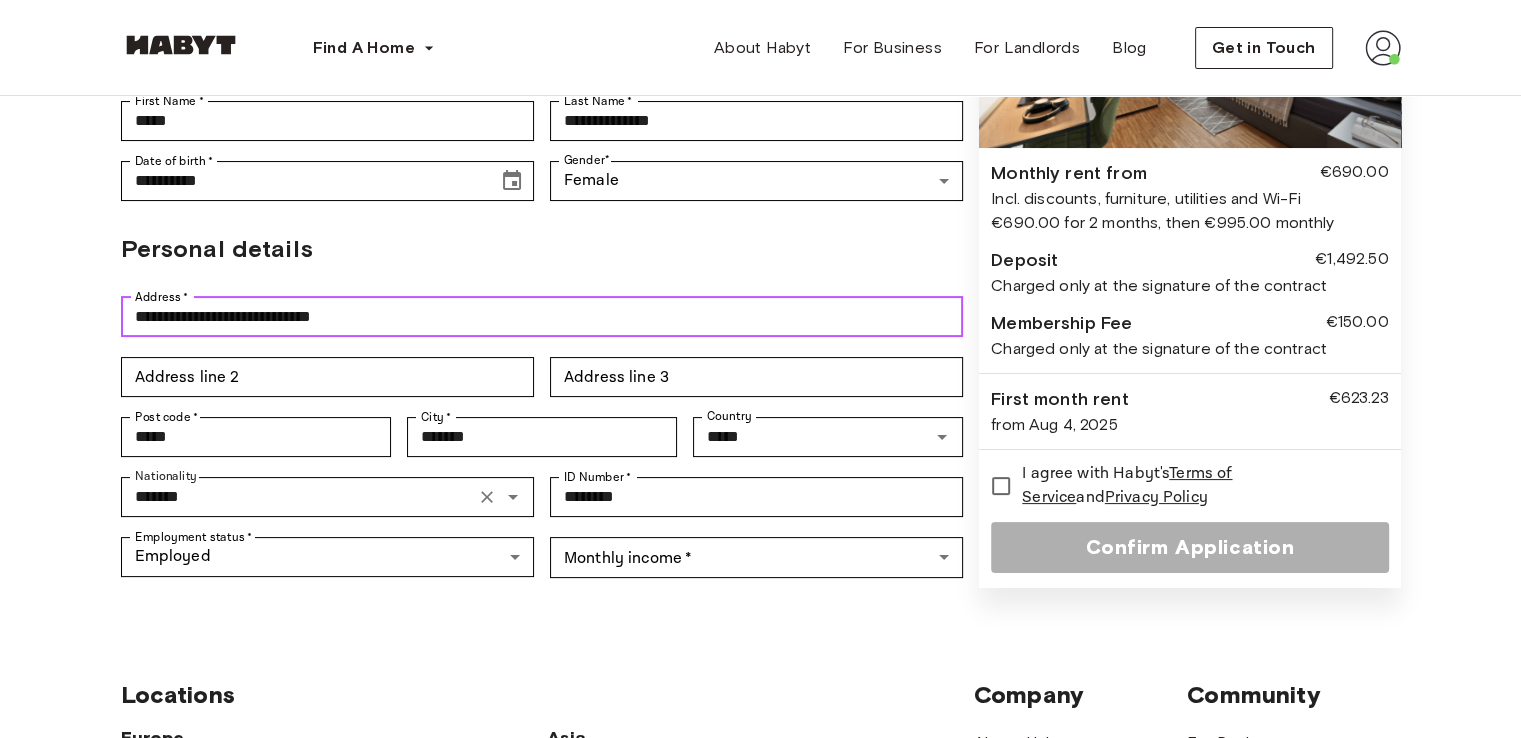 click on "**********" at bounding box center (542, 317) 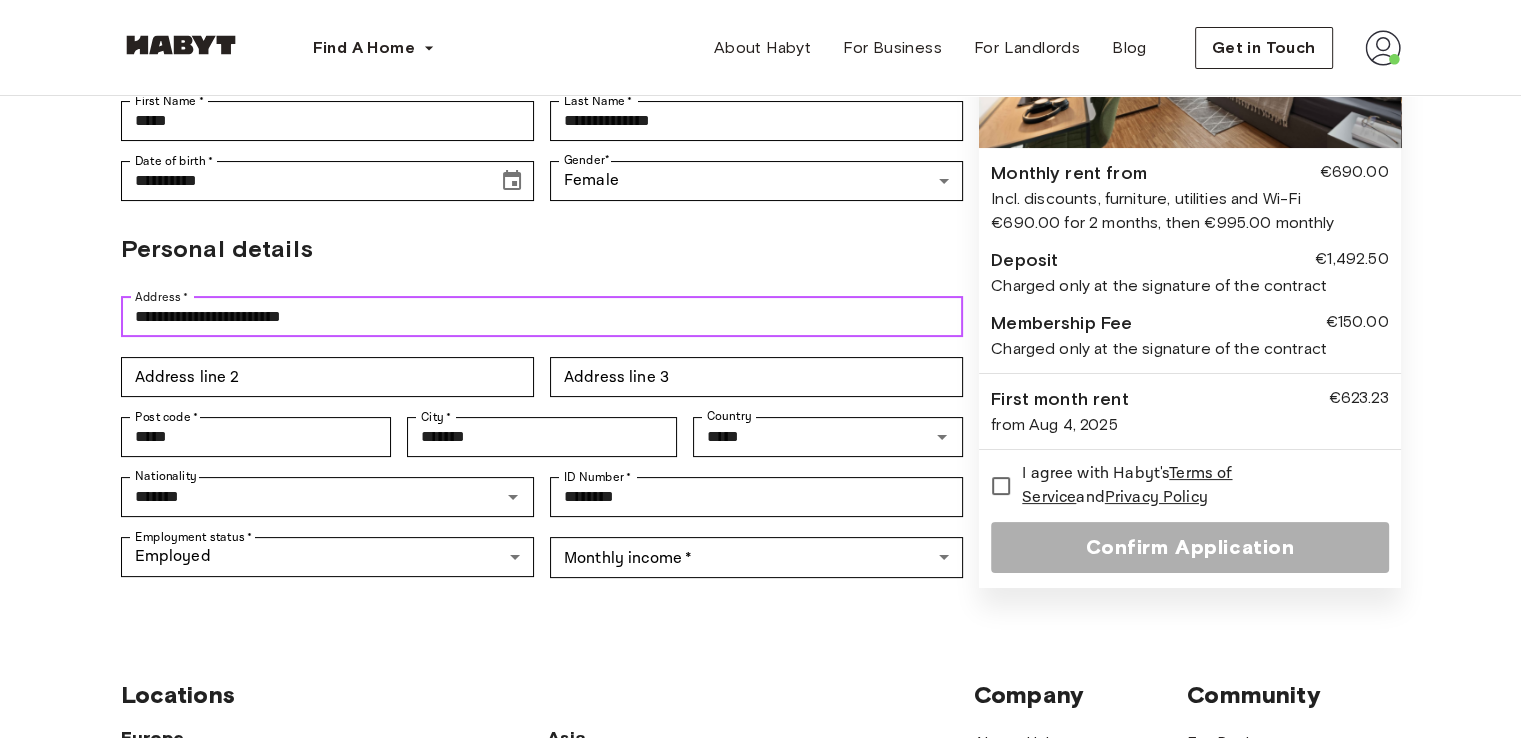 type on "**********" 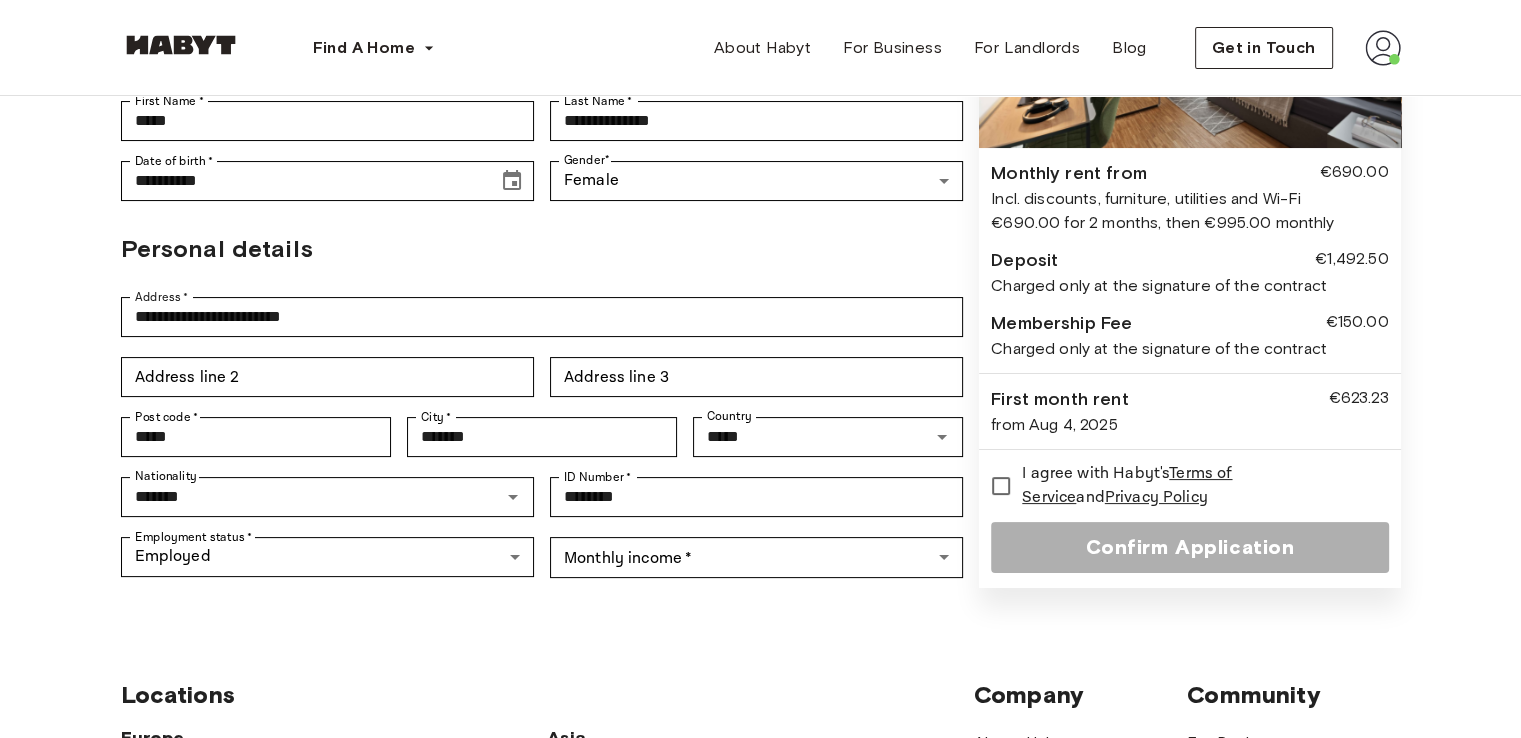 drag, startPoint x: 719, startPoint y: 655, endPoint x: 716, endPoint y: 643, distance: 12.369317 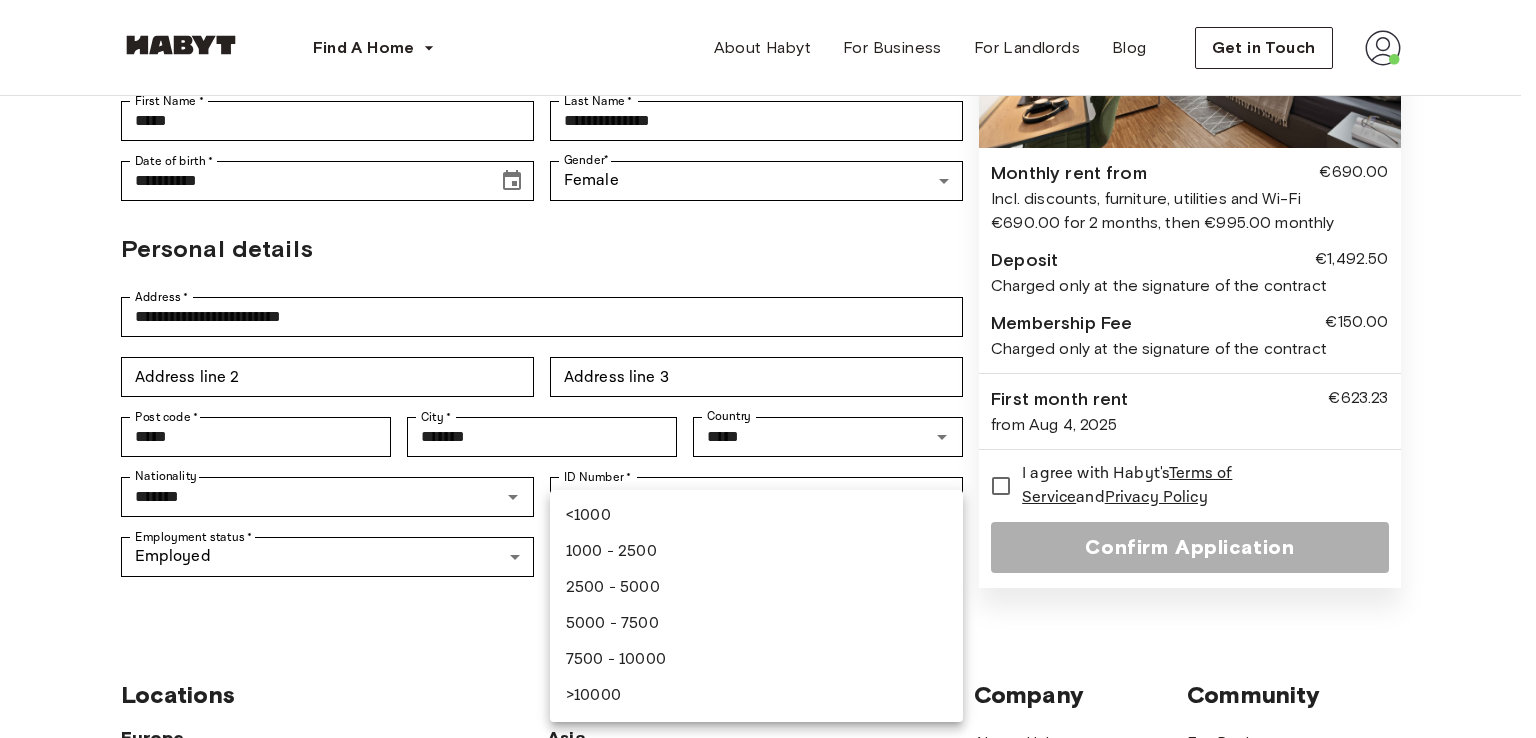 click on "**********" at bounding box center (768, 617) 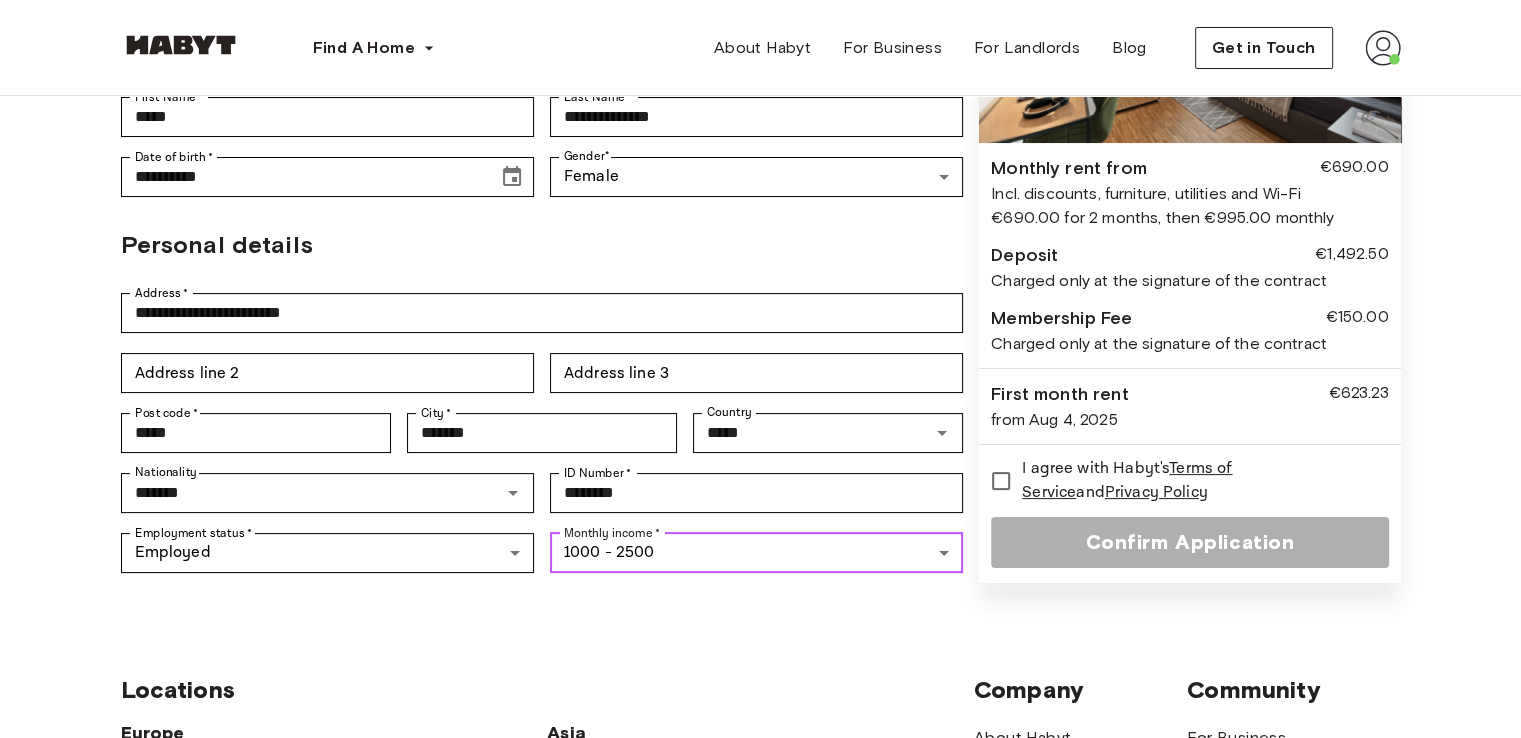 scroll, scrollTop: 300, scrollLeft: 0, axis: vertical 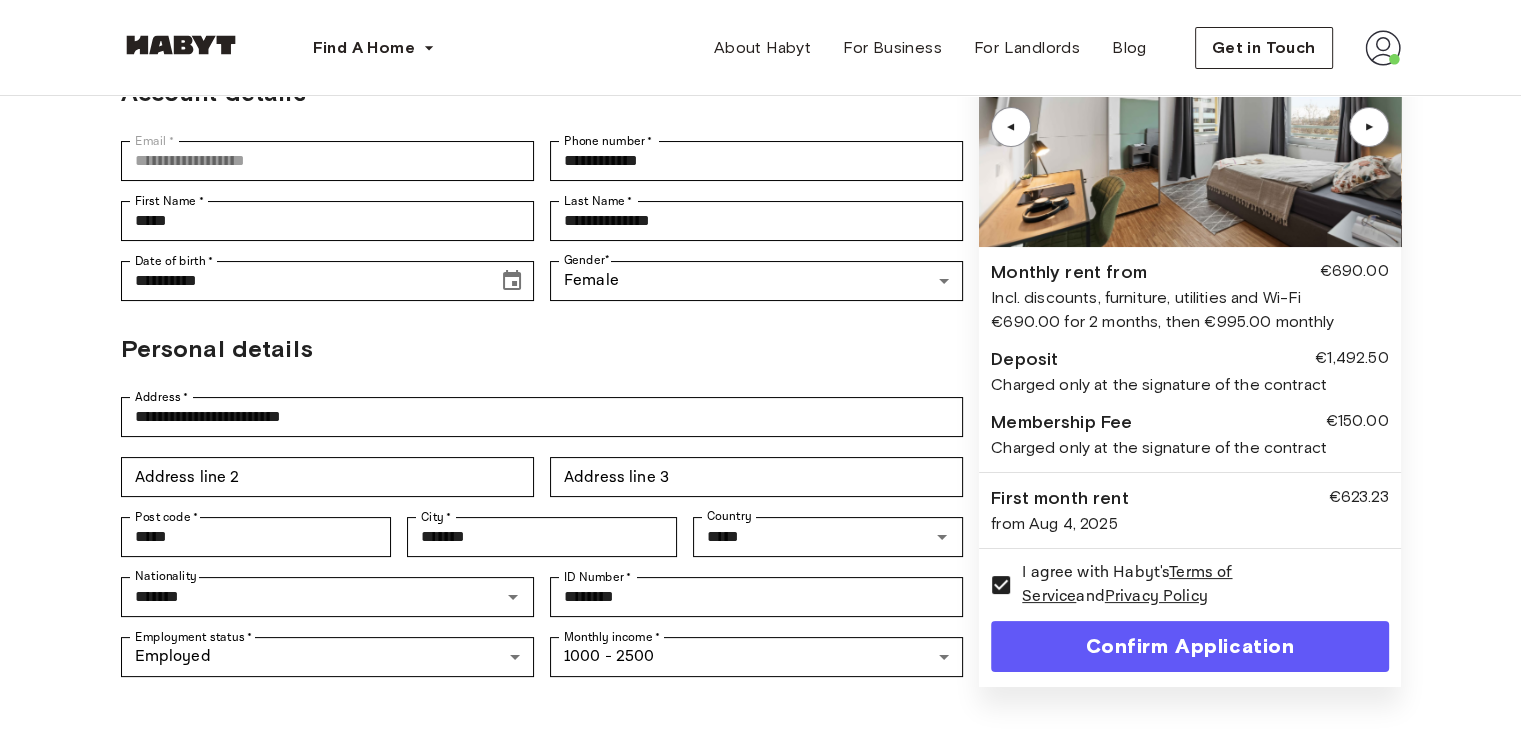 click on "Confirm Application" at bounding box center (1189, 646) 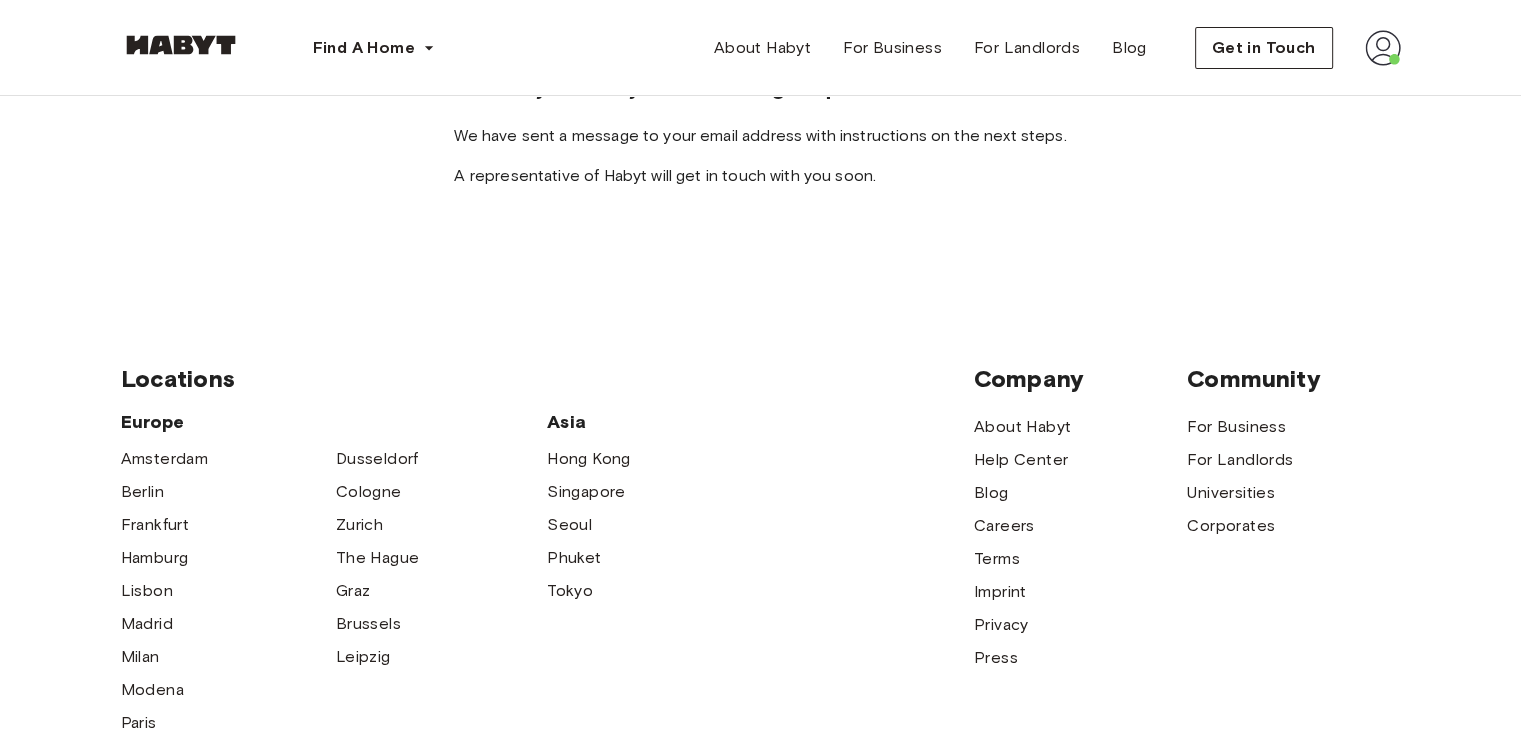 scroll, scrollTop: 0, scrollLeft: 0, axis: both 